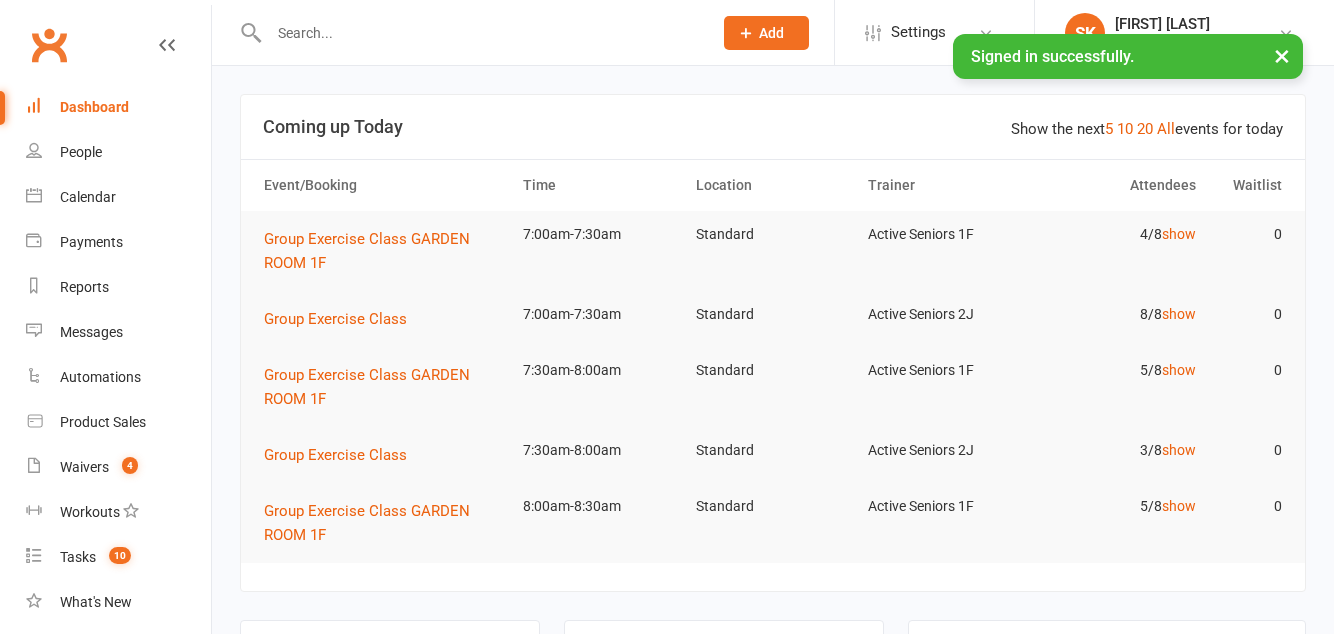 scroll, scrollTop: 0, scrollLeft: 0, axis: both 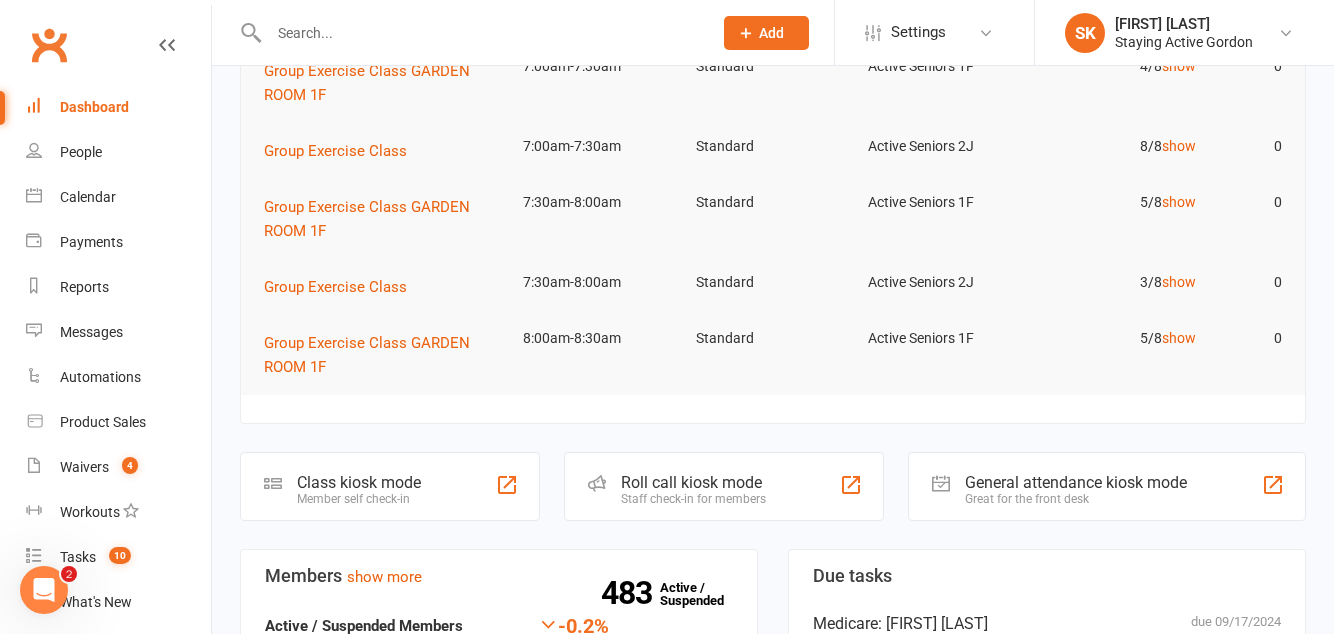 click on "Roll call kiosk mode" 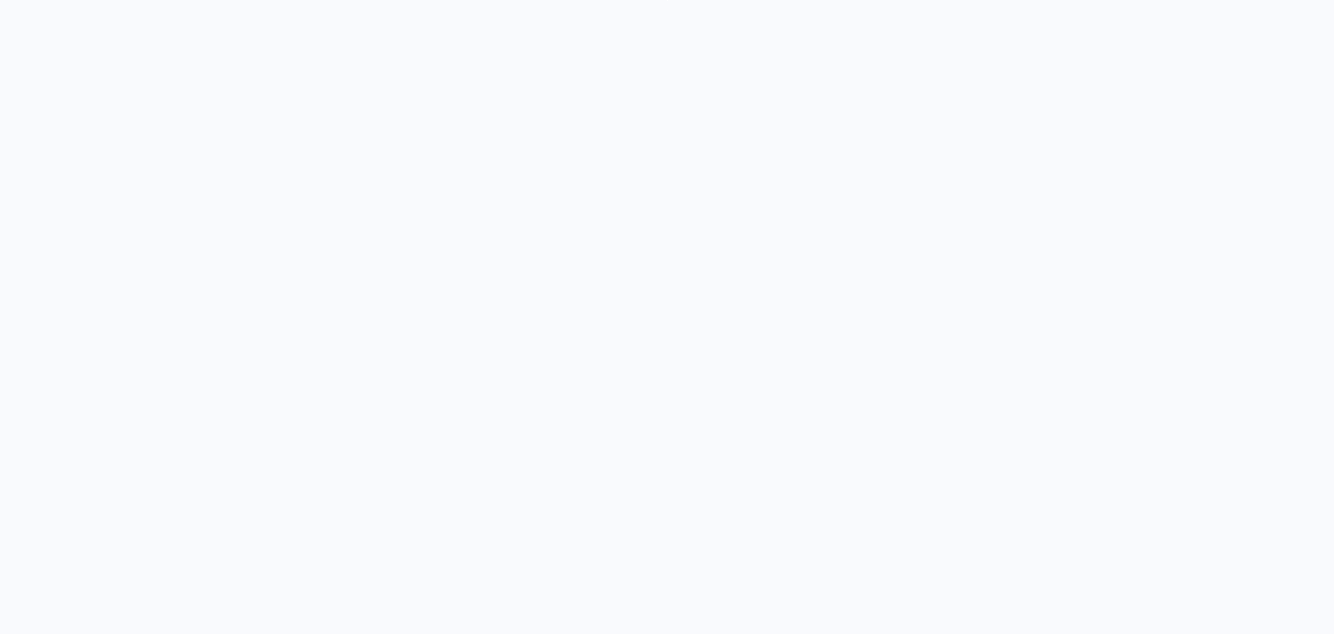 scroll, scrollTop: 0, scrollLeft: 0, axis: both 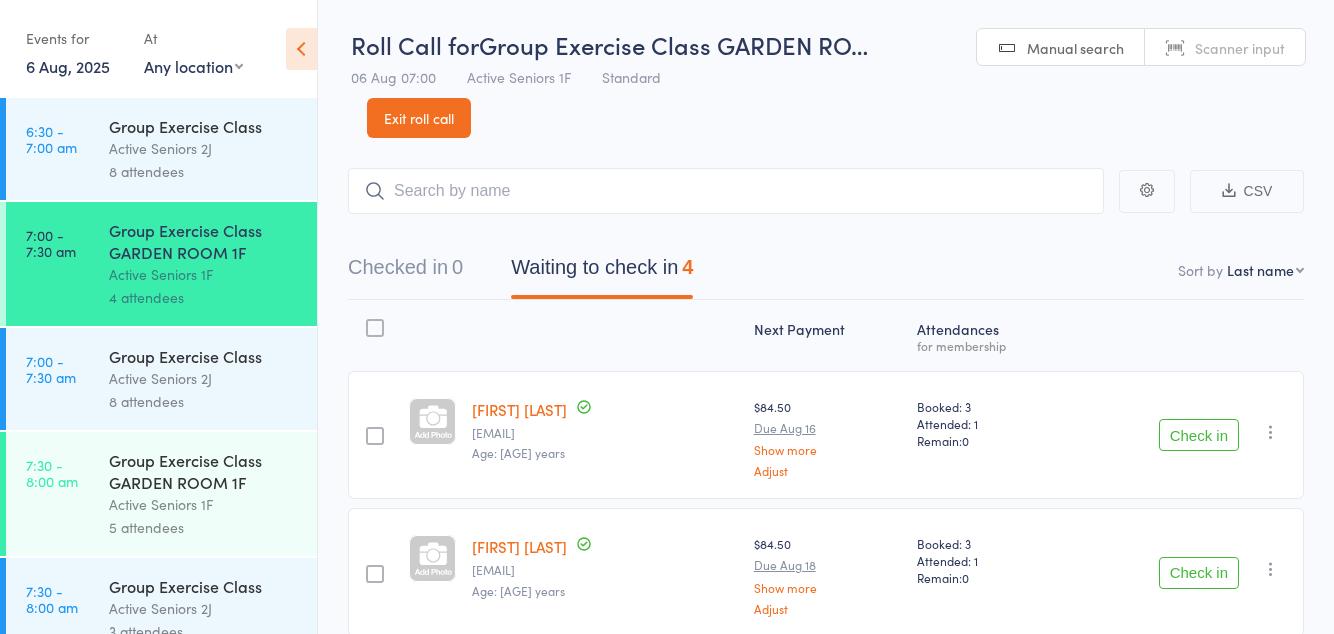click on "Check in" at bounding box center (1199, 435) 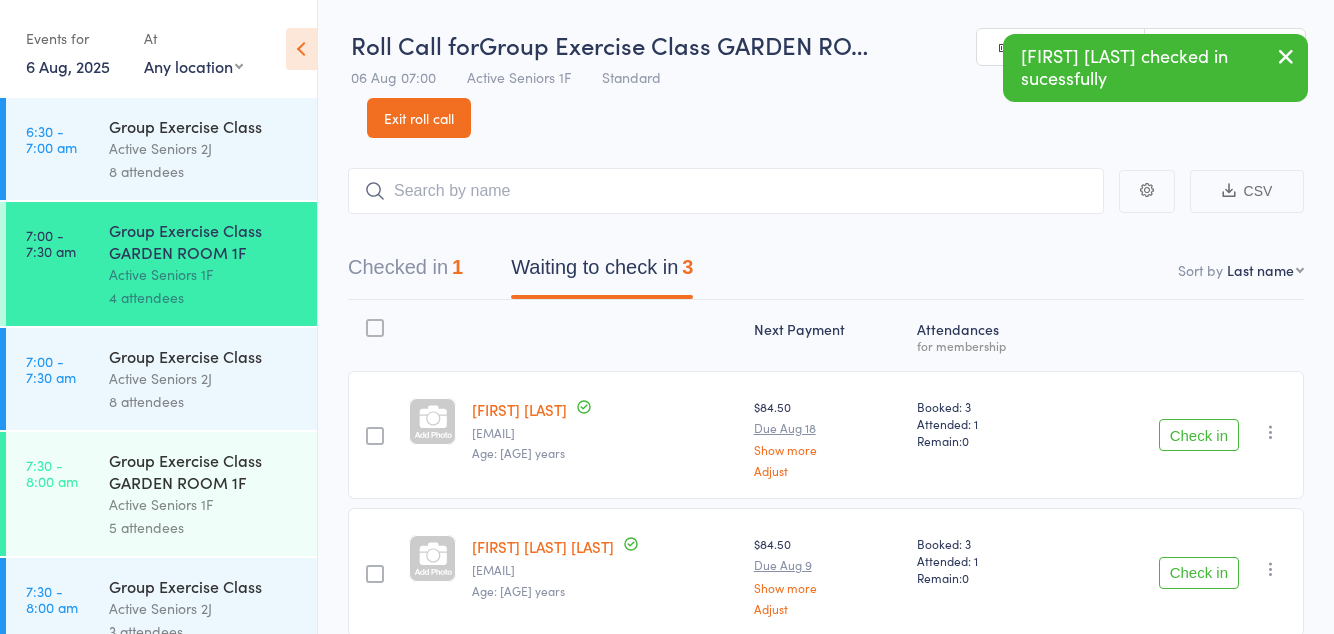 click on "Check in Check in Send message Add Note Add Task Add Flag Remove Mark absent" at bounding box center [1187, 435] 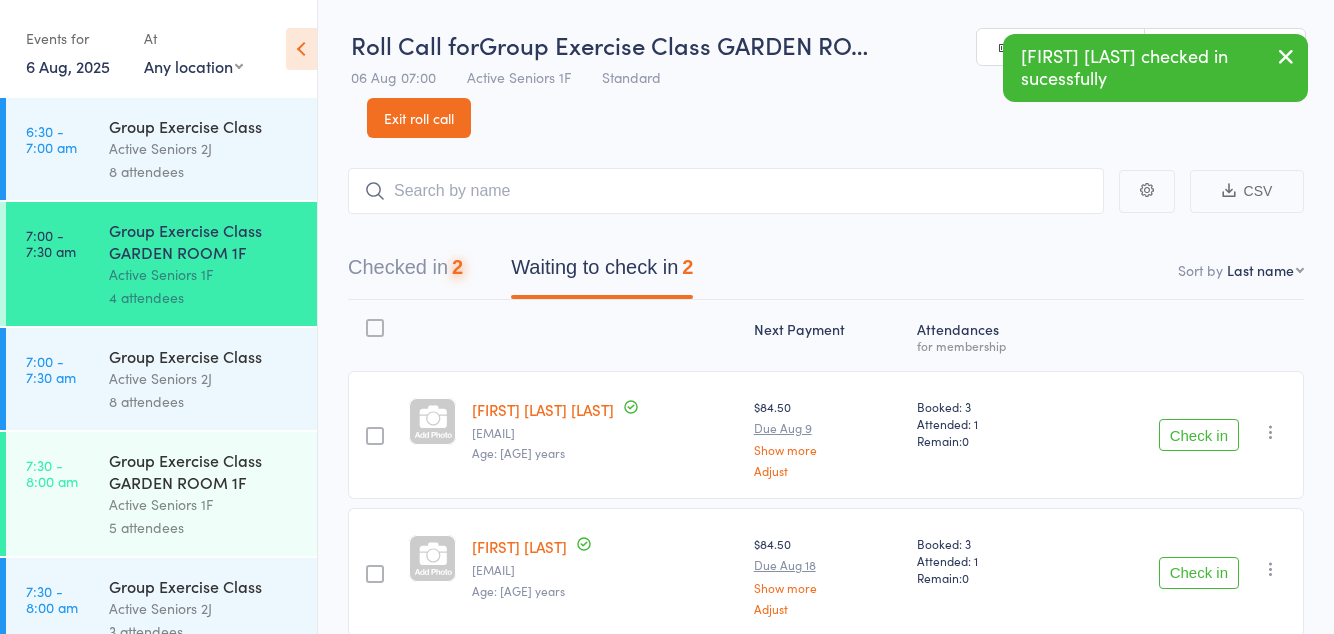 click on "Check in" at bounding box center [1199, 435] 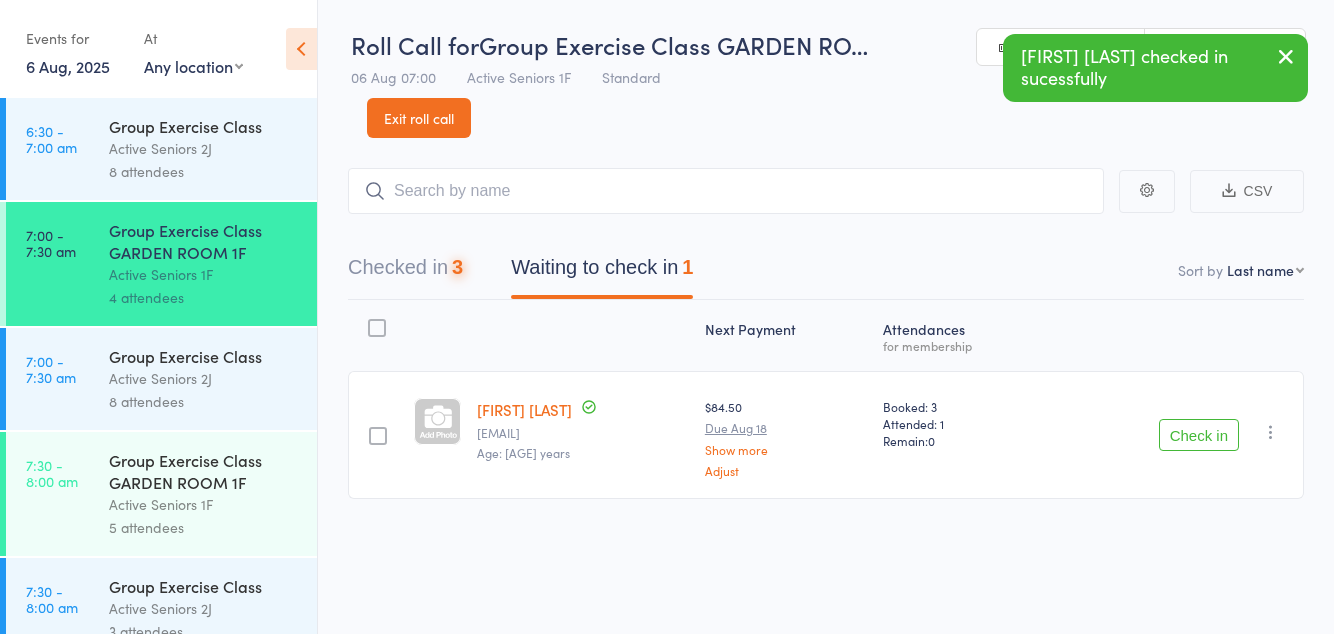 click on "Check in" at bounding box center (1199, 435) 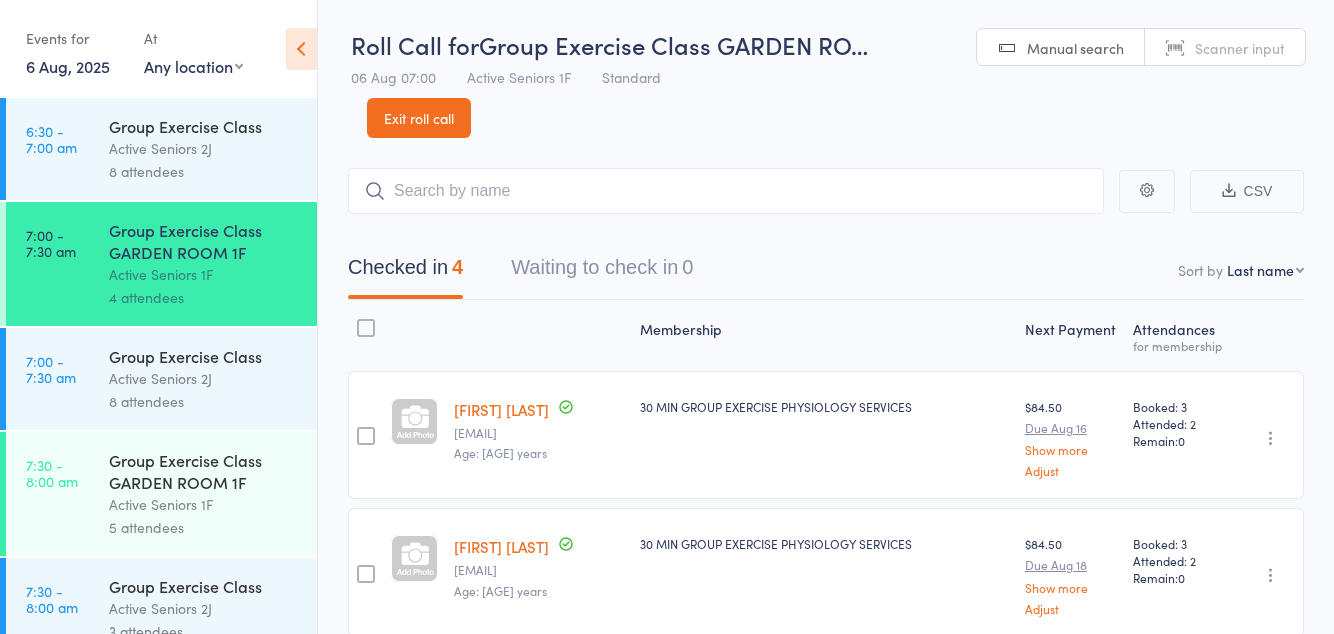 click on "Active Seniors 1F" at bounding box center (204, 504) 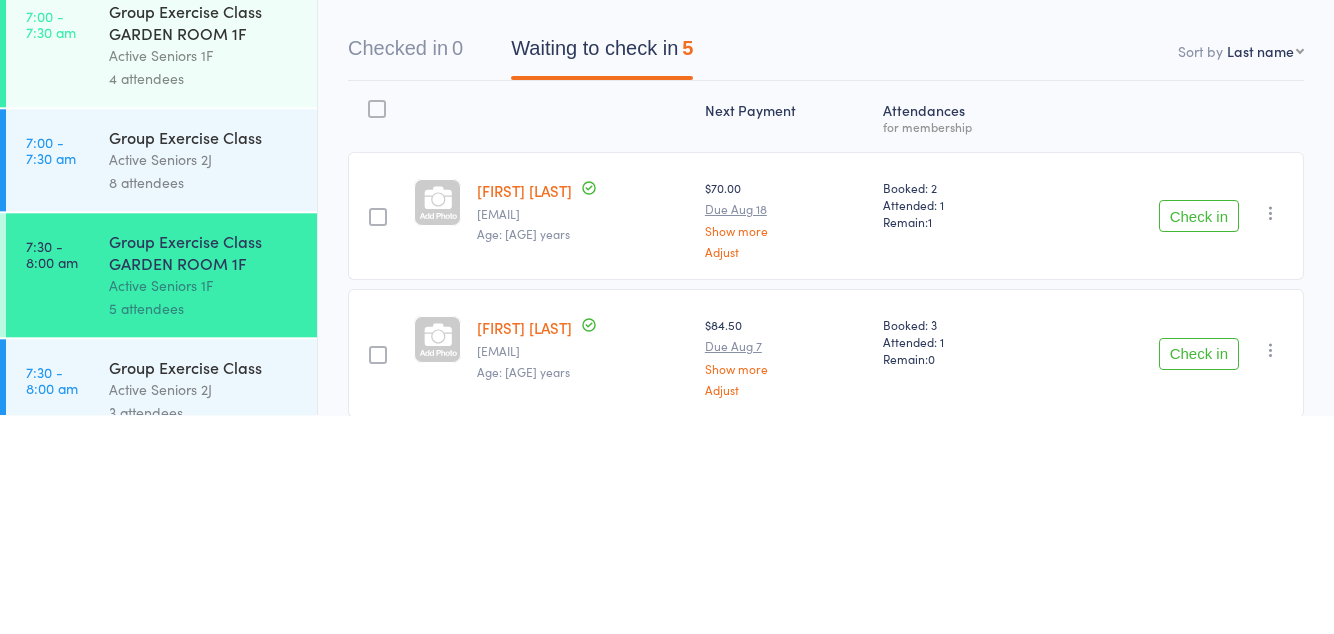 click on "Check in" at bounding box center [1199, 435] 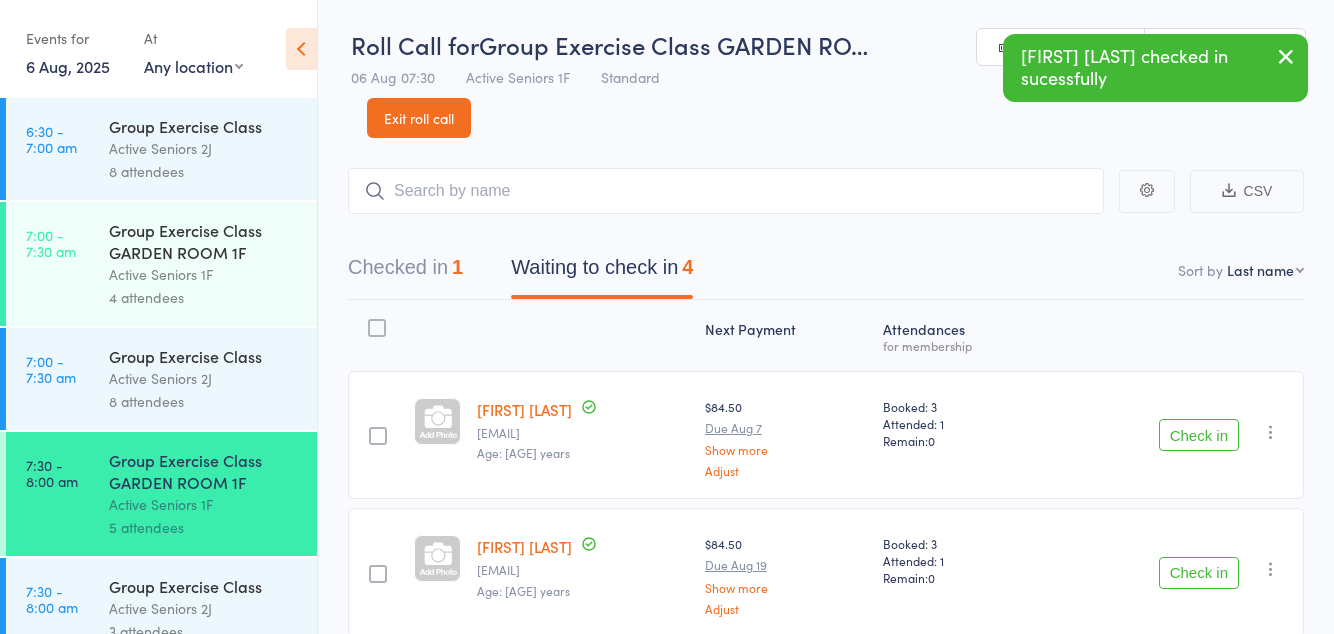 click on "Check in" at bounding box center [1199, 435] 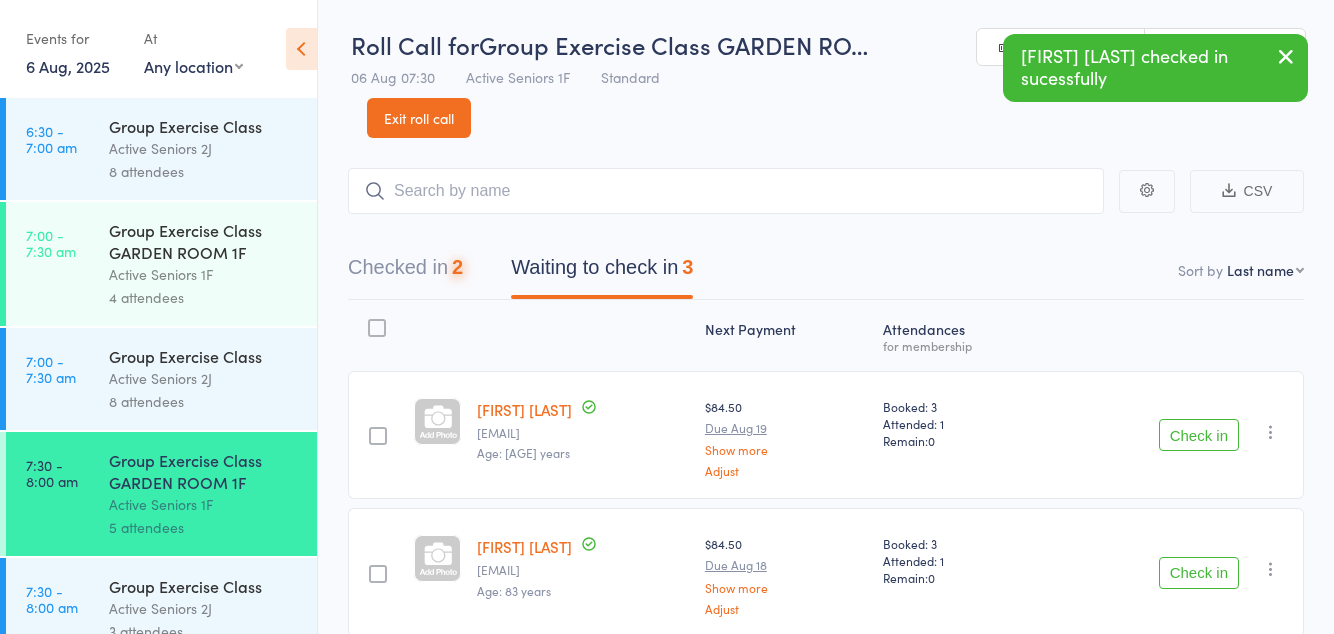 click on "Check in" at bounding box center [1199, 435] 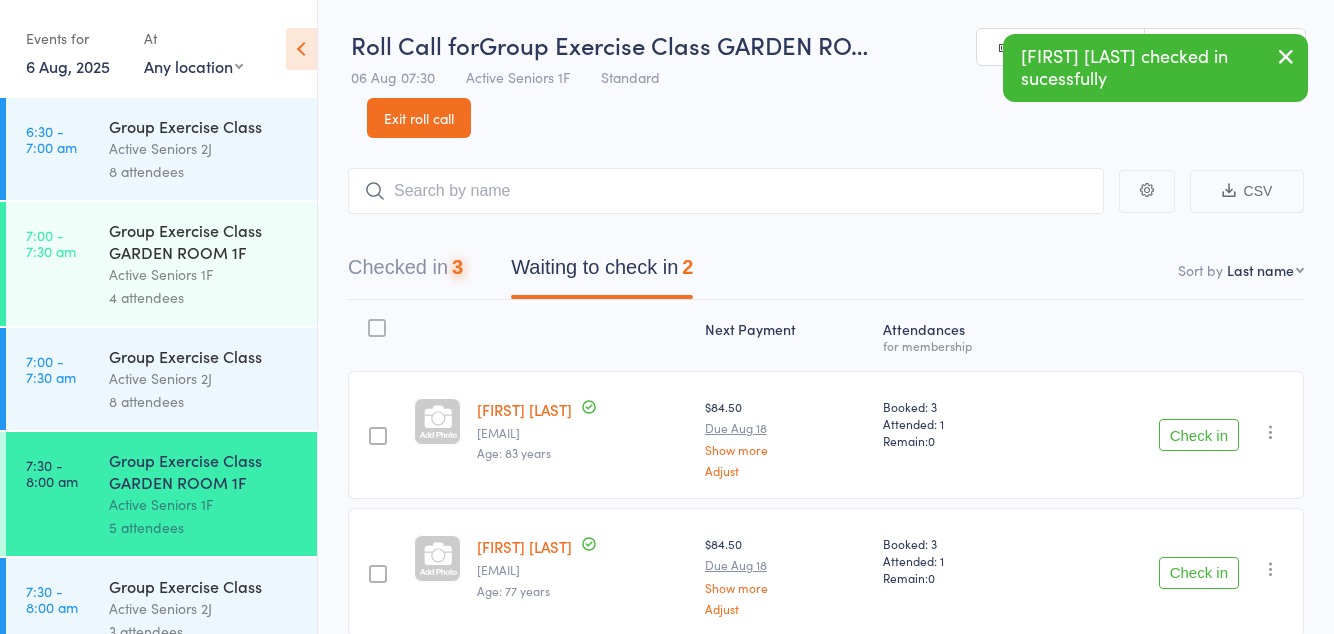 click on "Check in" at bounding box center [1199, 435] 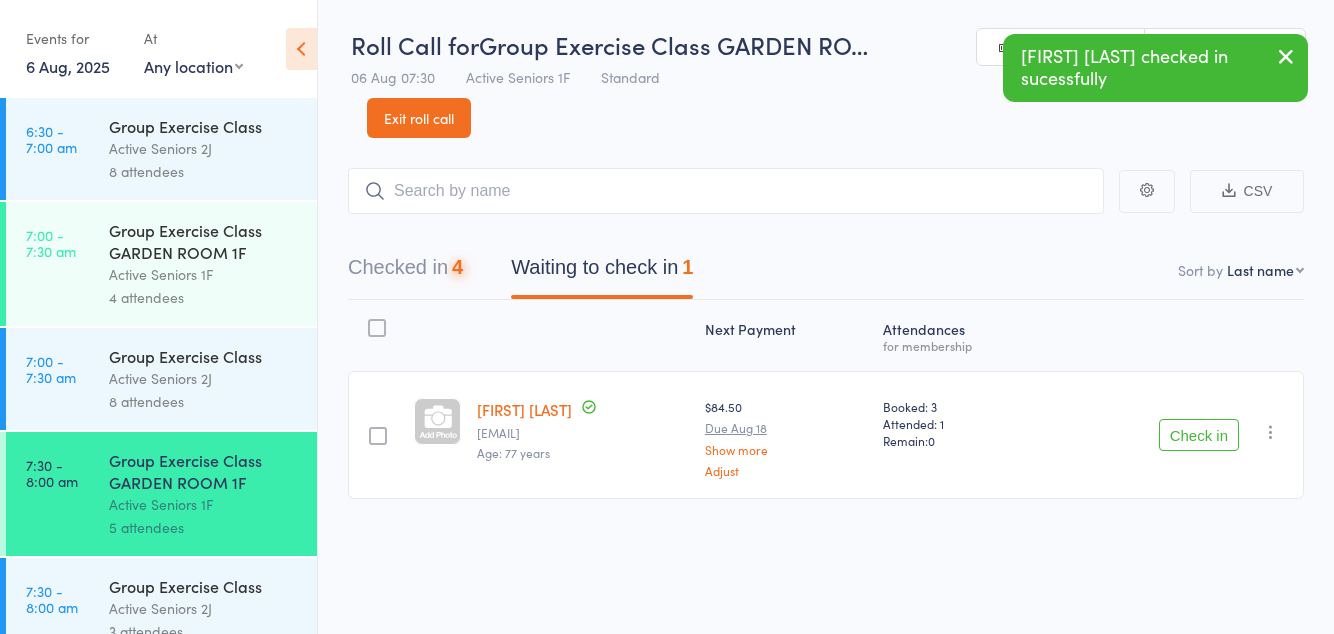 click on "Check in" at bounding box center (1199, 435) 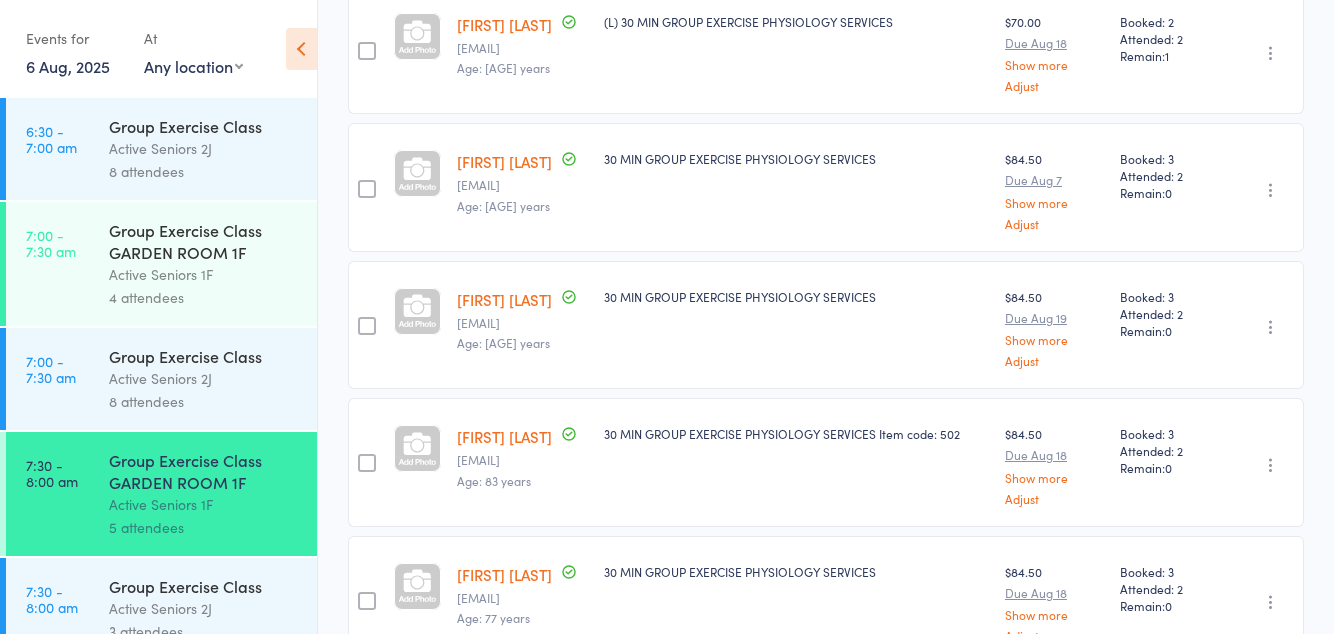 scroll, scrollTop: 403, scrollLeft: 0, axis: vertical 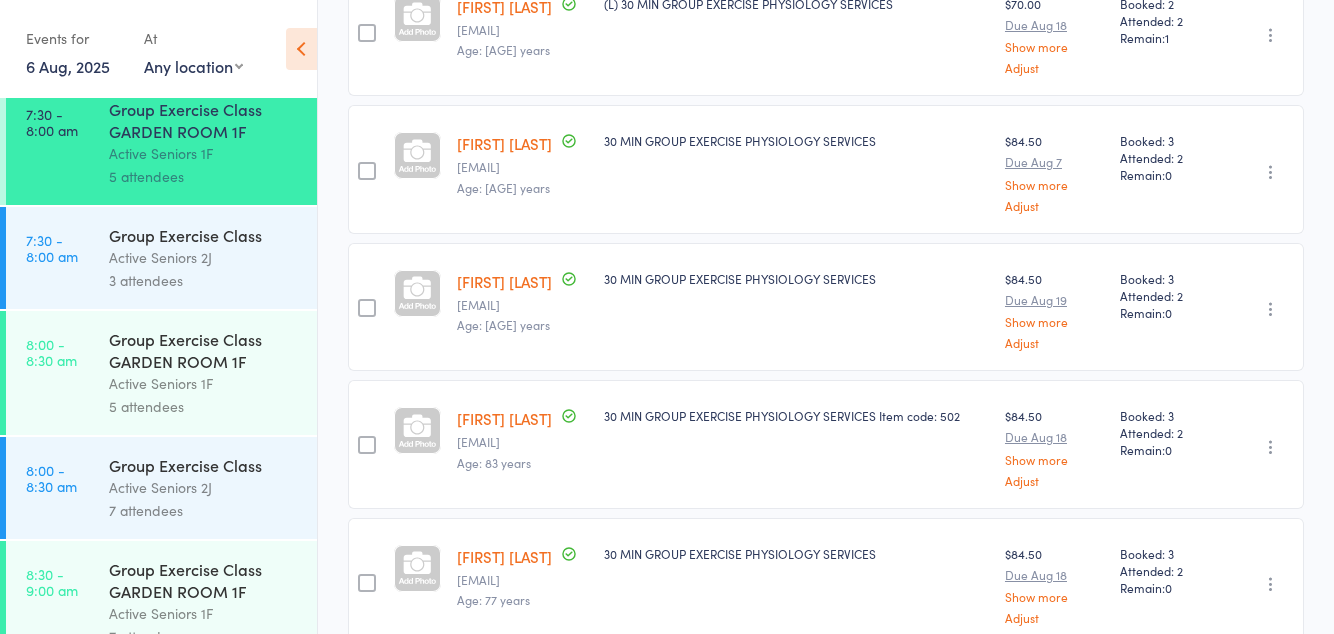 click on "Group Exercise Class GARDEN ROOM 1F" at bounding box center (204, 350) 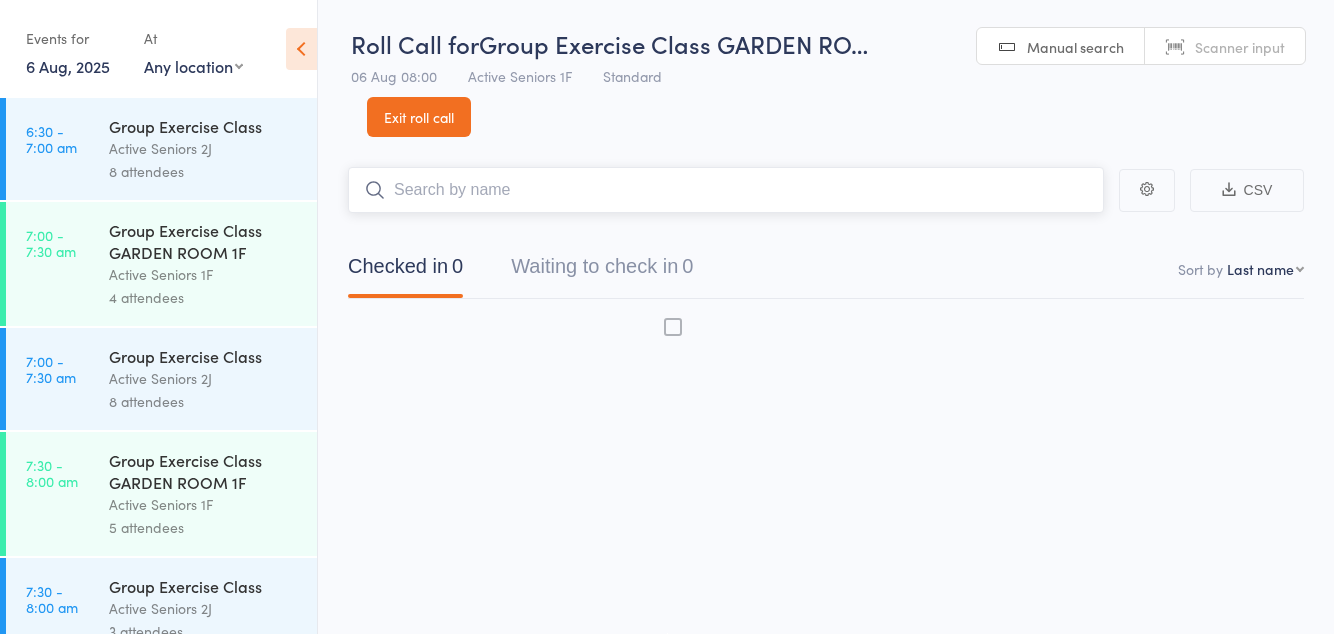 scroll, scrollTop: 0, scrollLeft: 0, axis: both 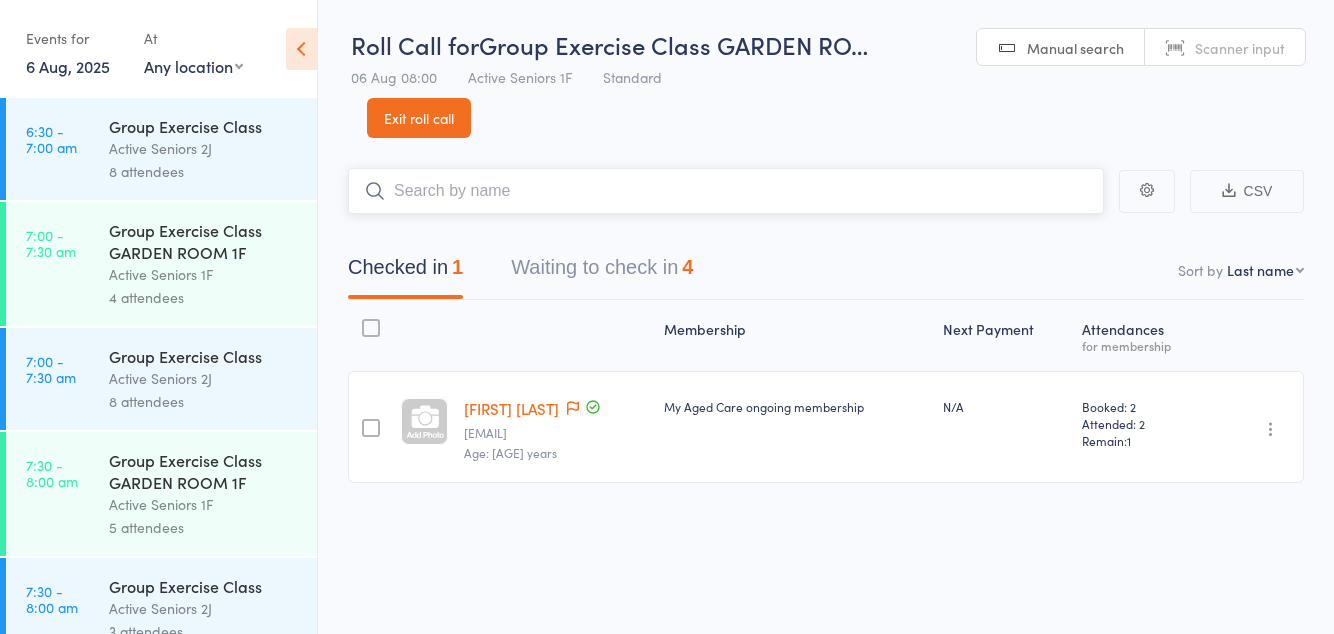 click on "Waiting to check in  4" at bounding box center (602, 272) 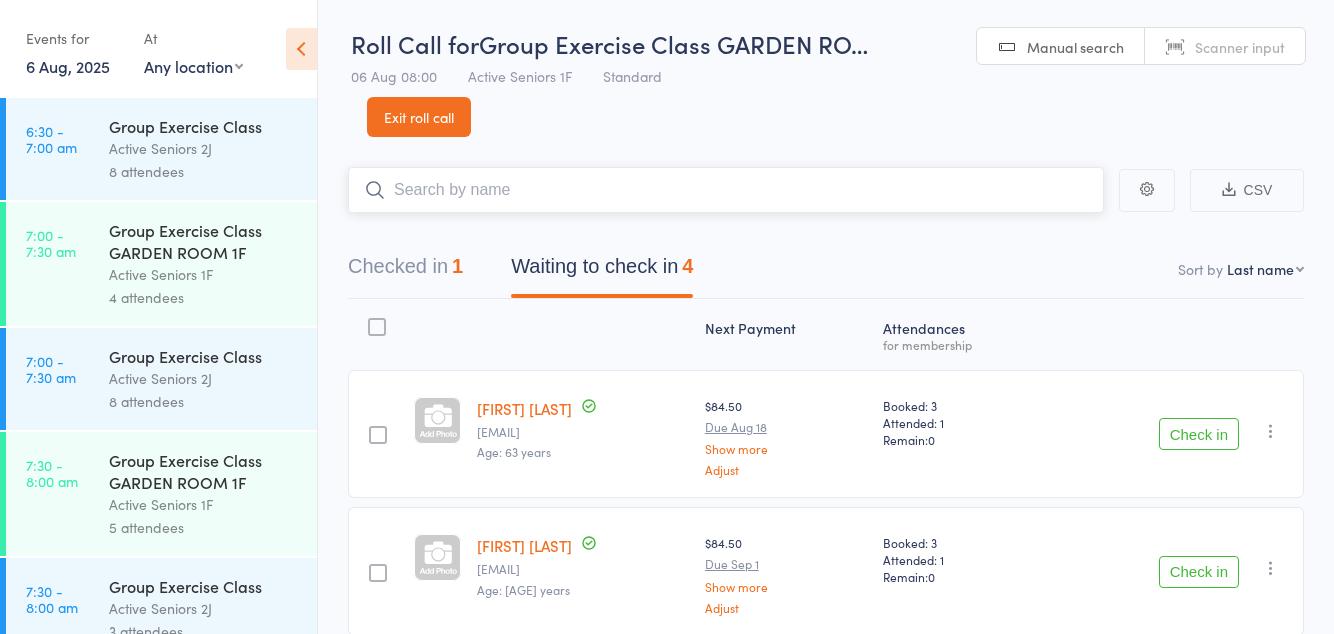 scroll, scrollTop: 2, scrollLeft: 0, axis: vertical 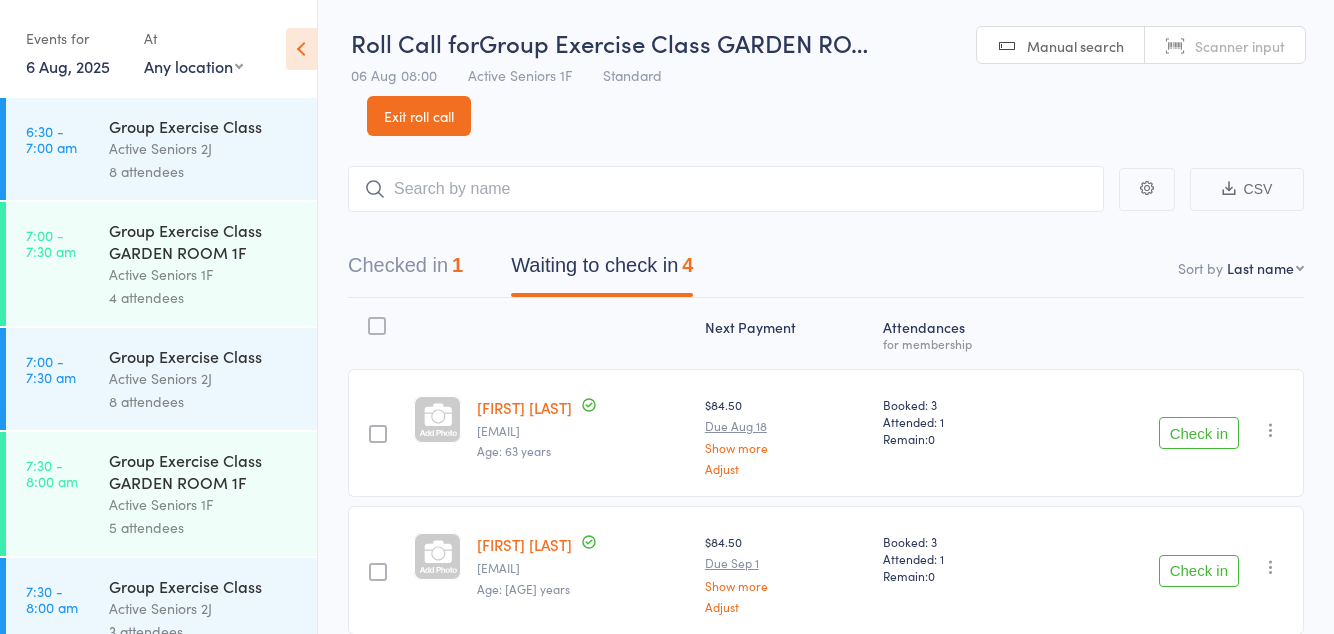 click on "Check in" at bounding box center (1199, 433) 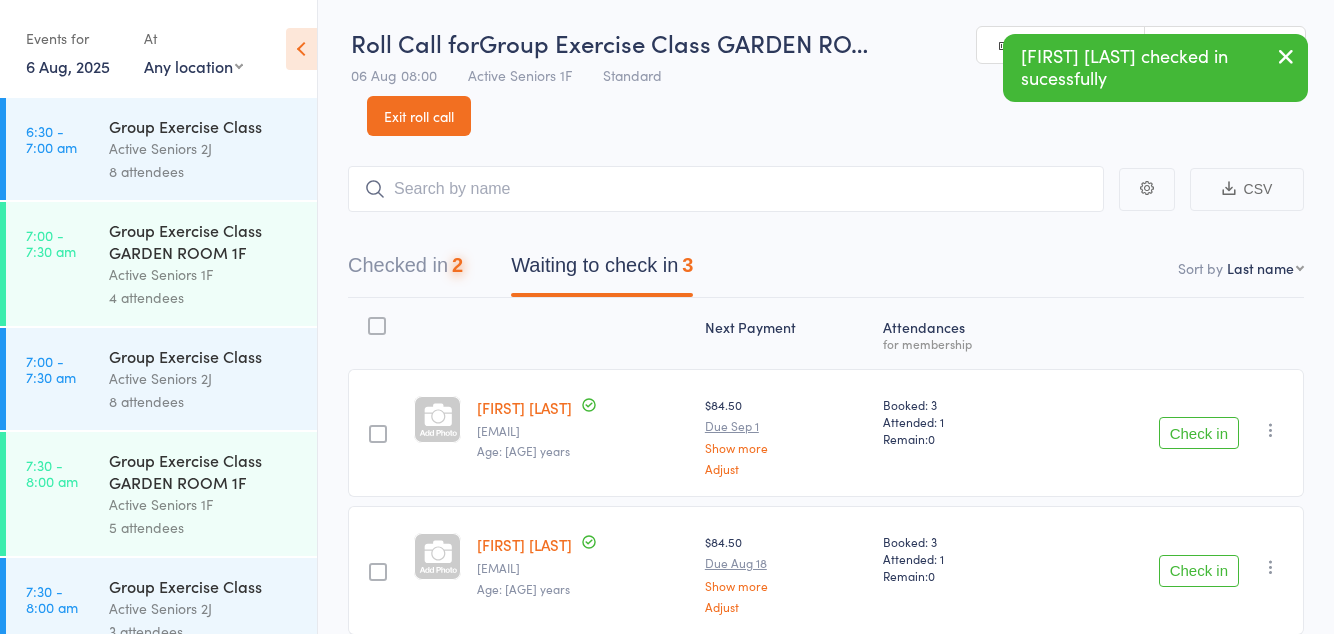 click on "Check in" at bounding box center (1199, 433) 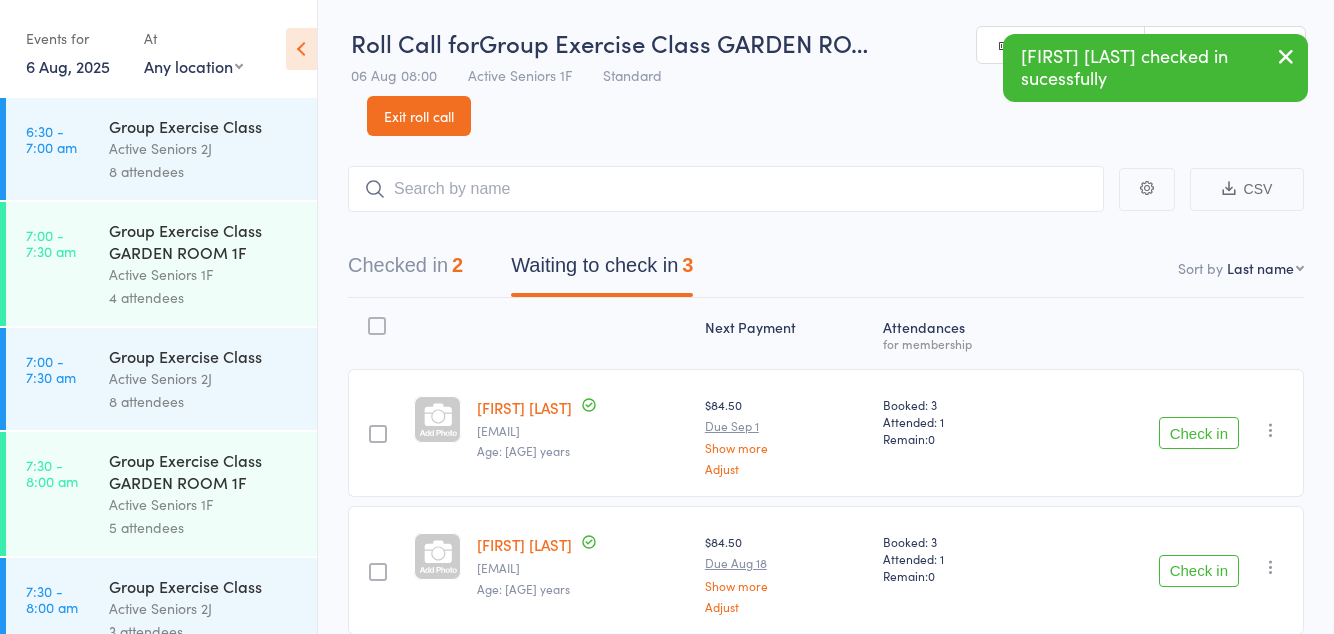 scroll, scrollTop: 0, scrollLeft: 0, axis: both 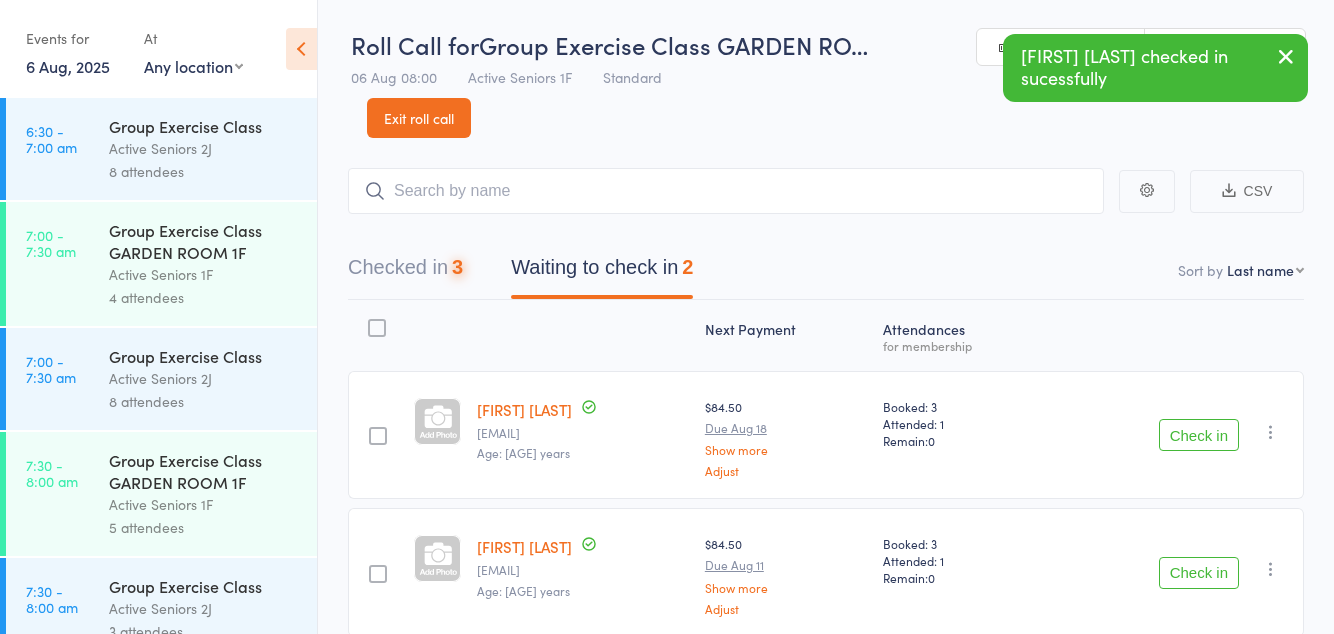click on "Check in" at bounding box center [1199, 435] 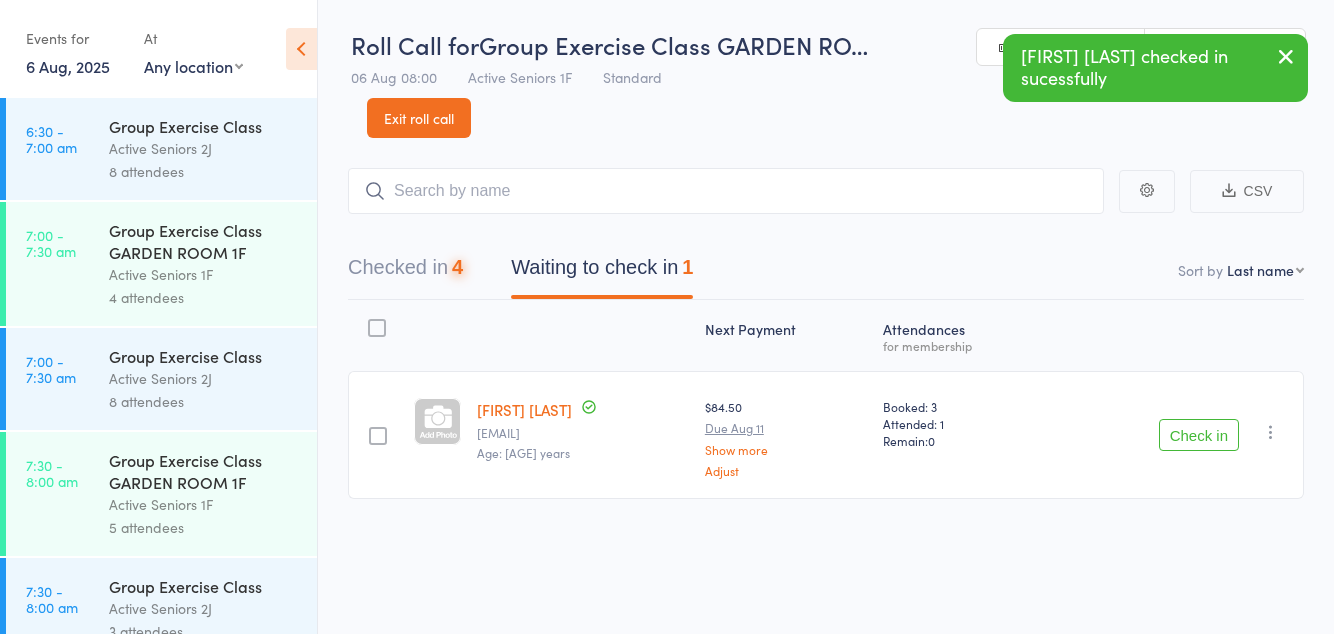 click on "Check in" at bounding box center (1199, 435) 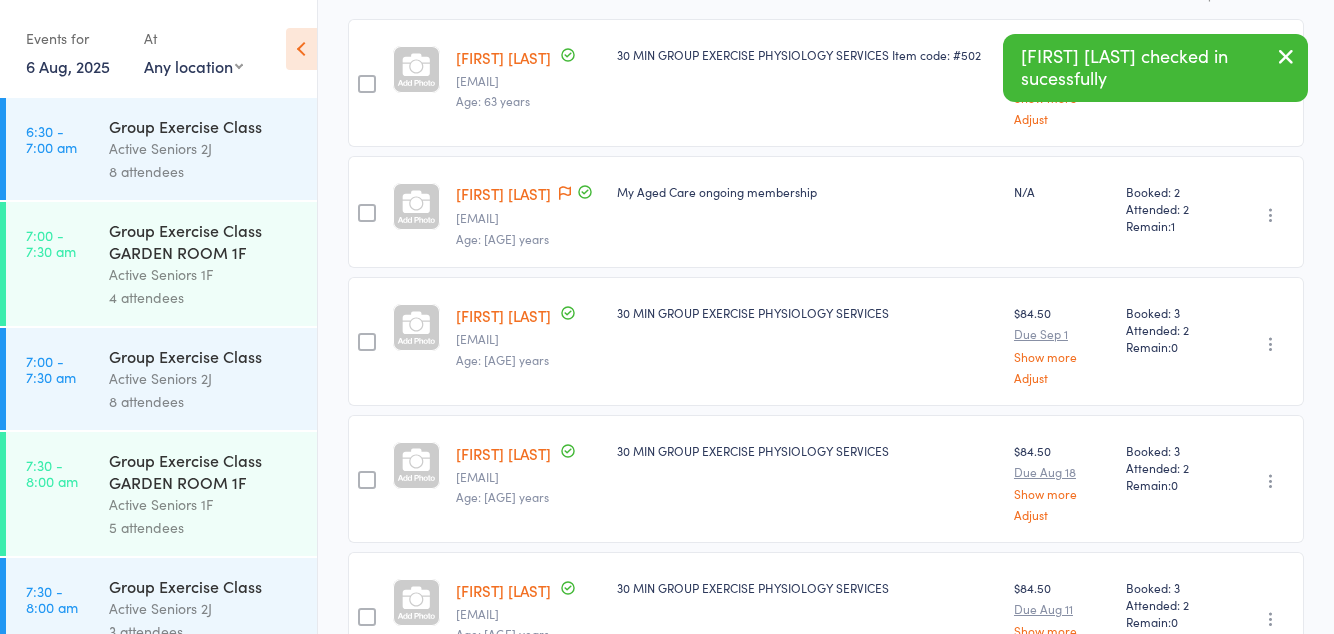 scroll, scrollTop: 387, scrollLeft: 0, axis: vertical 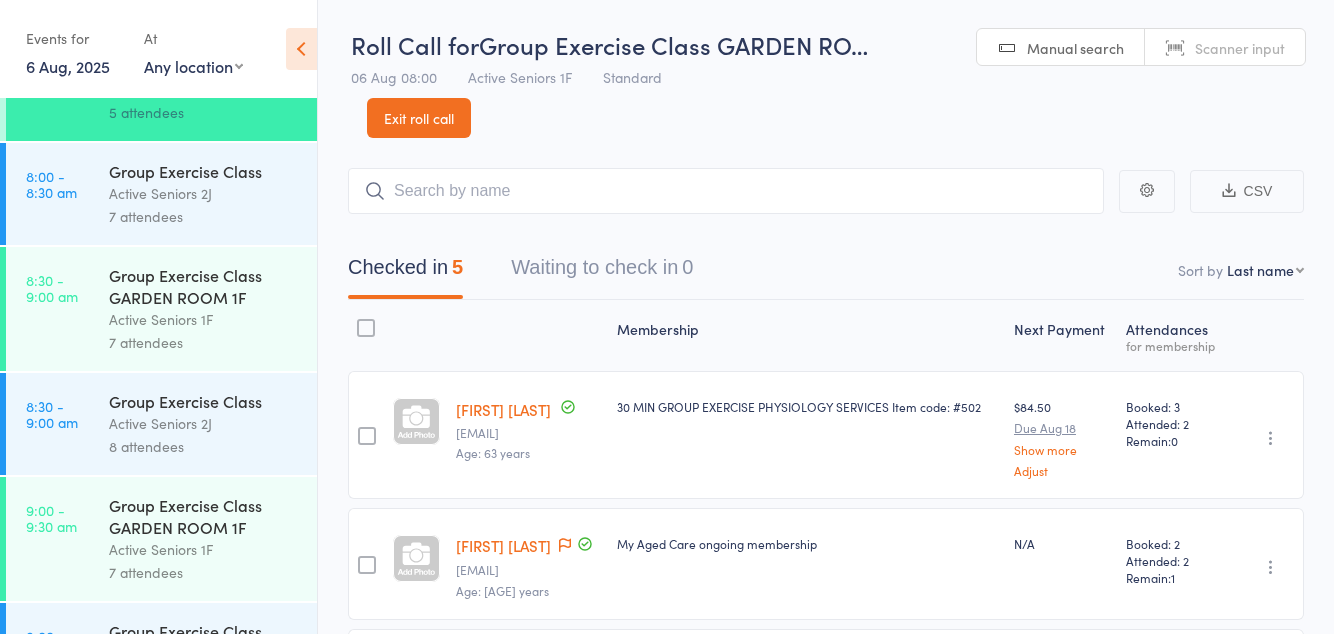 click on "8 attendees" at bounding box center (204, 446) 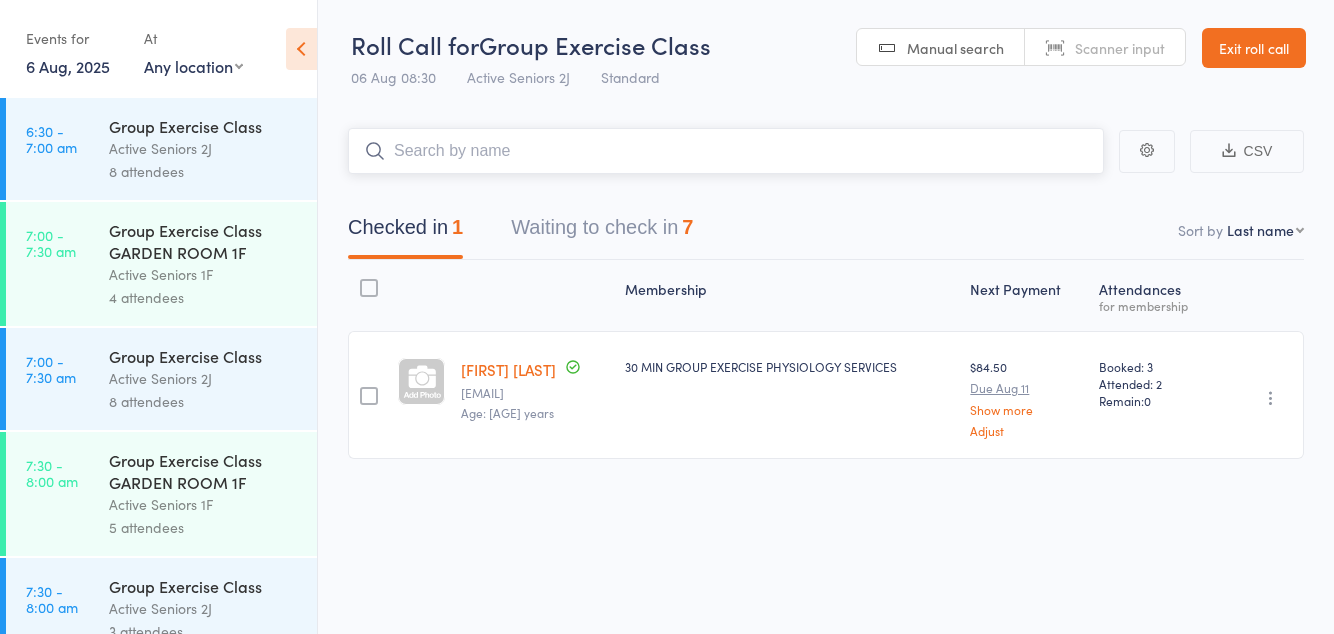 click on "Waiting to check in  7" at bounding box center [602, 232] 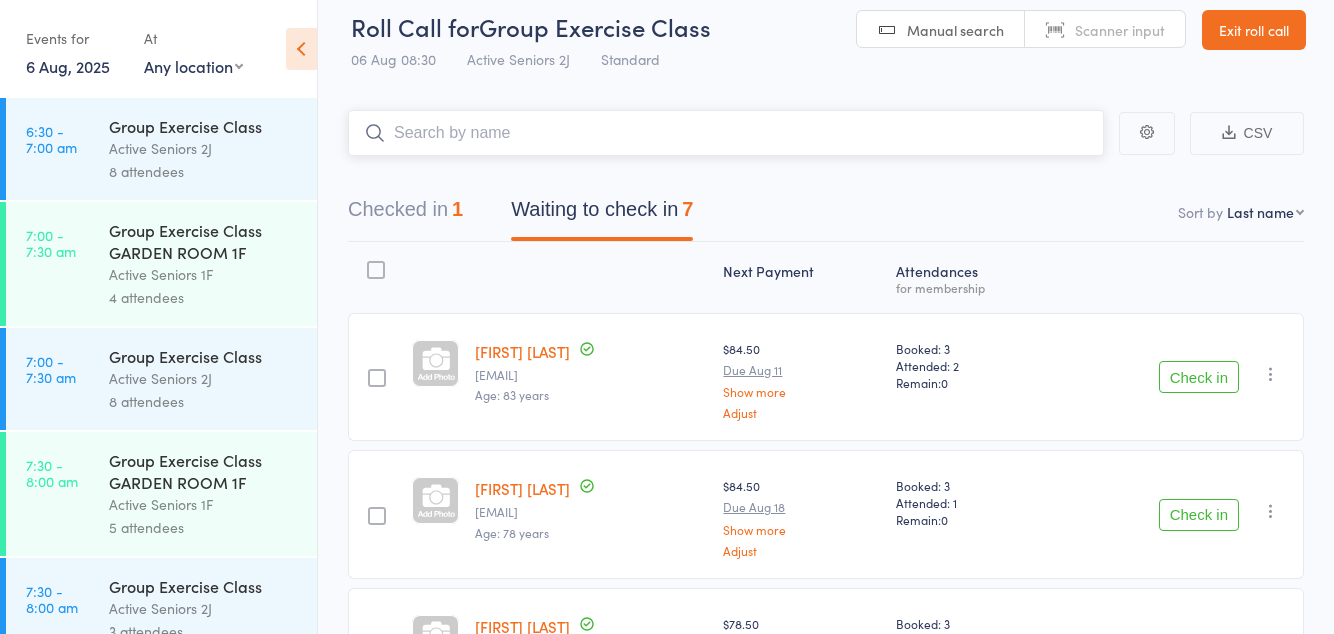 scroll, scrollTop: 79, scrollLeft: 0, axis: vertical 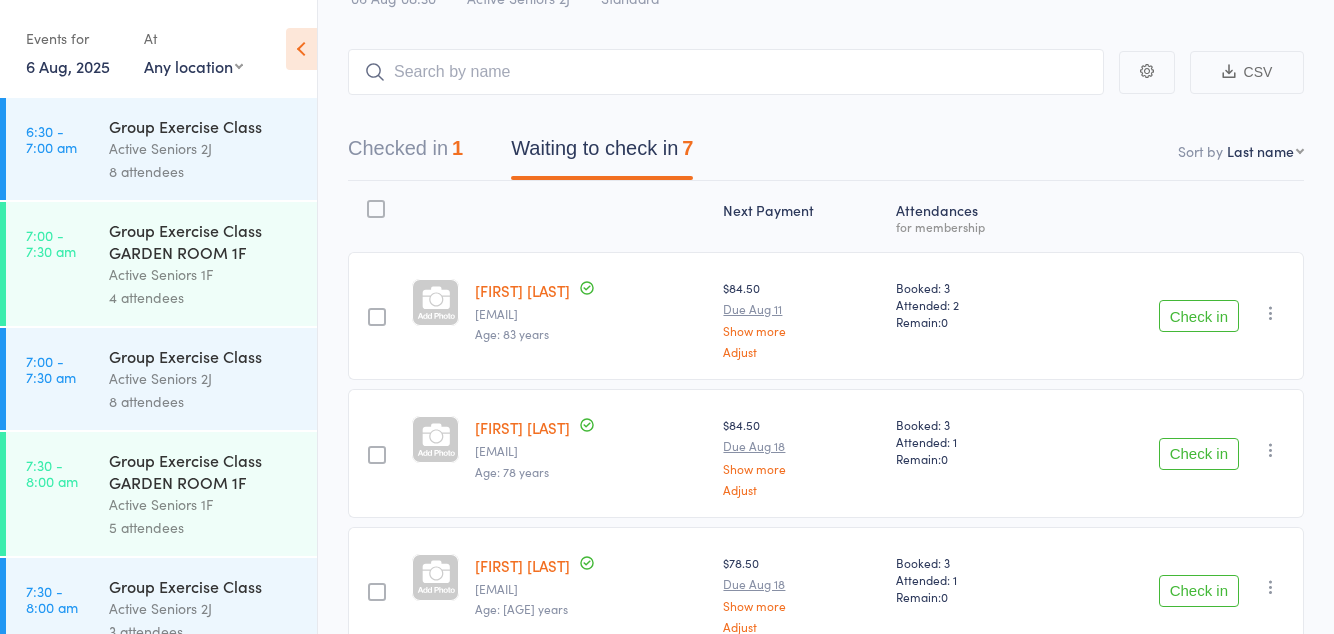 click on "Check in" at bounding box center (1199, 316) 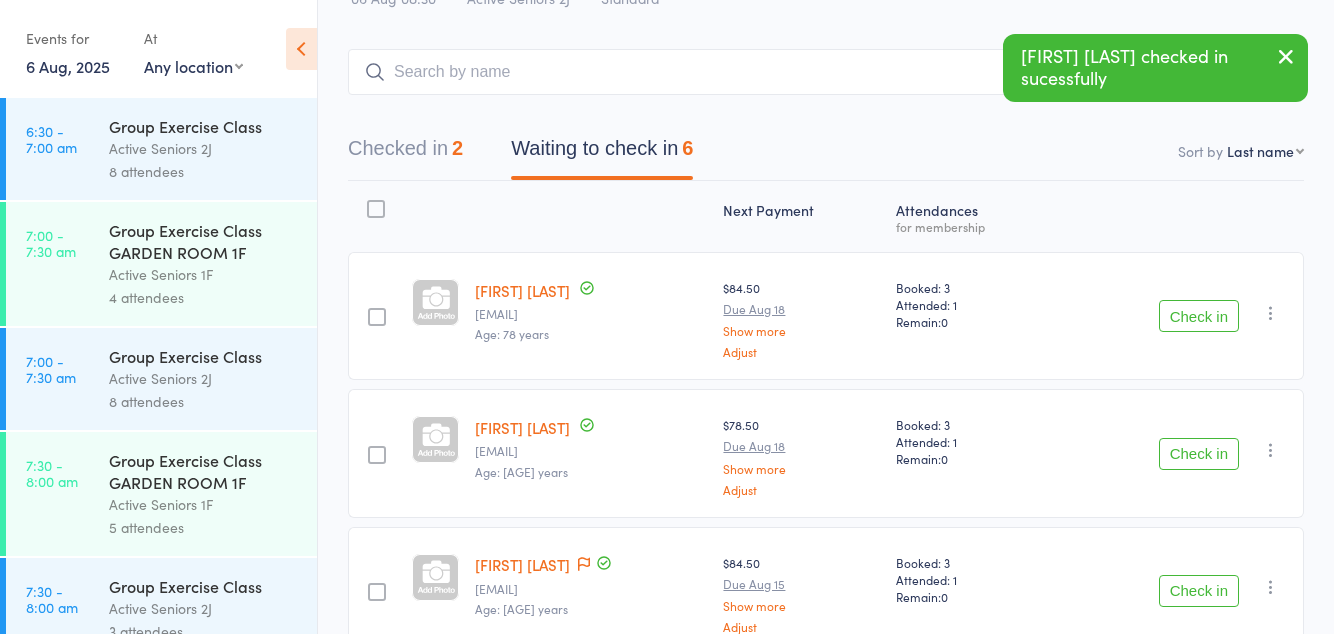 click on "Check in" at bounding box center [1199, 316] 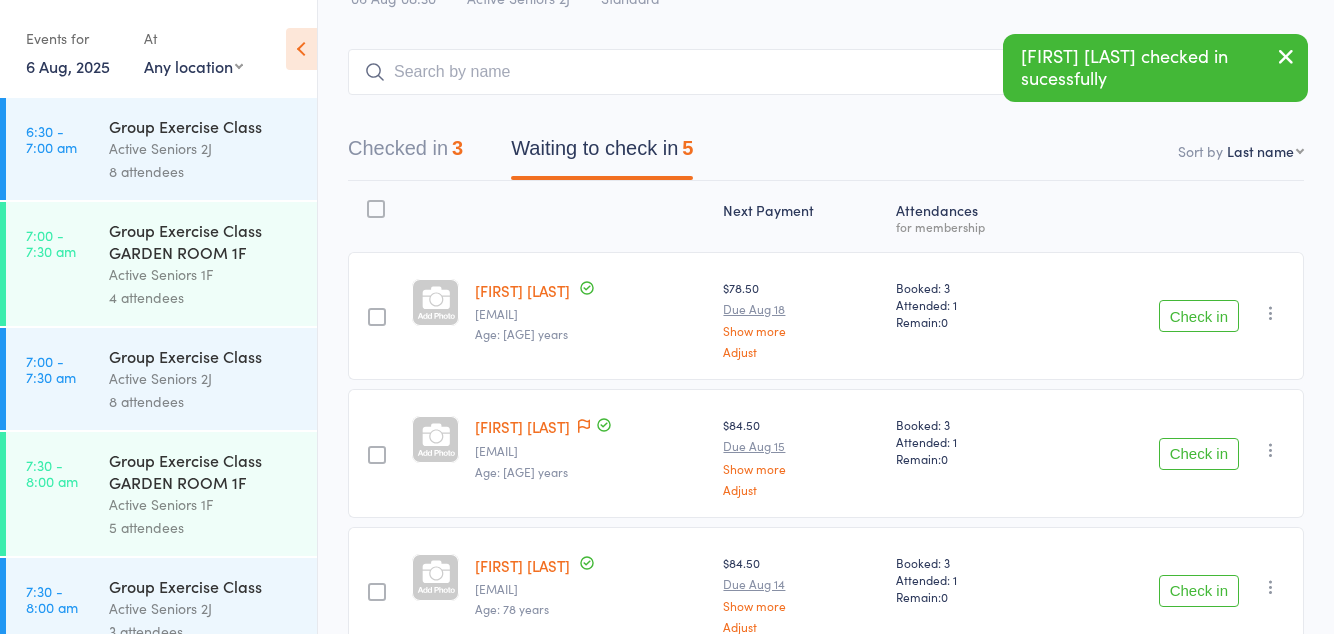 click on "Check in" at bounding box center (1199, 316) 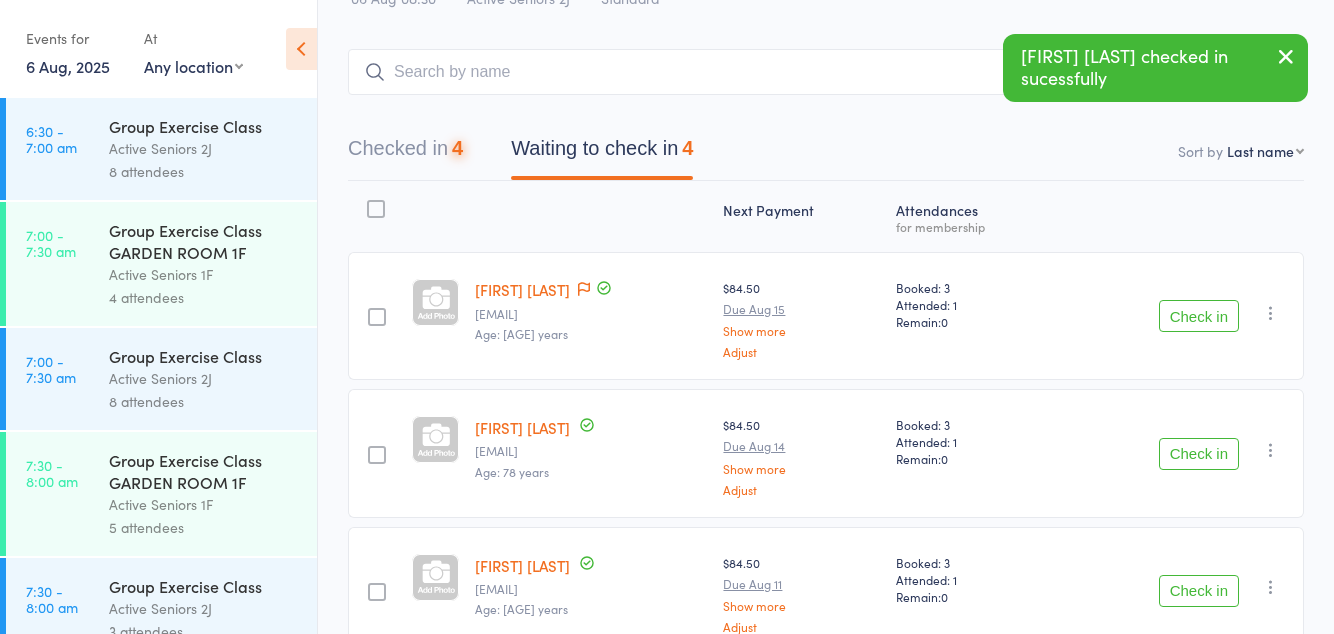 click on "Check in" at bounding box center [1199, 316] 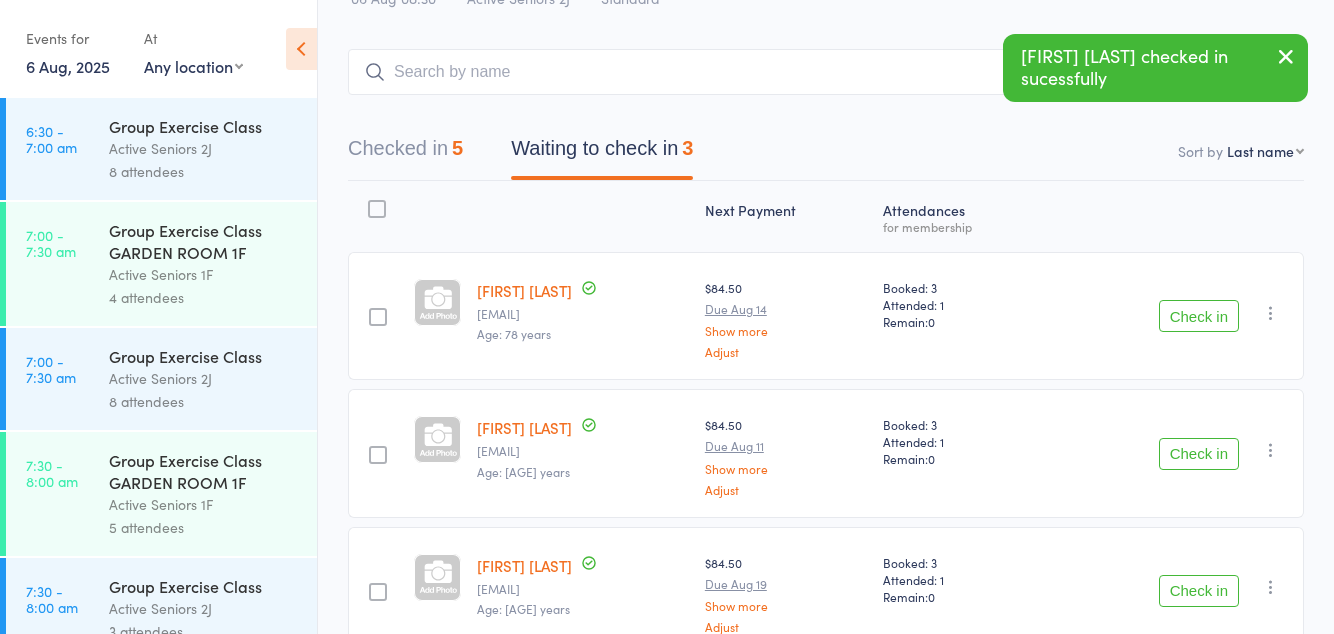 click on "Check in" at bounding box center (1199, 316) 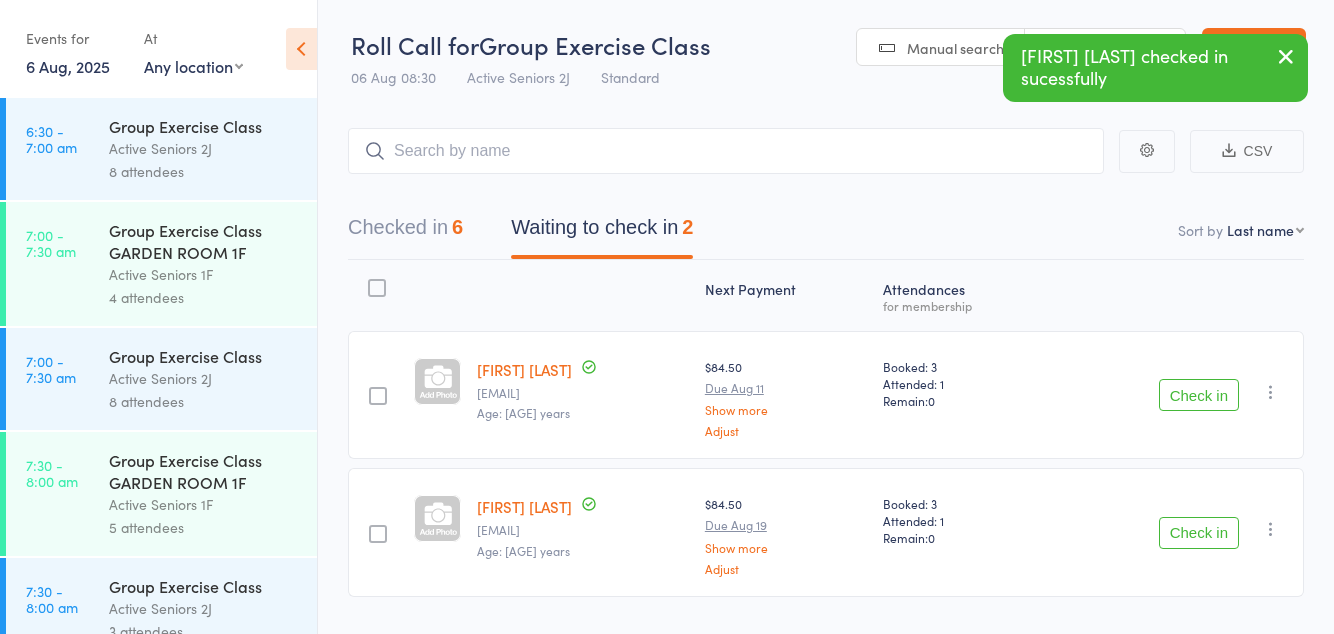 click on "Check in" at bounding box center (1199, 395) 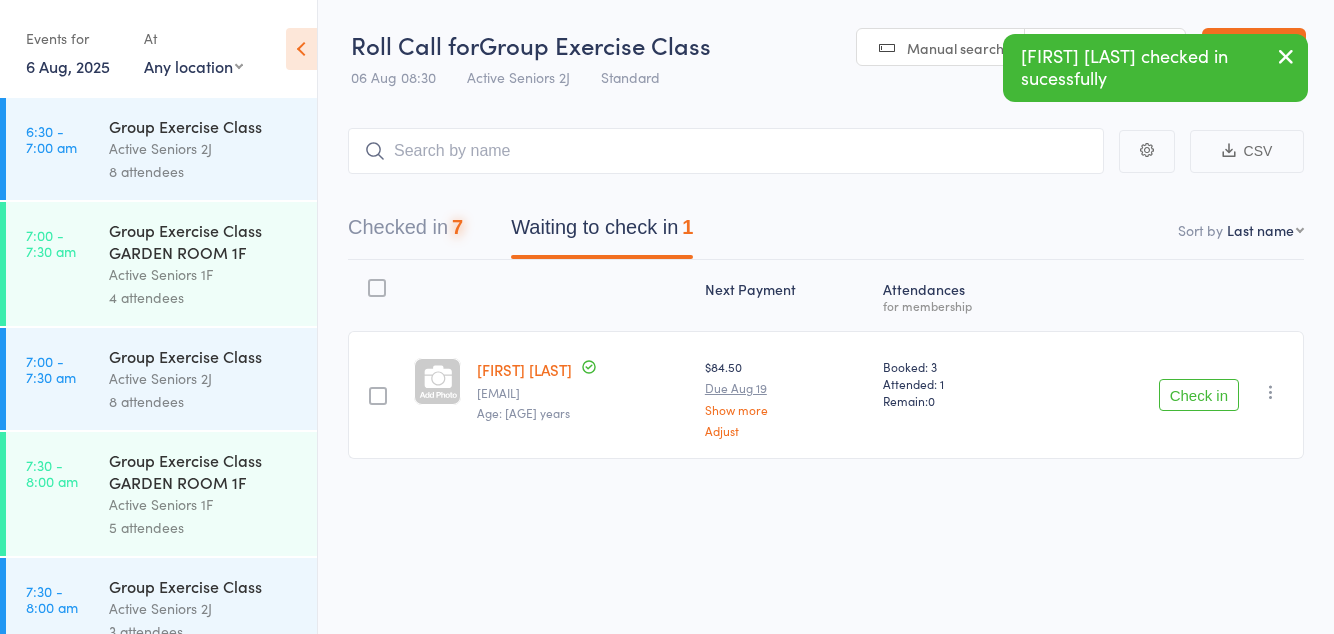 click on "Check in" at bounding box center (1199, 395) 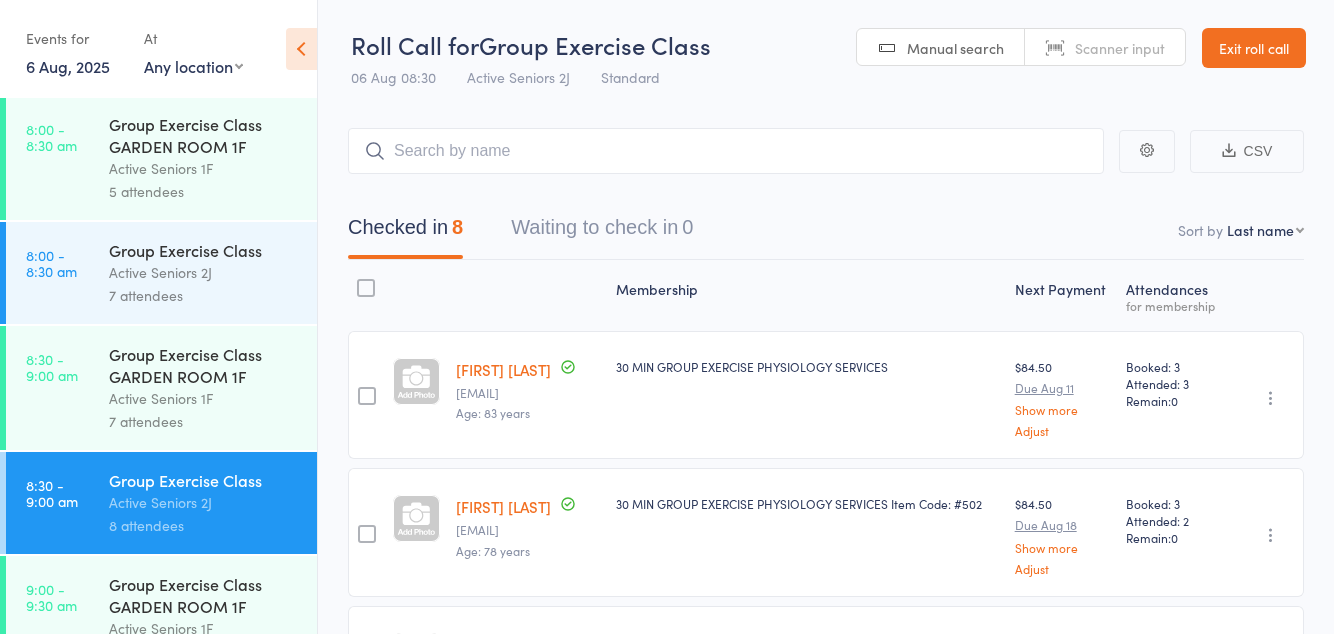 scroll, scrollTop: 570, scrollLeft: 0, axis: vertical 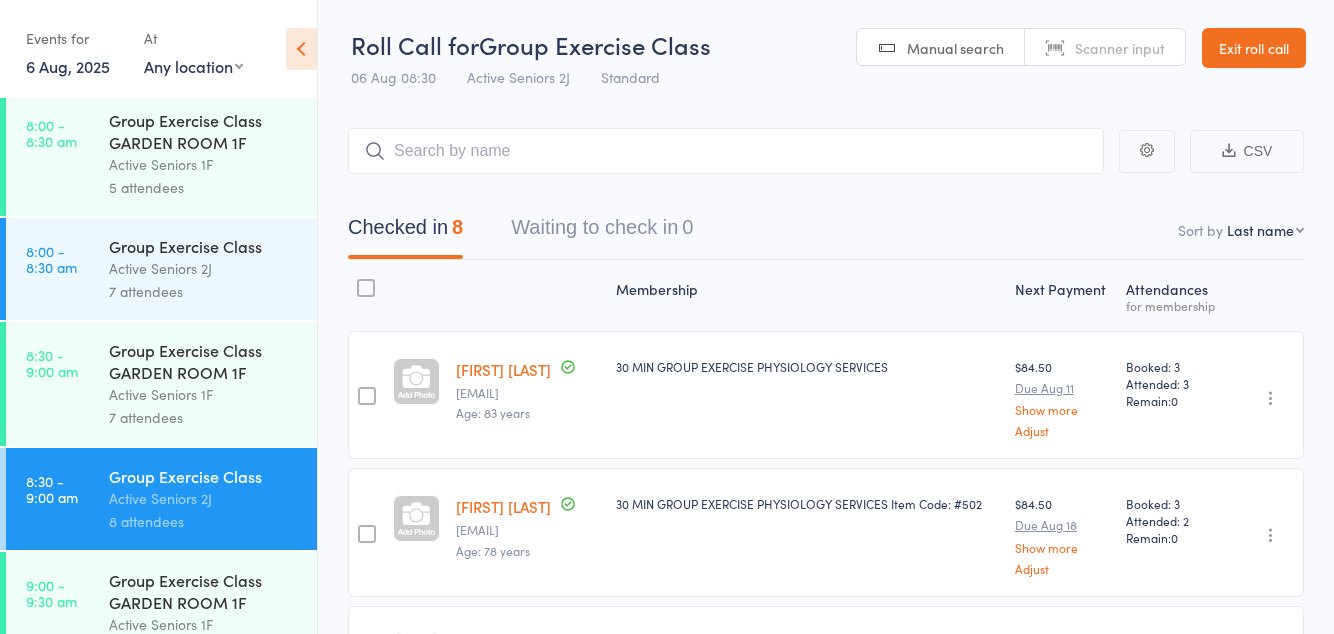 click on "Group Exercise Class GARDEN ROOM 1F" at bounding box center (204, 361) 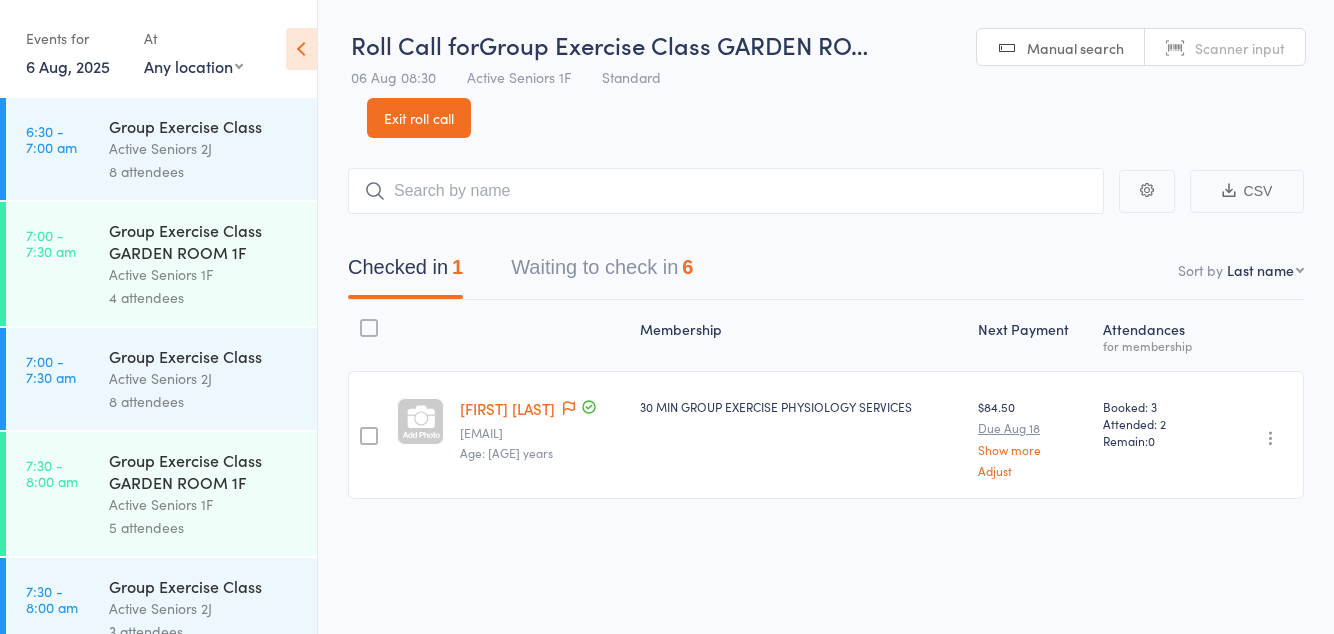 click on "Waiting to check in  6" at bounding box center [602, 272] 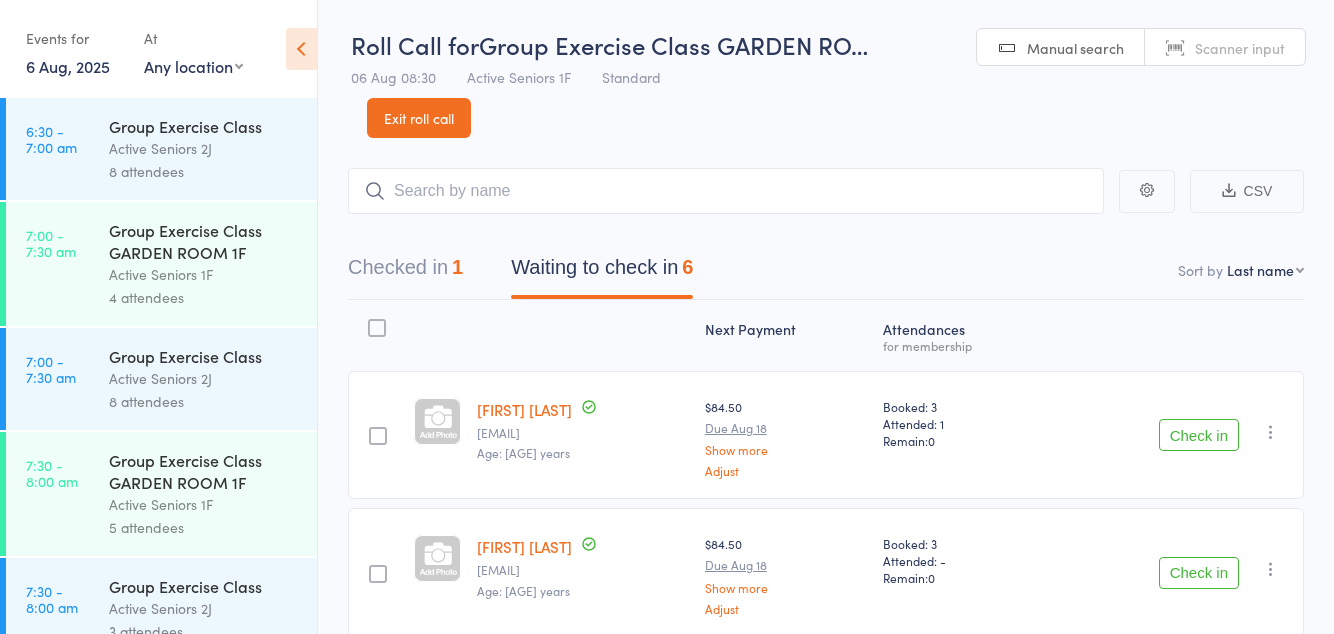 click on "Check in" at bounding box center (1199, 435) 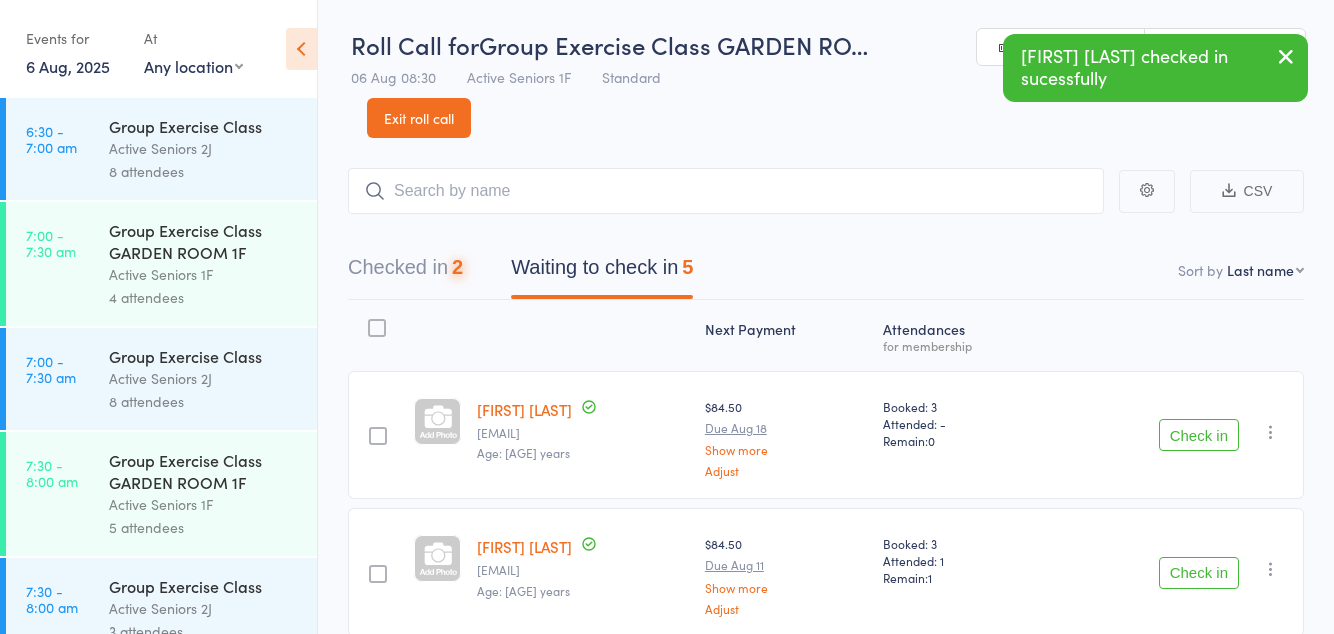 click on "Check in" at bounding box center [1199, 435] 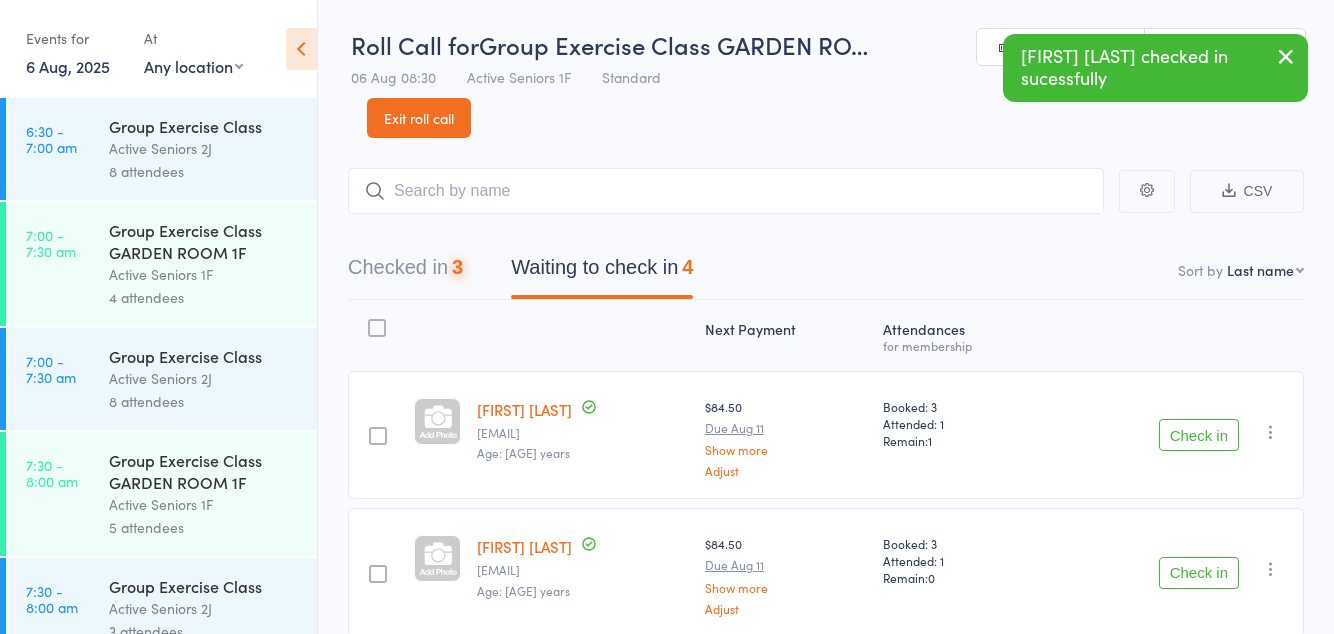 click on "Check in" at bounding box center (1199, 435) 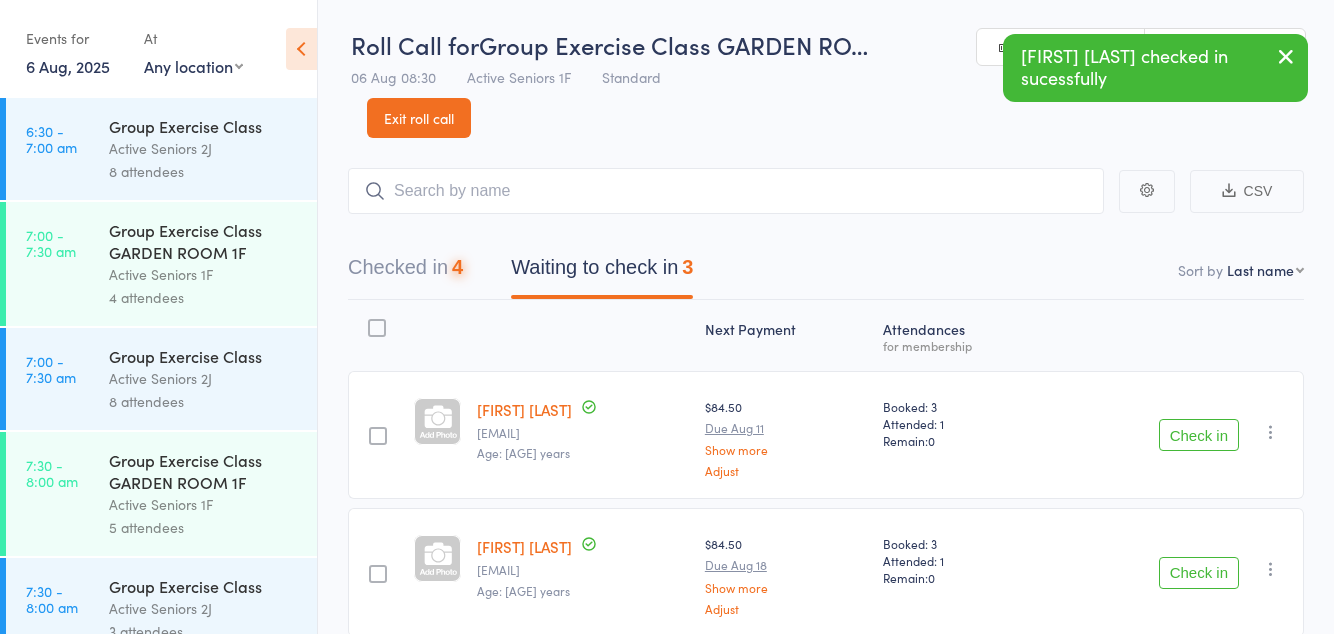 click on "Check in Check in Send message Add Note Add Task Add Flag Remove Mark absent" at bounding box center [1176, 435] 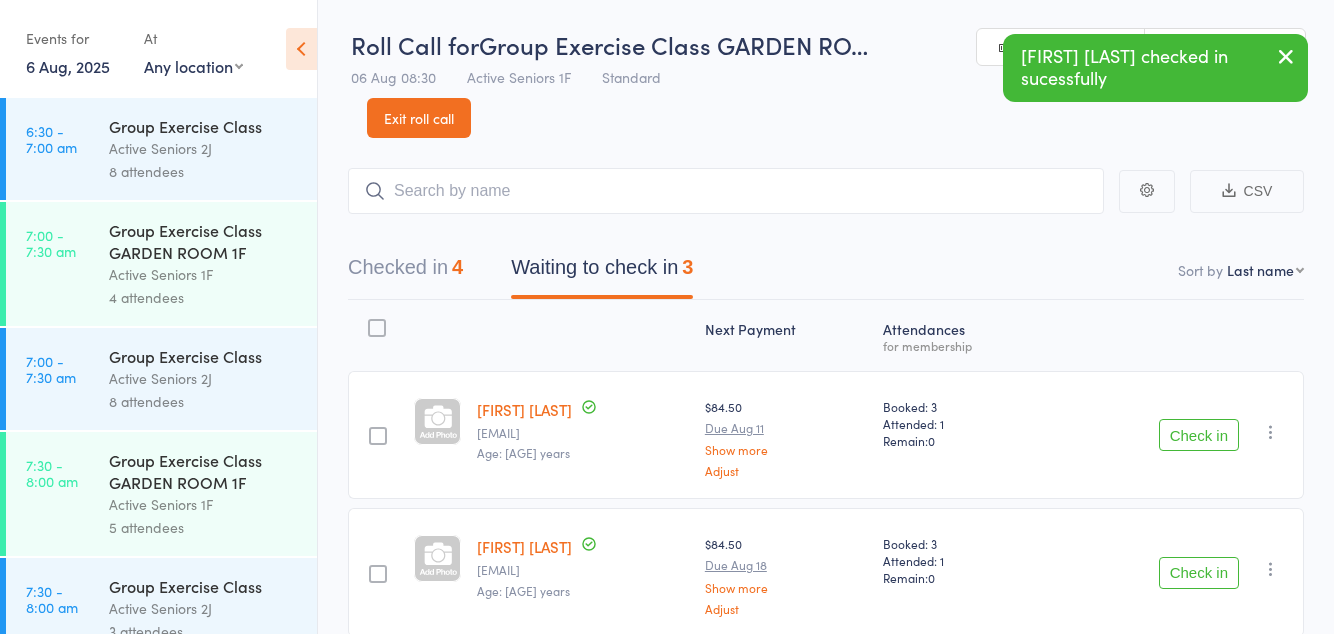 click on "Check in" at bounding box center [1199, 435] 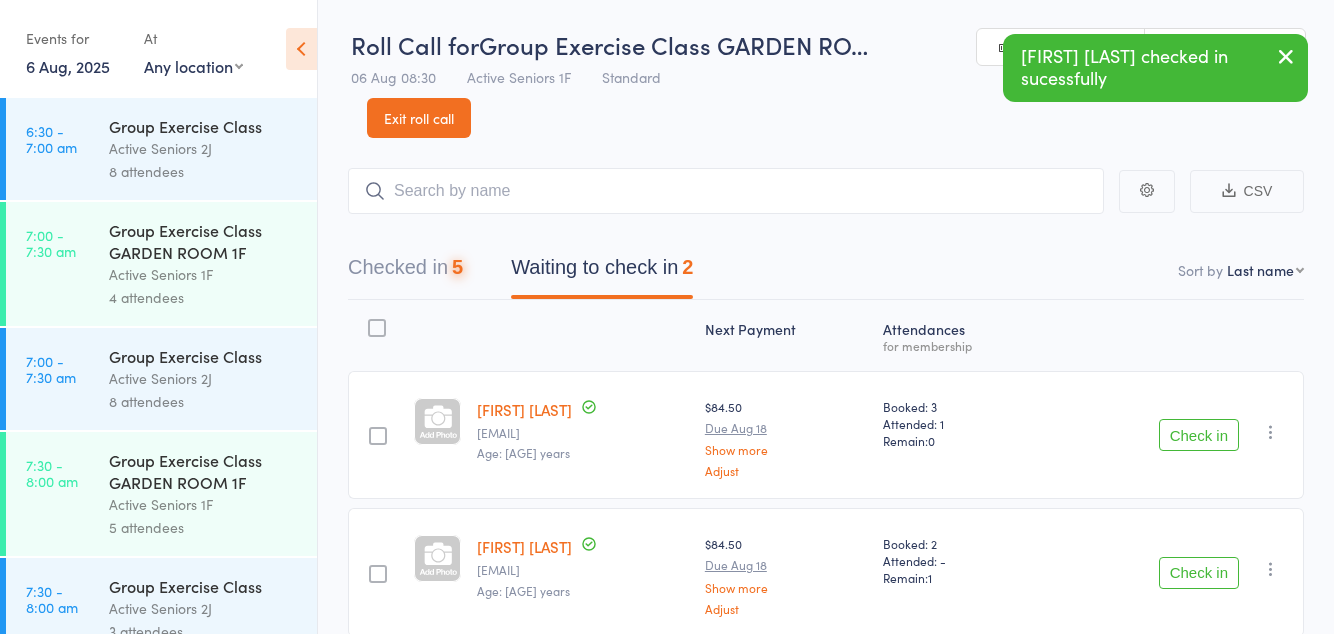 click on "Check in" at bounding box center (1199, 435) 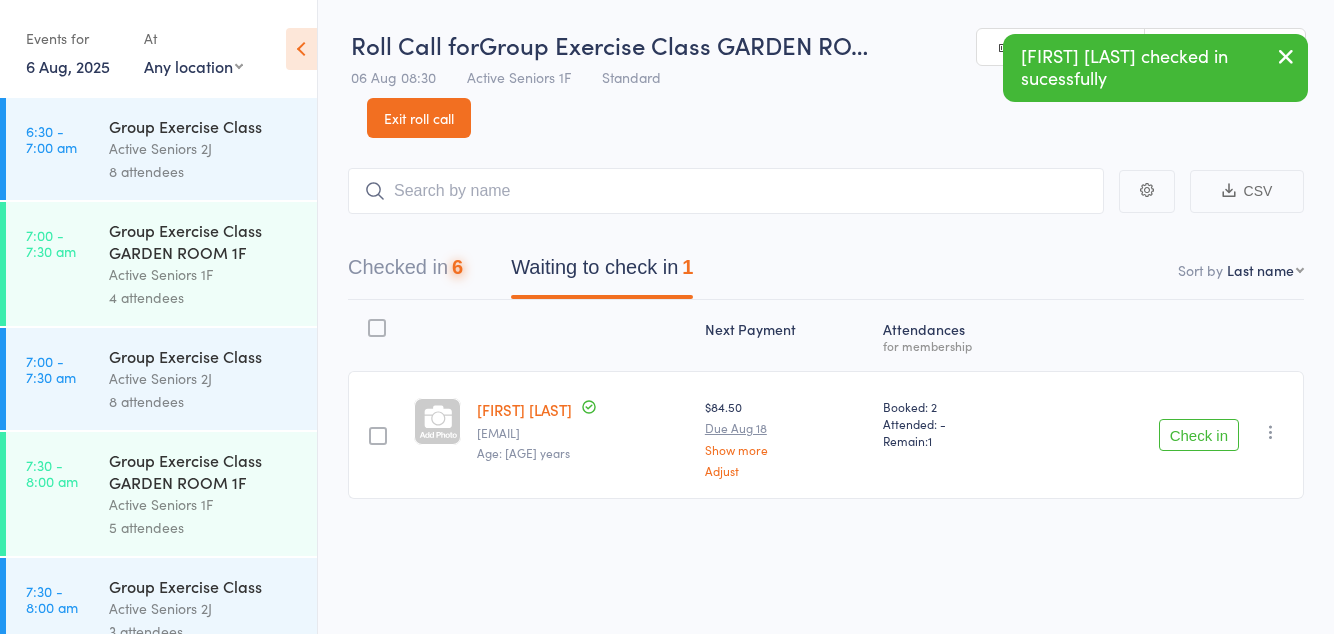 click on "Check in" at bounding box center [1199, 435] 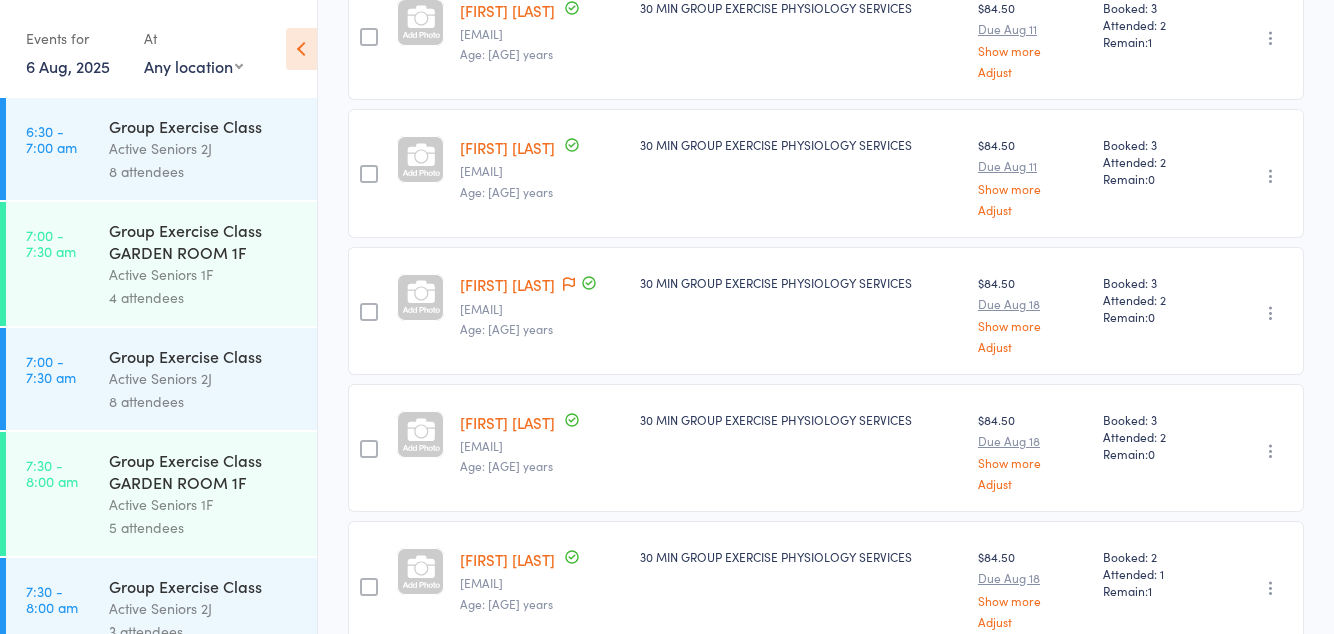 scroll, scrollTop: 675, scrollLeft: 0, axis: vertical 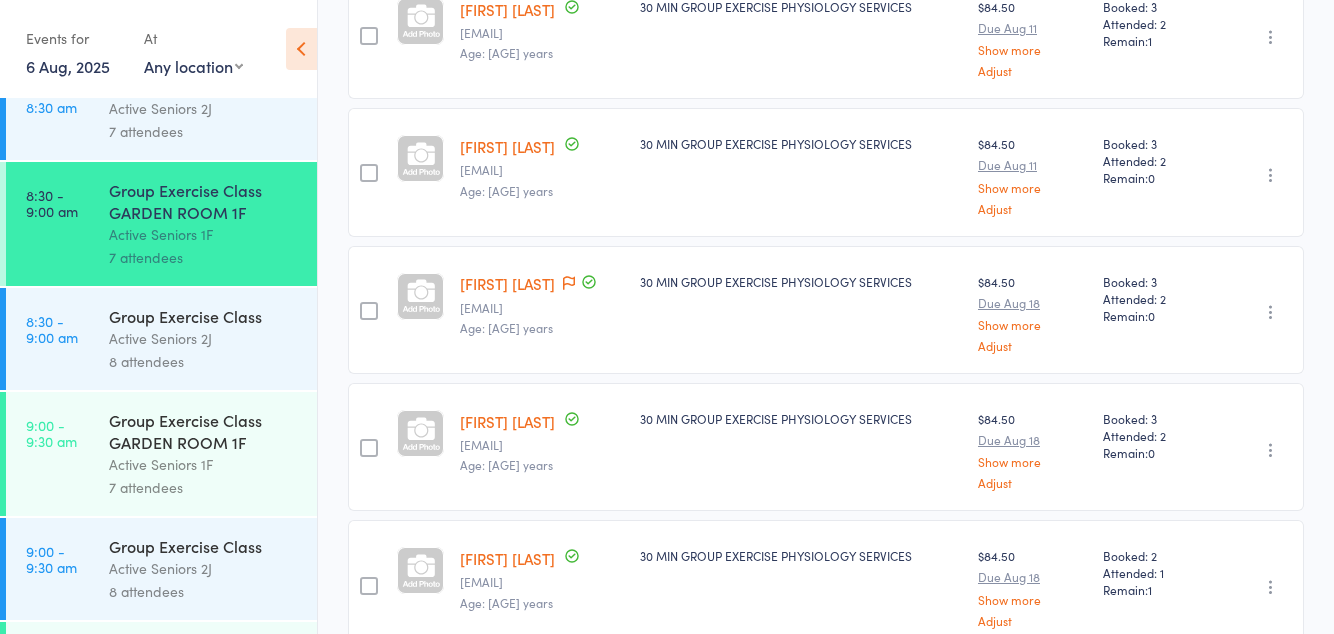 click on "Active Seniors 1F" at bounding box center [204, 464] 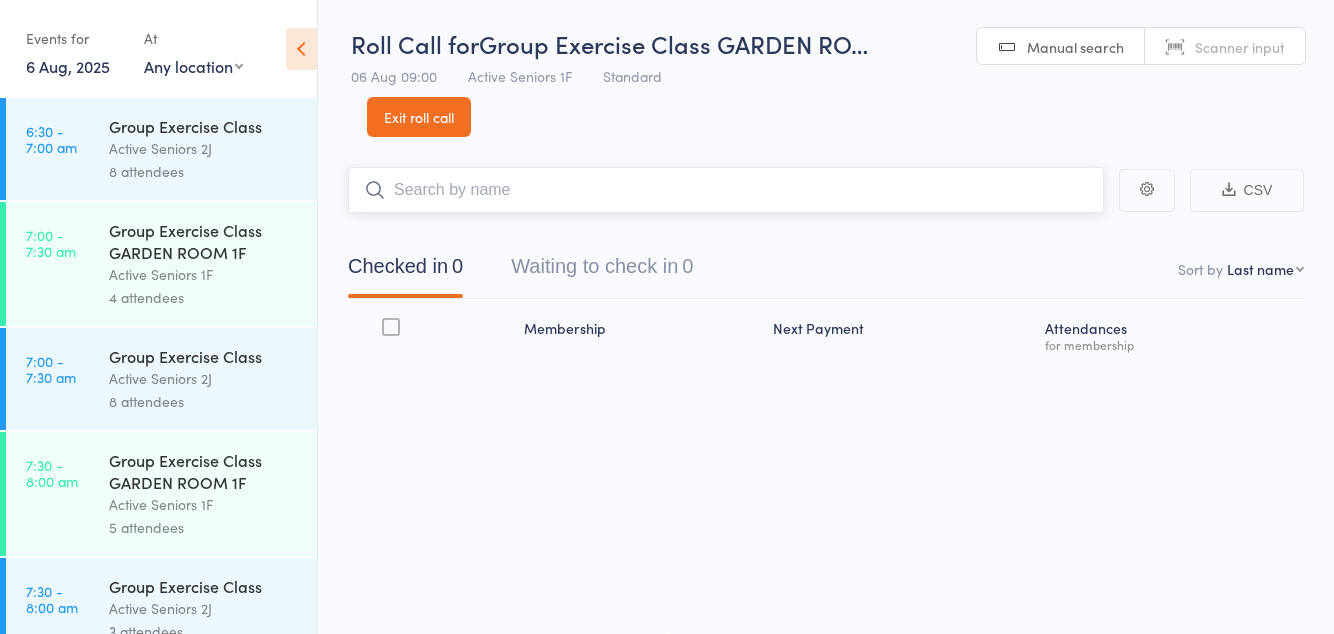 scroll, scrollTop: 0, scrollLeft: 0, axis: both 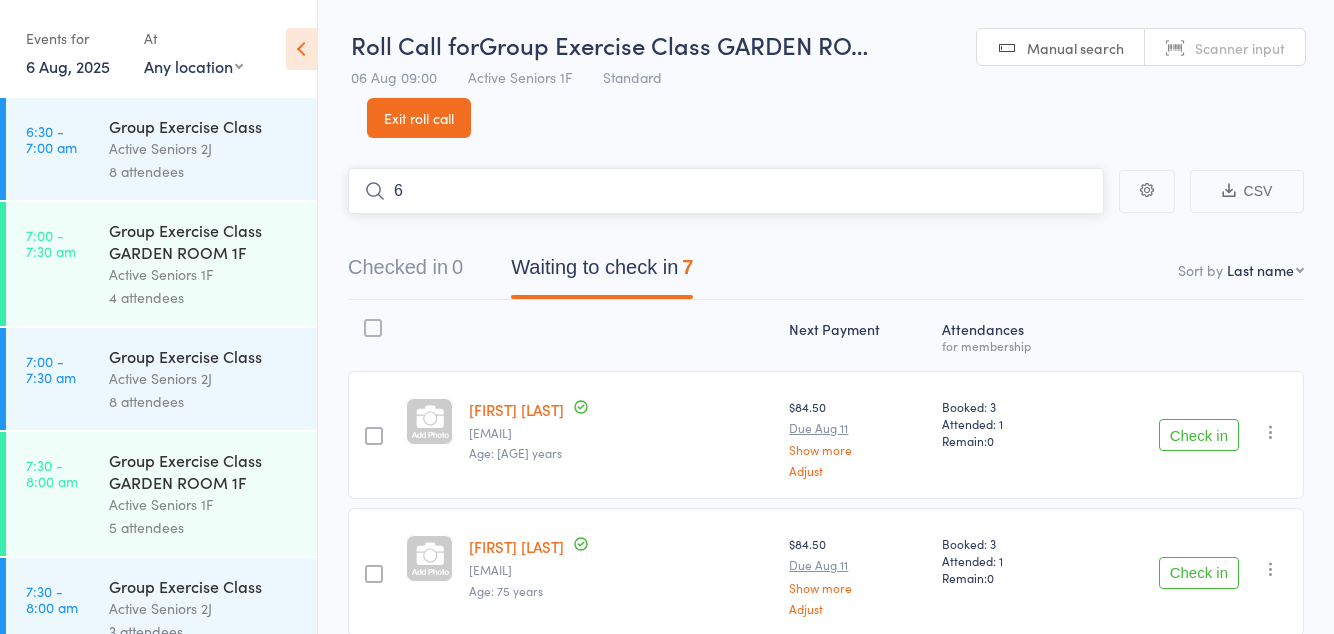 type on "6" 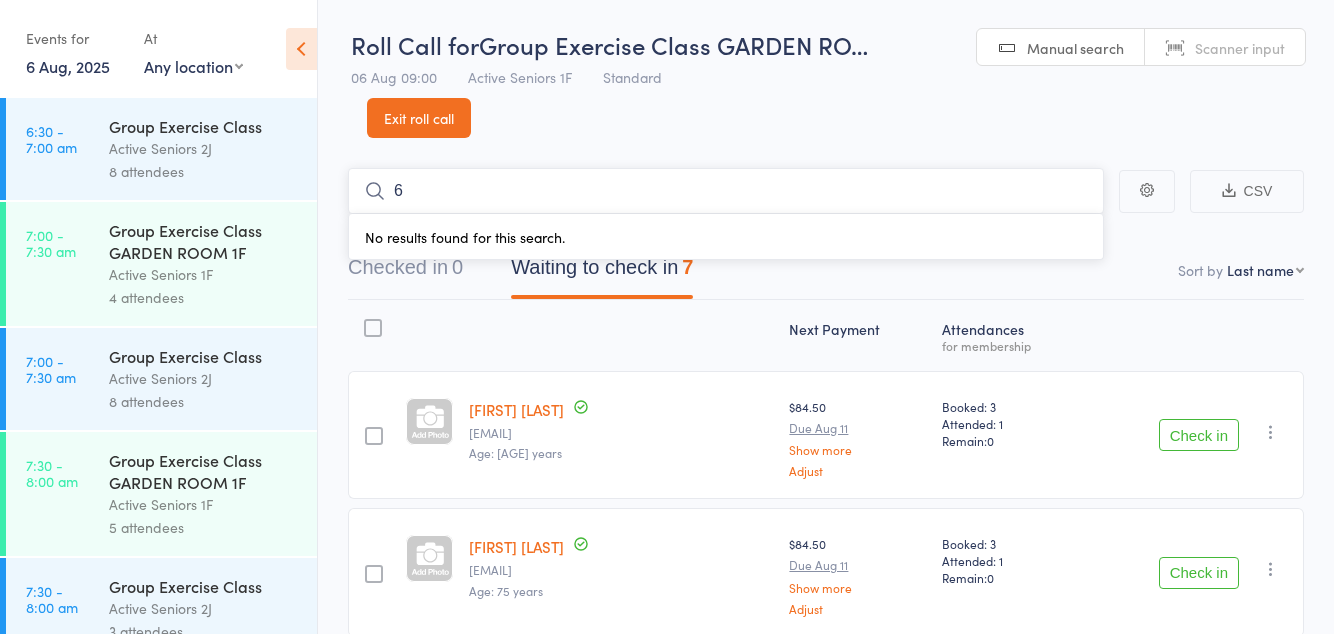 click on "6" at bounding box center [726, 191] 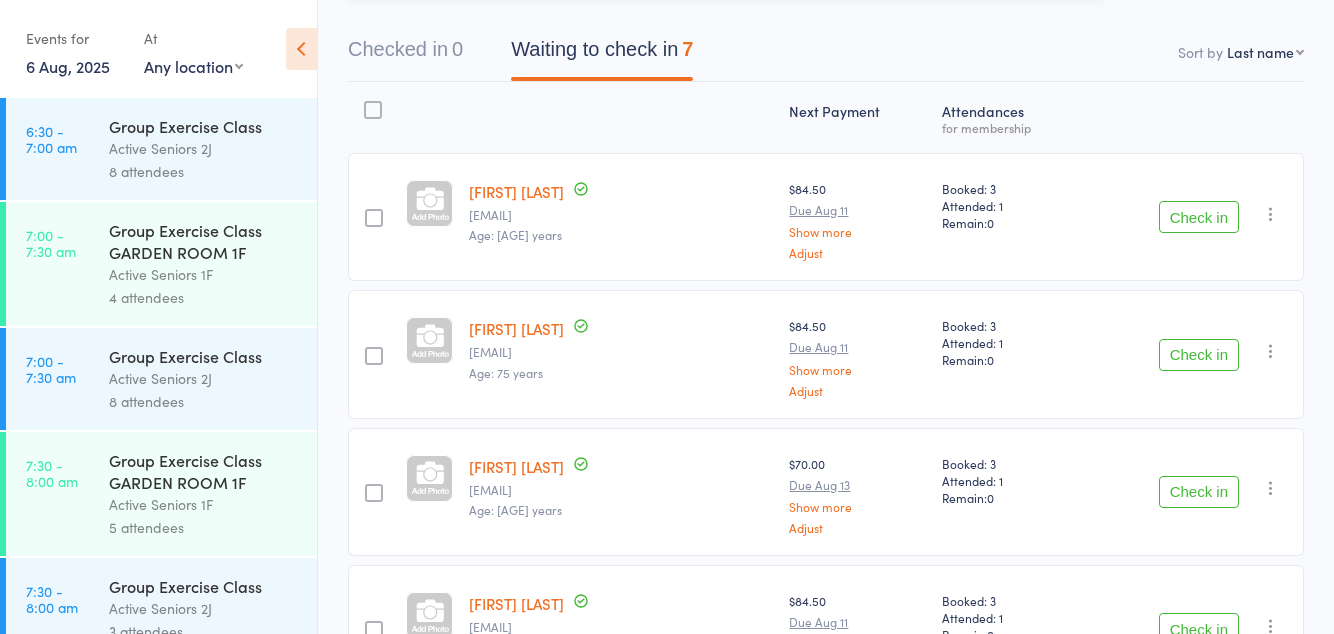 scroll, scrollTop: 197, scrollLeft: 0, axis: vertical 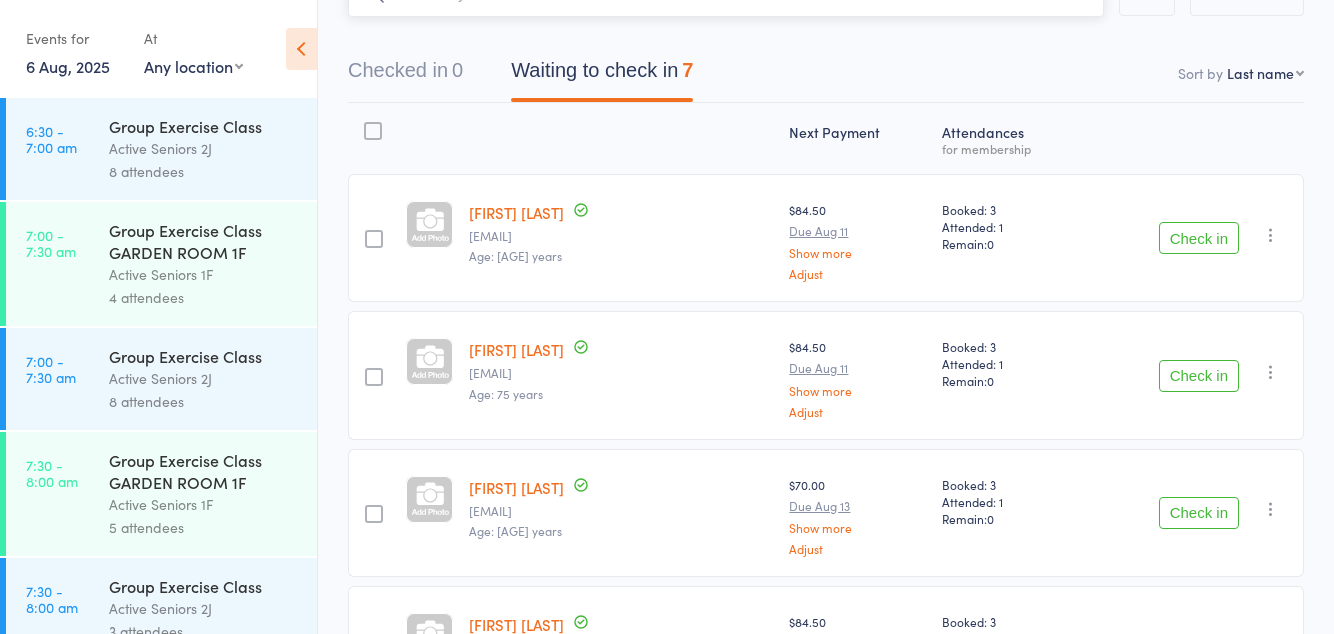 type 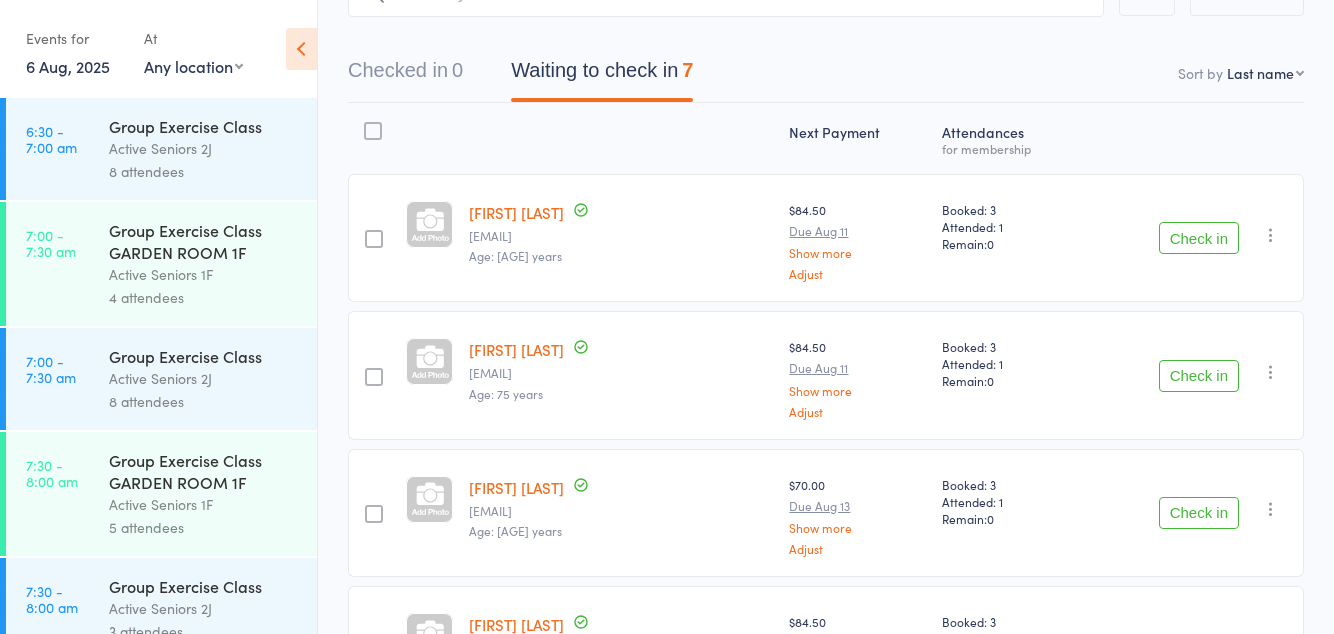 click on "Check in" at bounding box center (1199, 238) 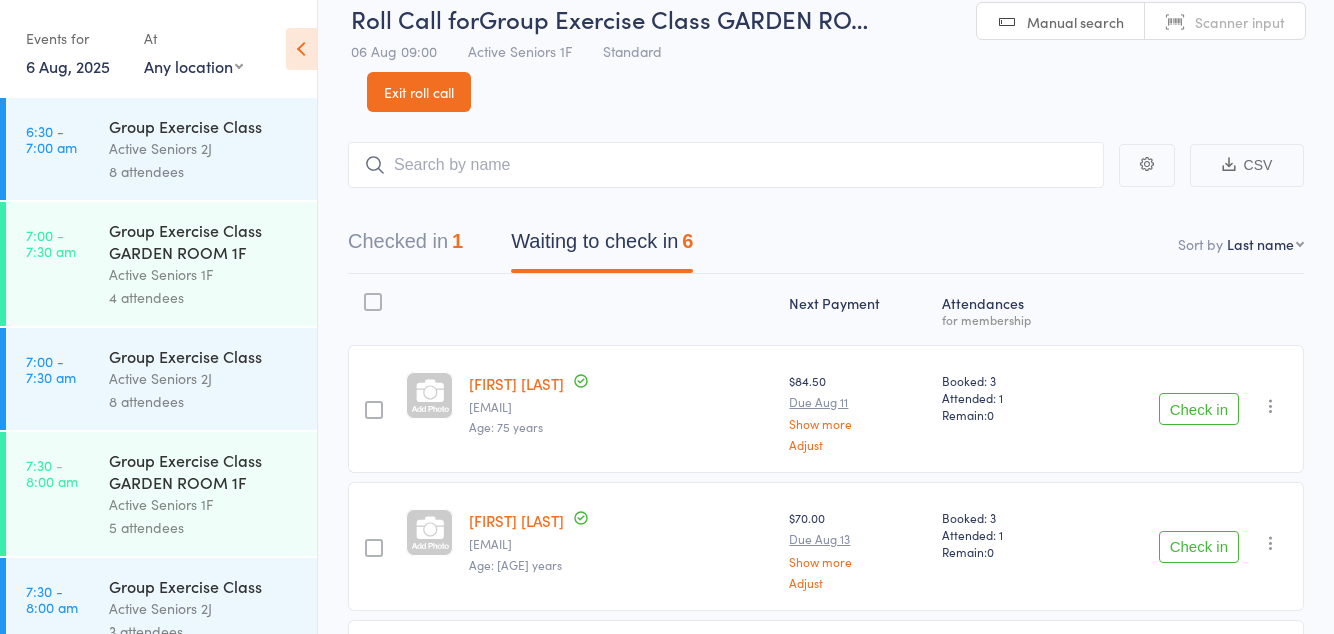 scroll, scrollTop: 0, scrollLeft: 0, axis: both 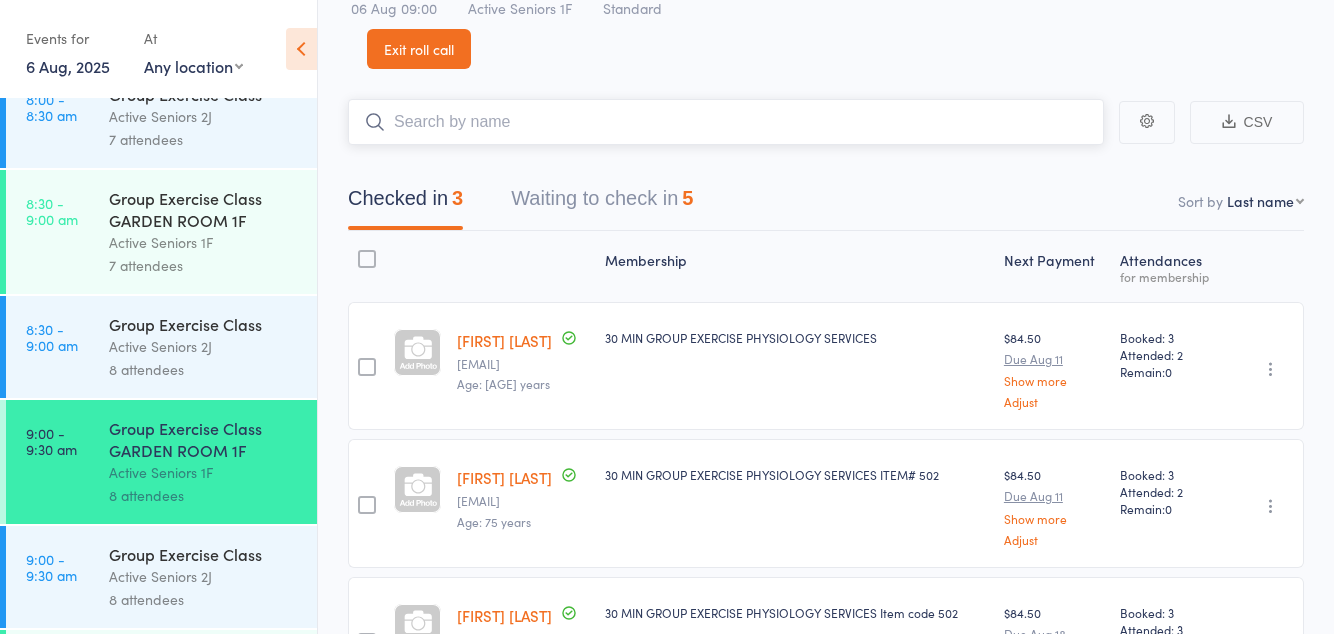 click on "Waiting to check in  5" at bounding box center (602, 203) 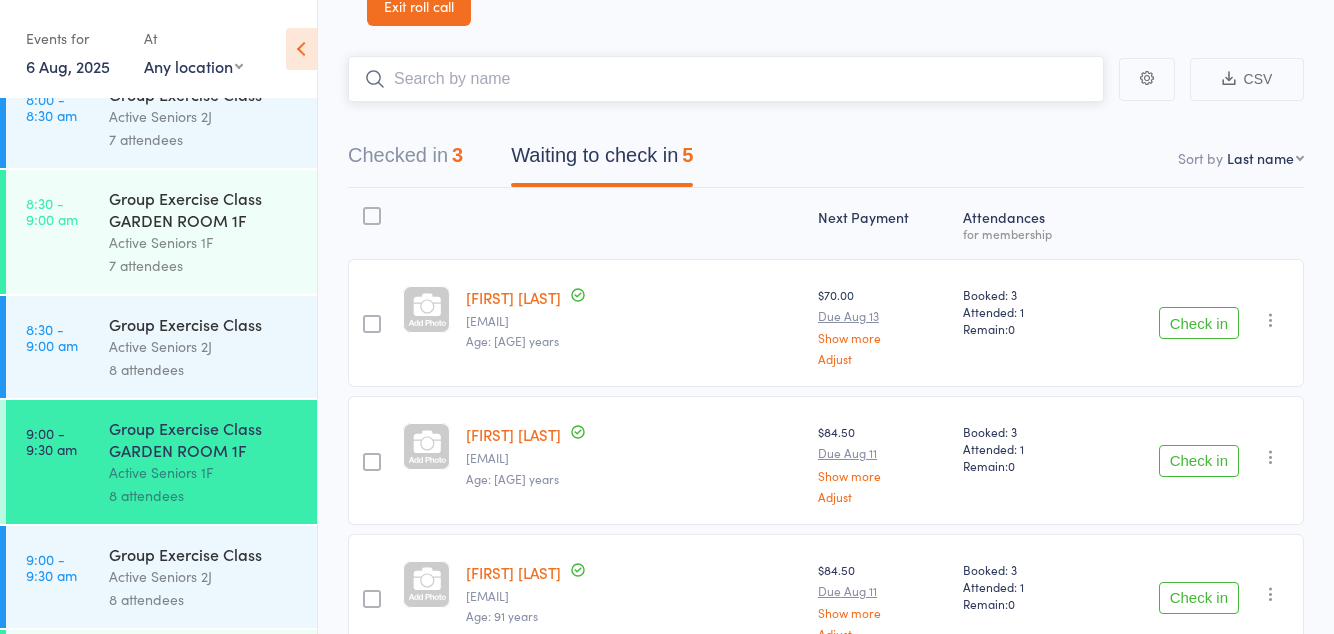 scroll, scrollTop: 403, scrollLeft: 0, axis: vertical 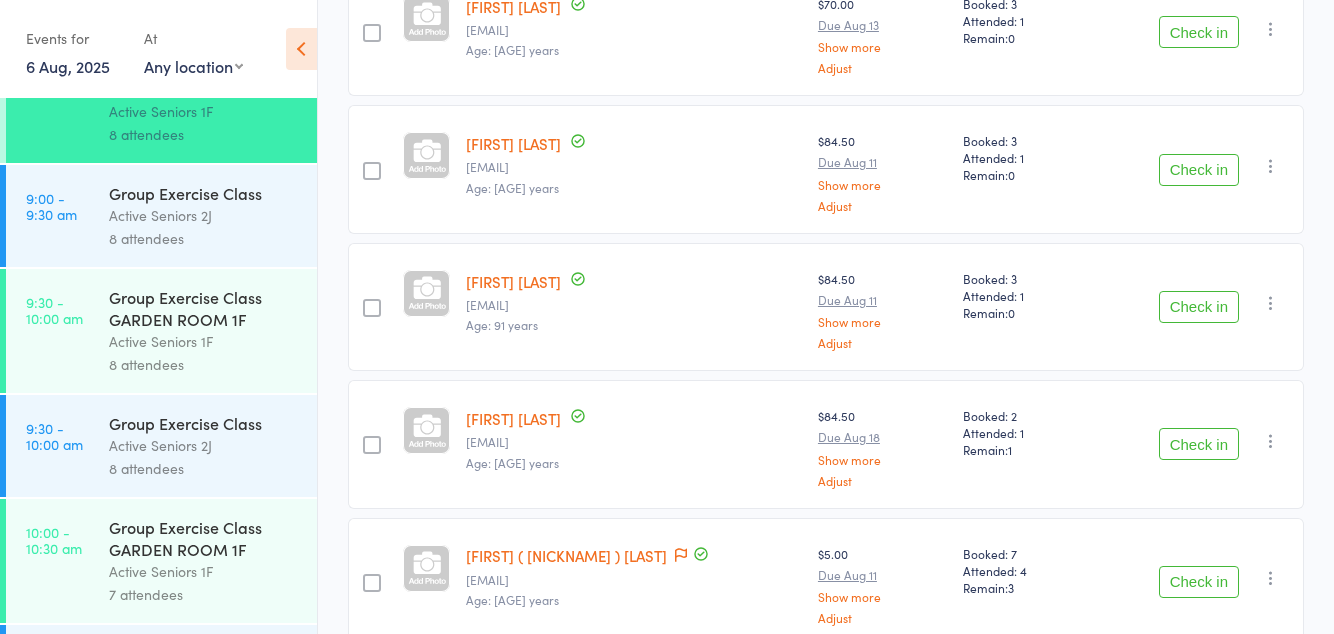 click on "Check in" at bounding box center [1199, 444] 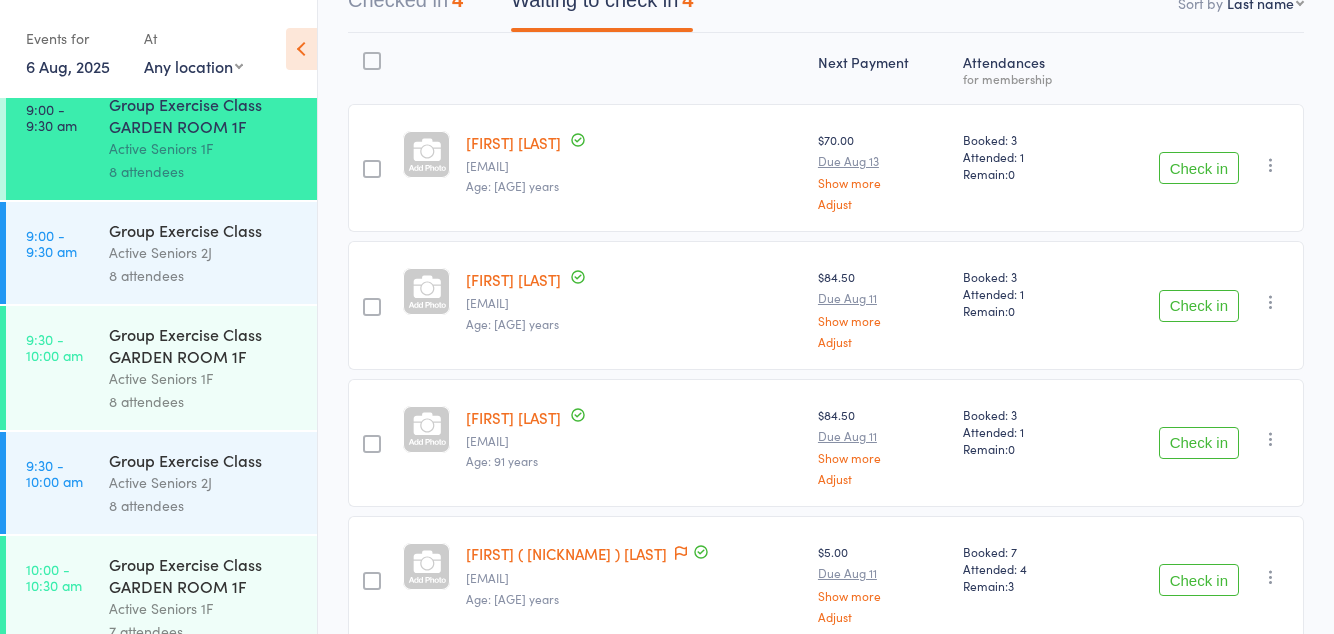 scroll, scrollTop: 1047, scrollLeft: 0, axis: vertical 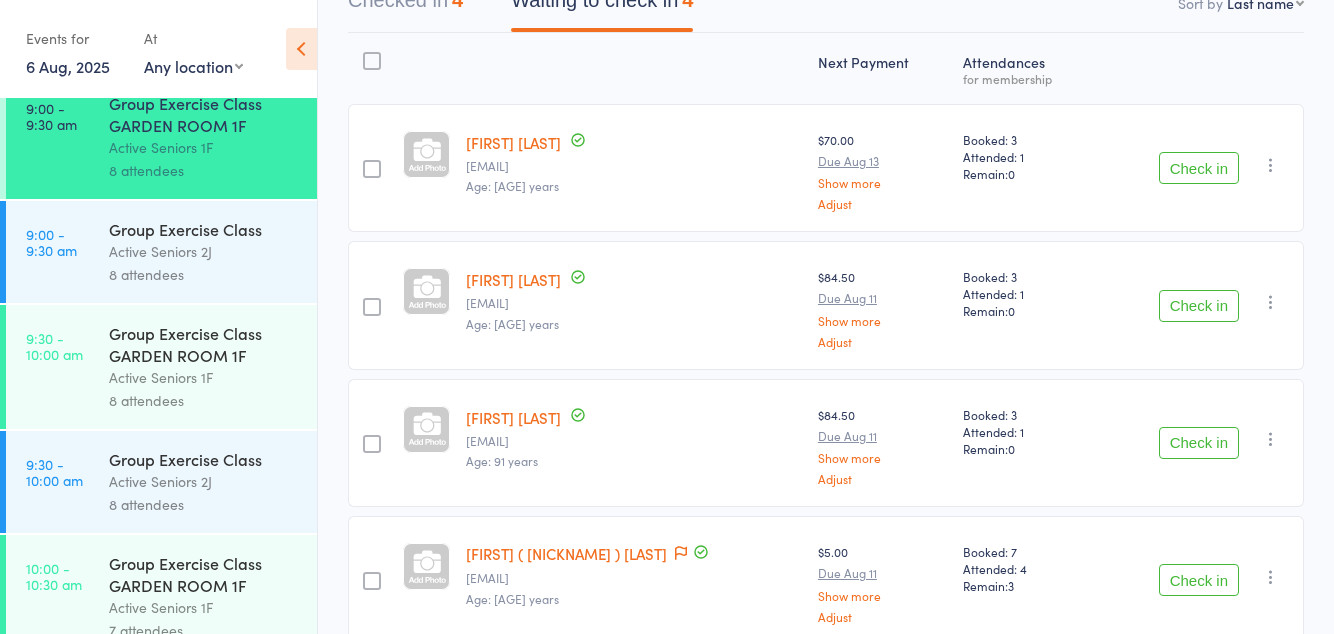 click on "Check in" at bounding box center [1199, 168] 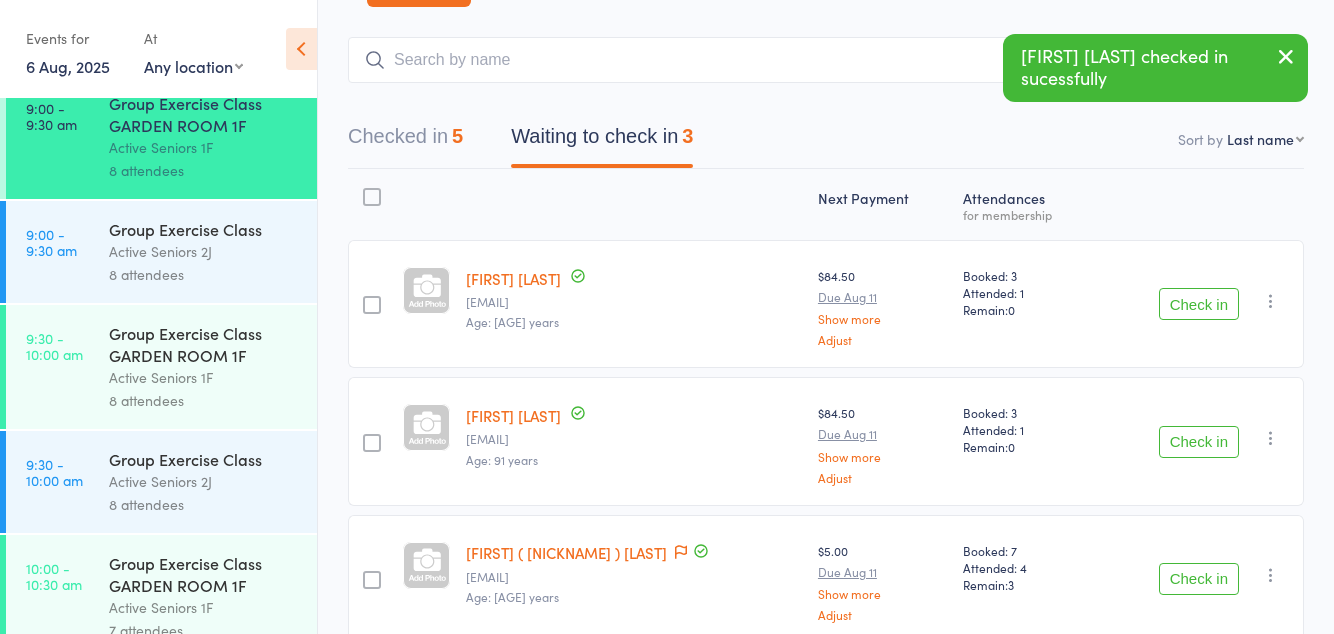 click on "Check in" at bounding box center [1199, 304] 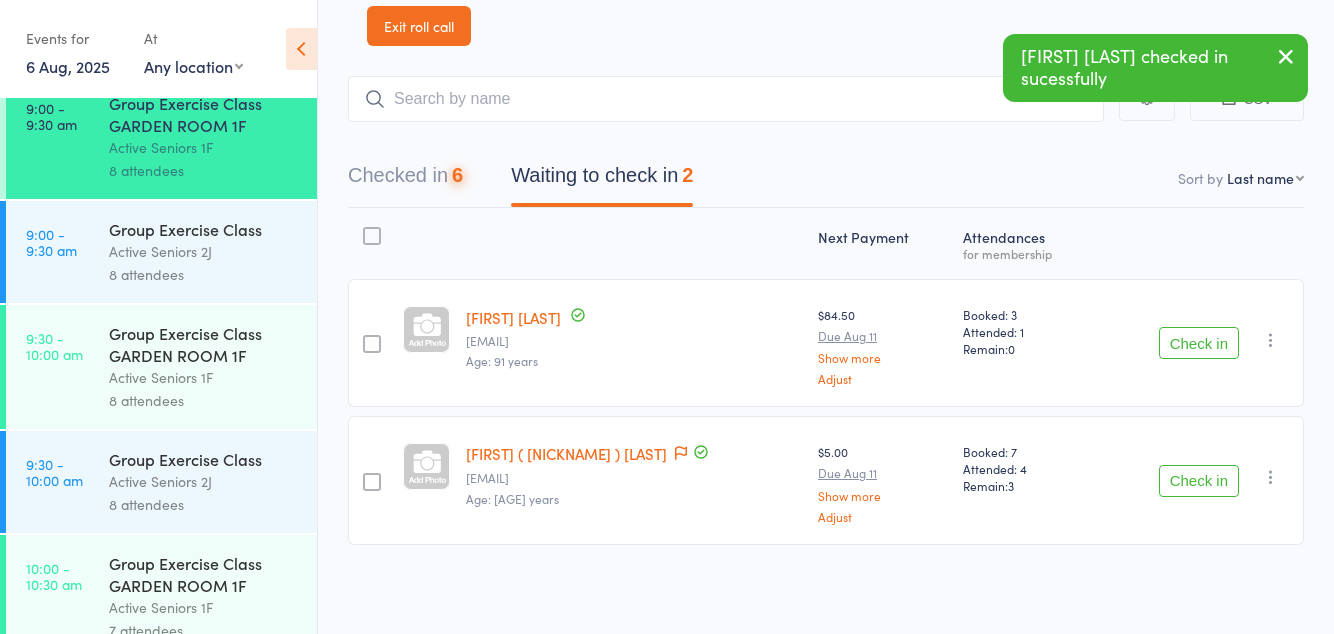 scroll, scrollTop: 0, scrollLeft: 0, axis: both 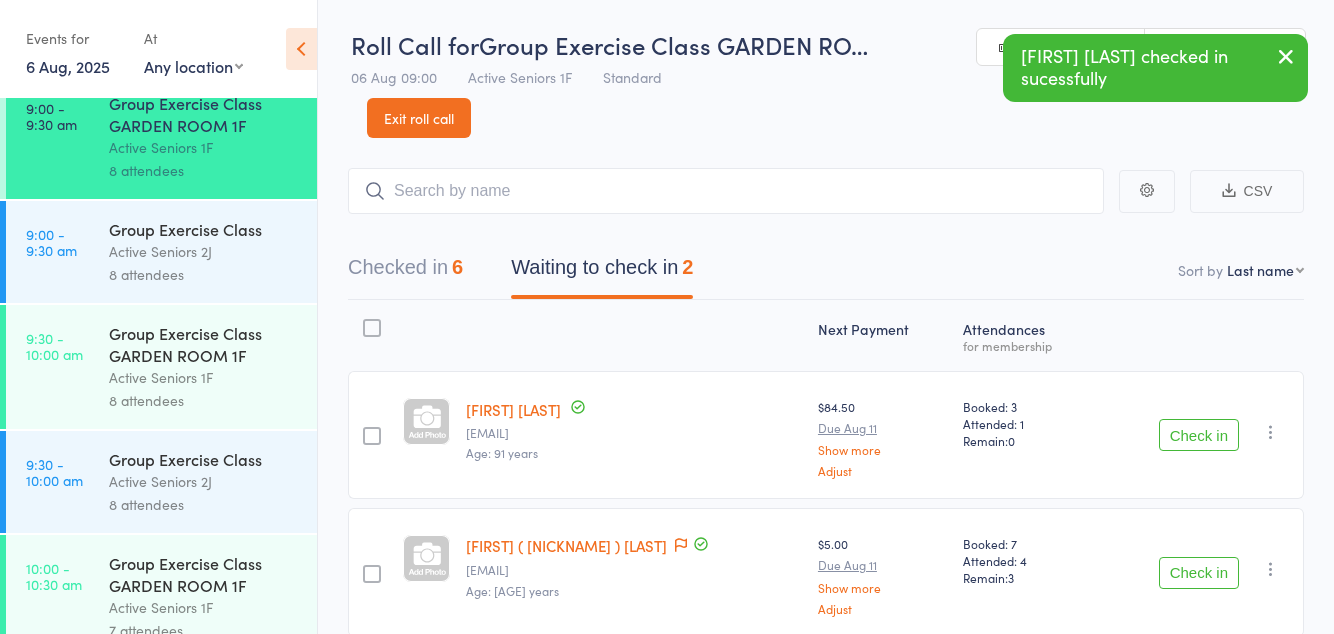 click on "Check in" at bounding box center (1199, 573) 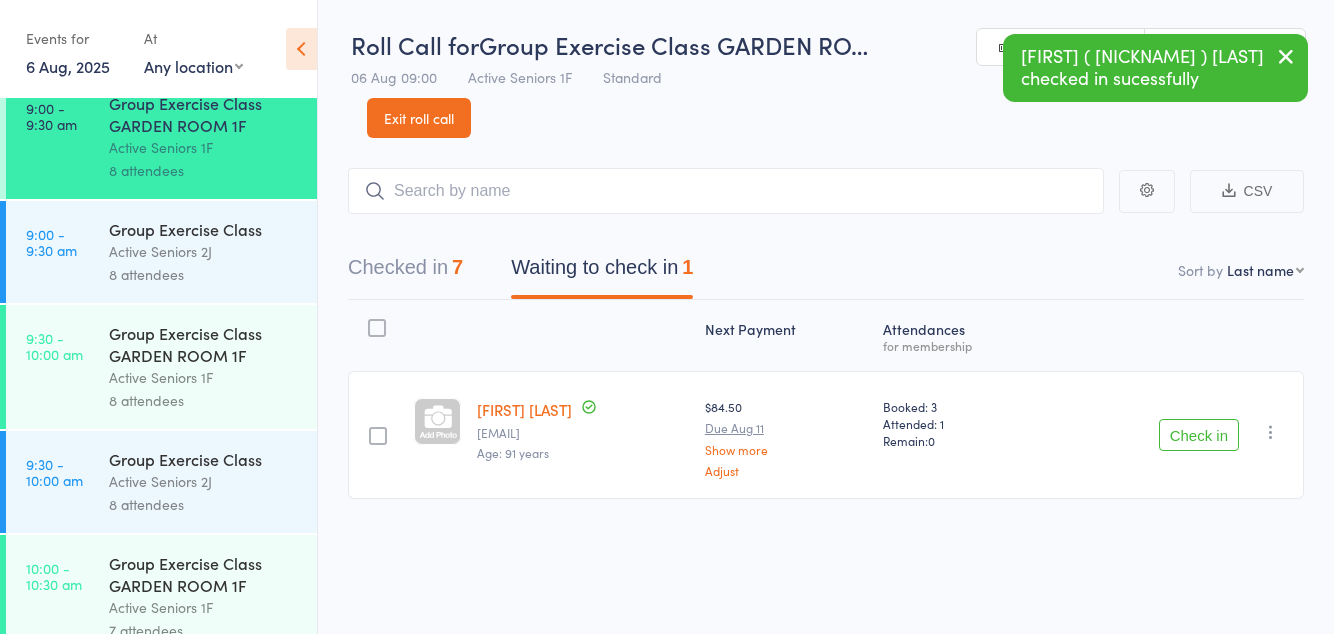 click on "Checked in  7" at bounding box center [405, 272] 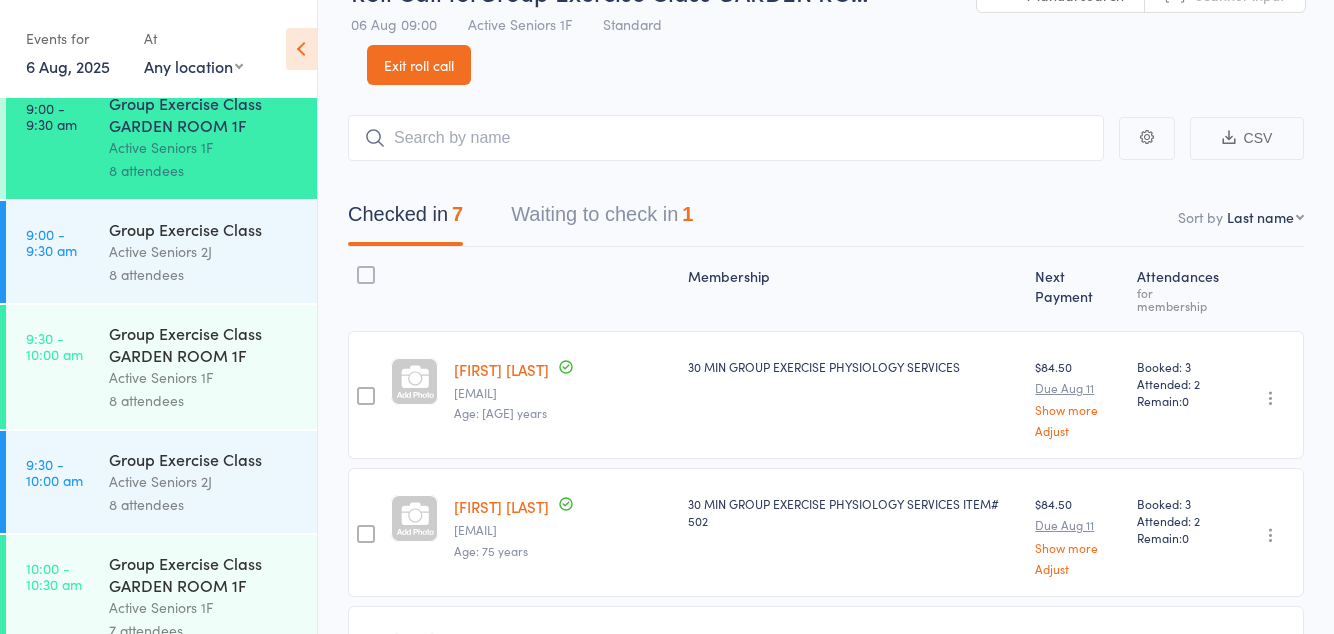 scroll, scrollTop: 0, scrollLeft: 0, axis: both 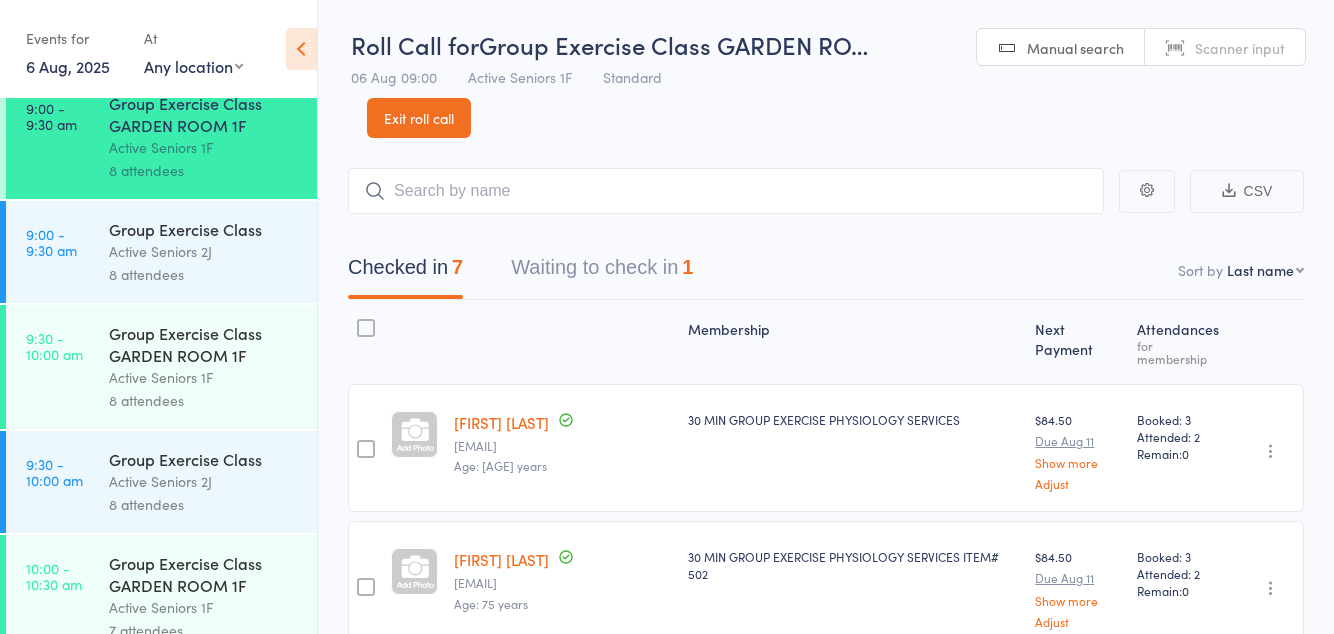 click on "Waiting to check in  1" at bounding box center [602, 272] 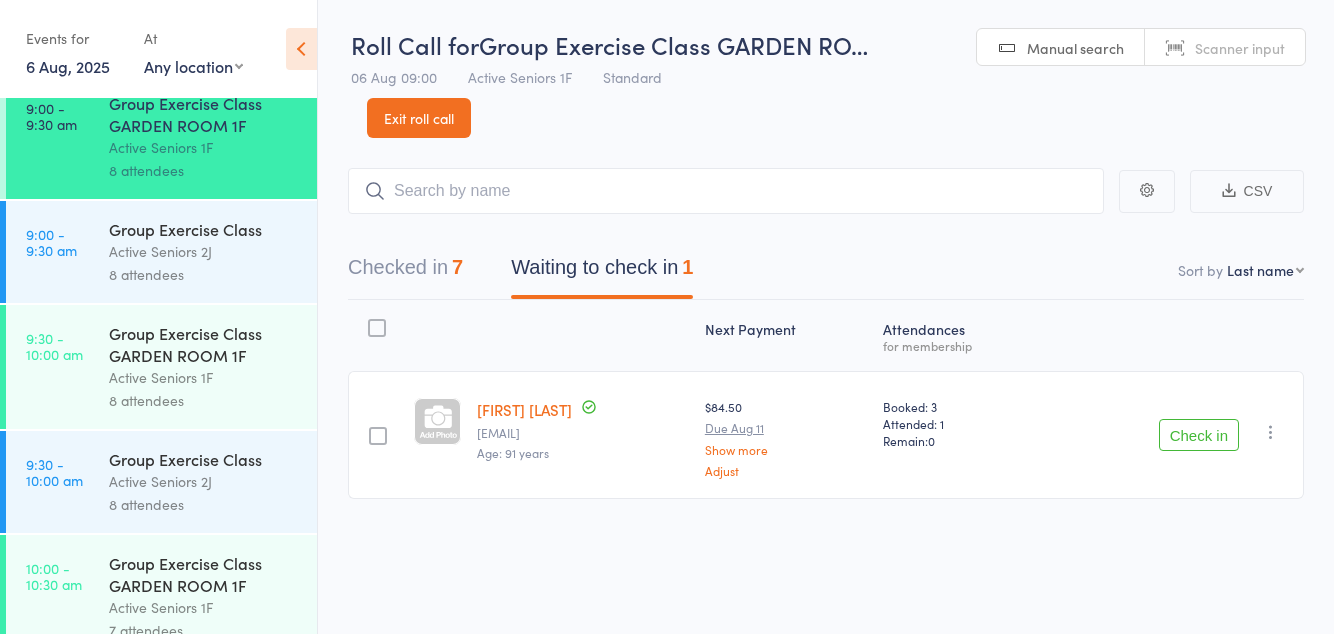 click on "Check in" at bounding box center (1199, 435) 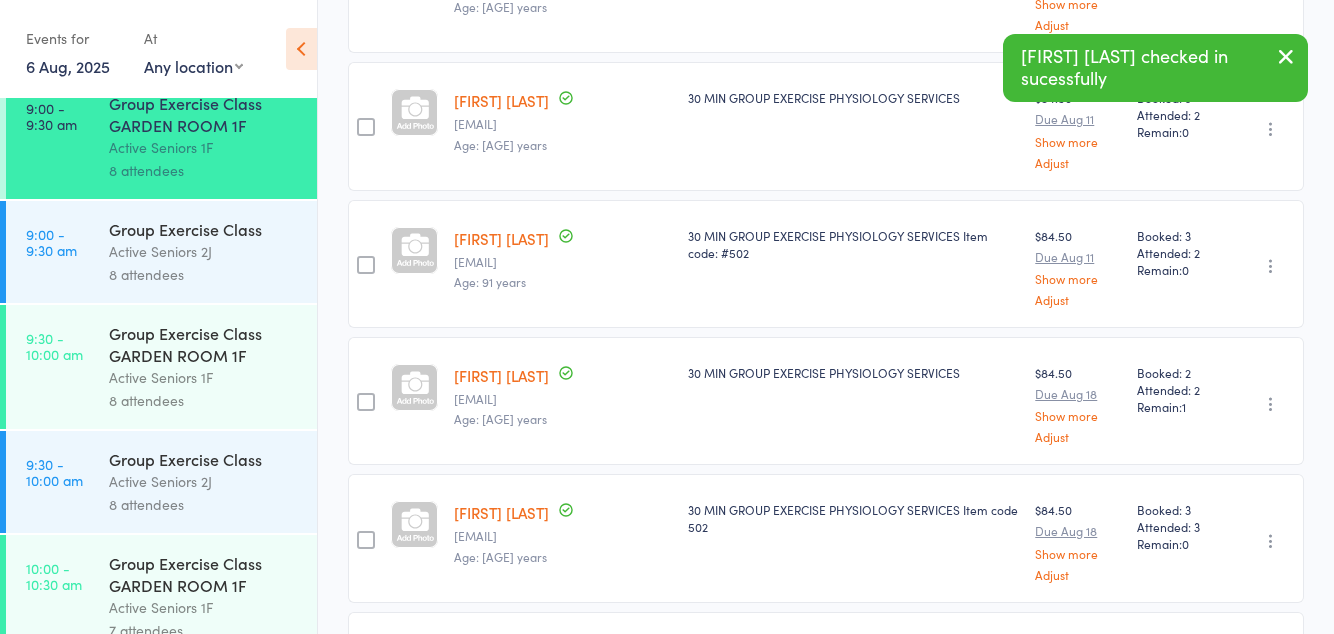 scroll, scrollTop: 829, scrollLeft: 0, axis: vertical 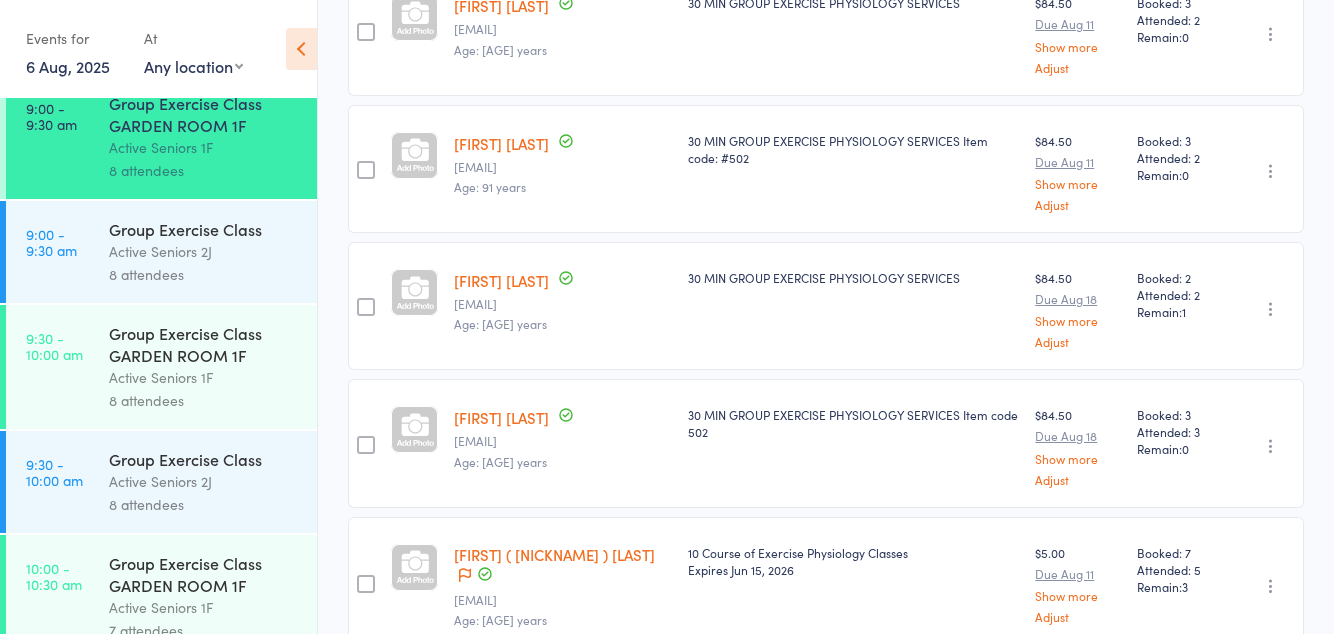 click on "9:00 - 9:30 am Group Exercise Class Active Seniors 2J 8 attendees" at bounding box center (161, 252) 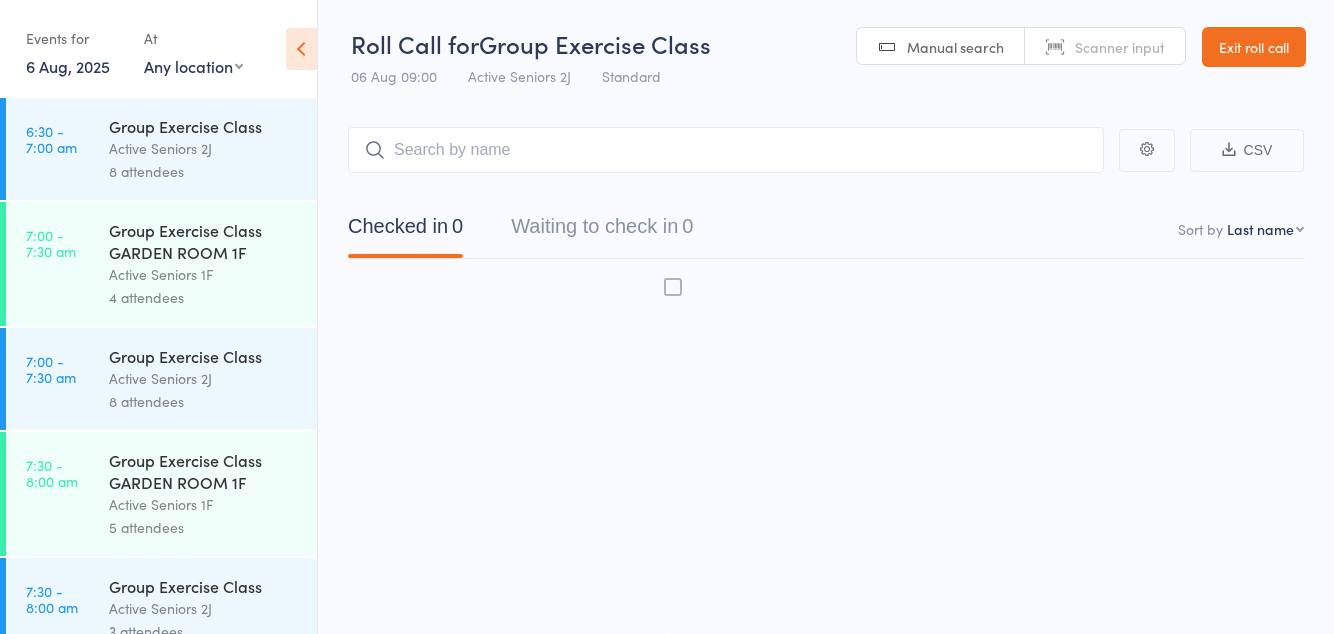 scroll, scrollTop: 0, scrollLeft: 0, axis: both 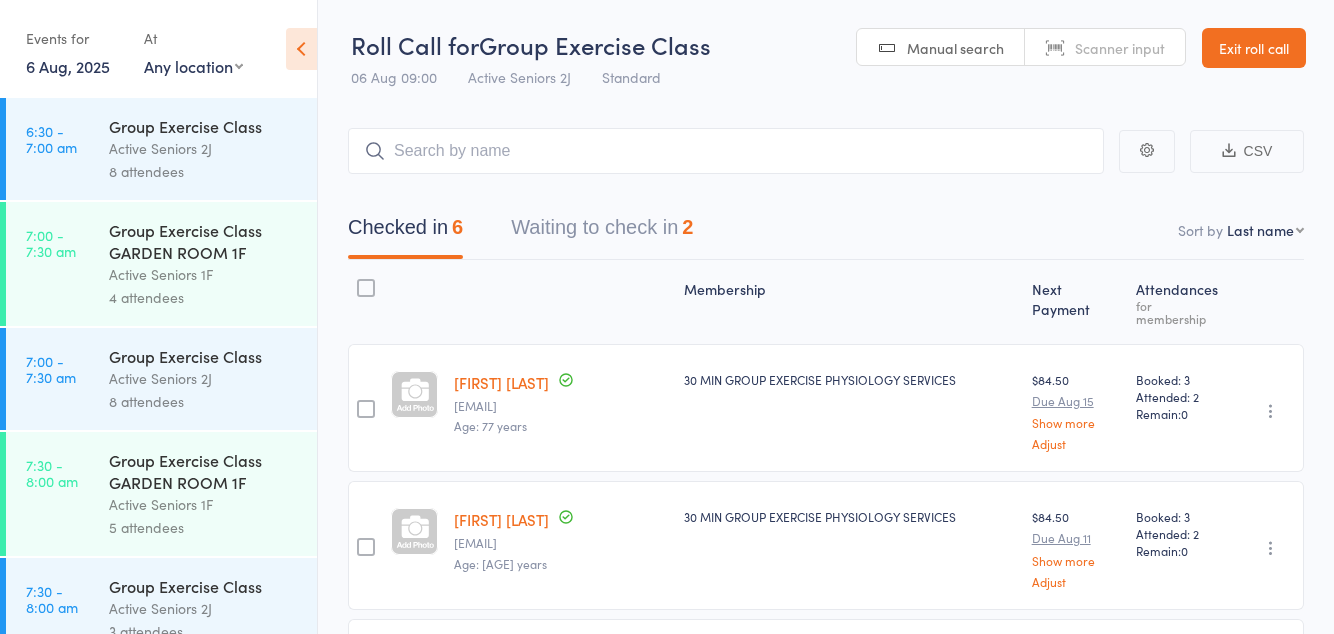 click on "Waiting to check in  2" at bounding box center [602, 232] 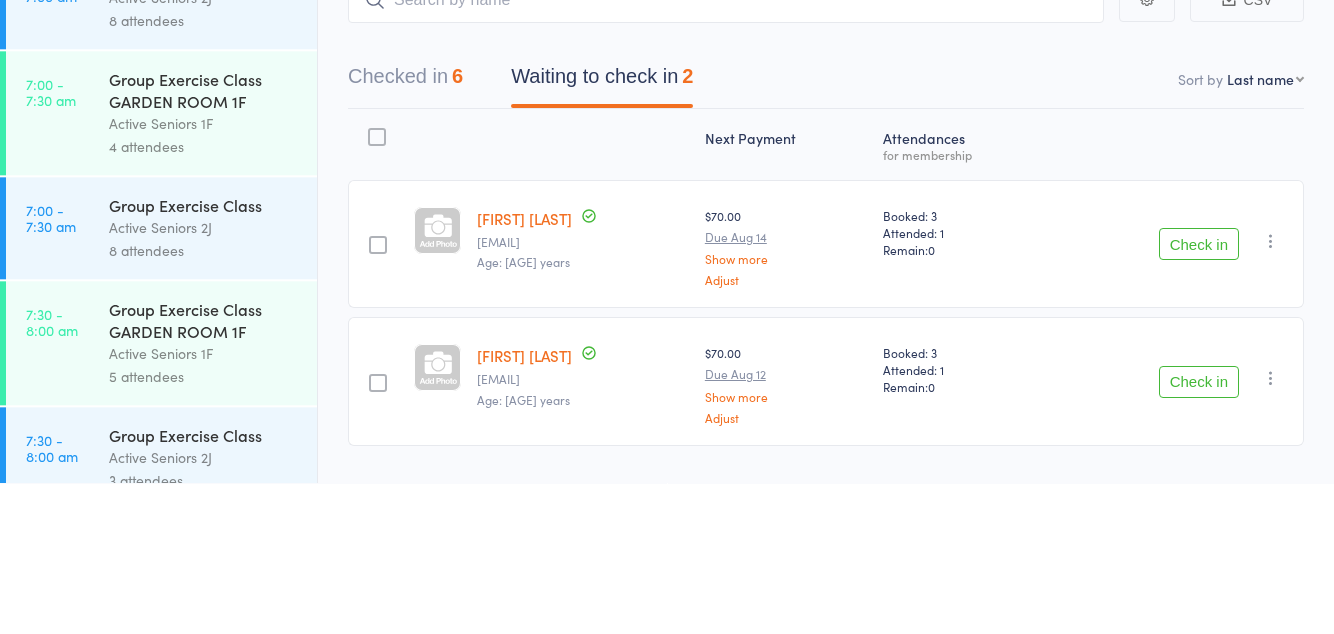 click on "Checked in  6" at bounding box center [405, 232] 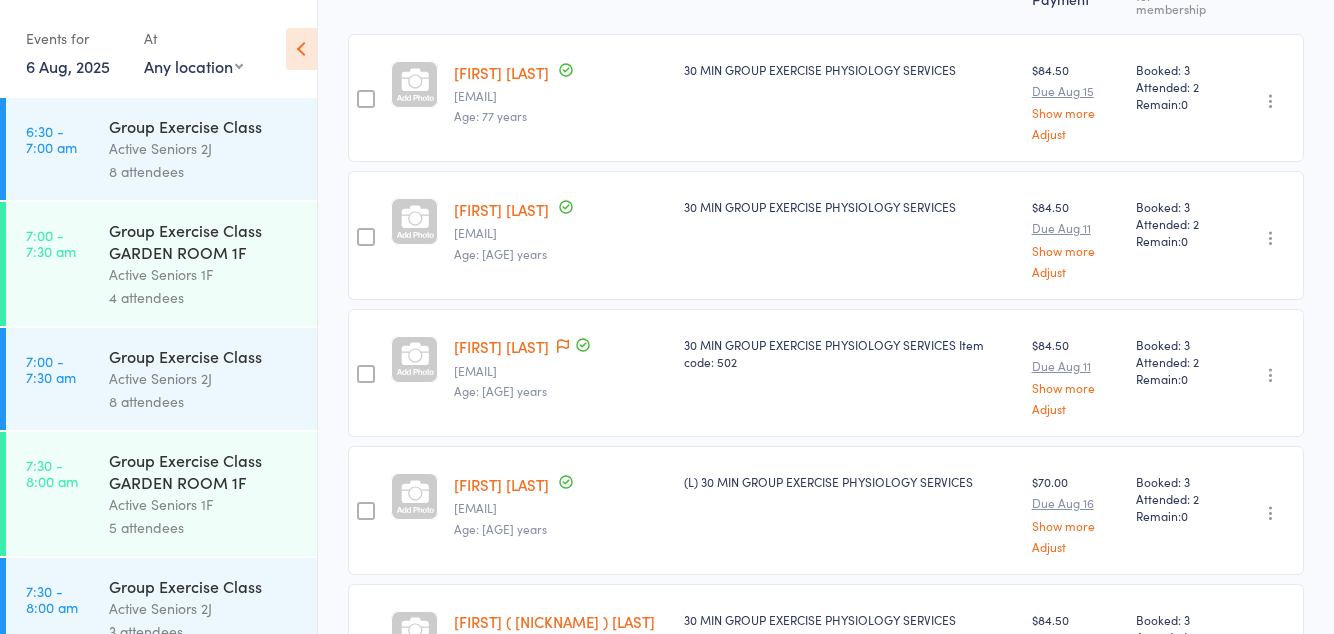 scroll, scrollTop: 0, scrollLeft: 0, axis: both 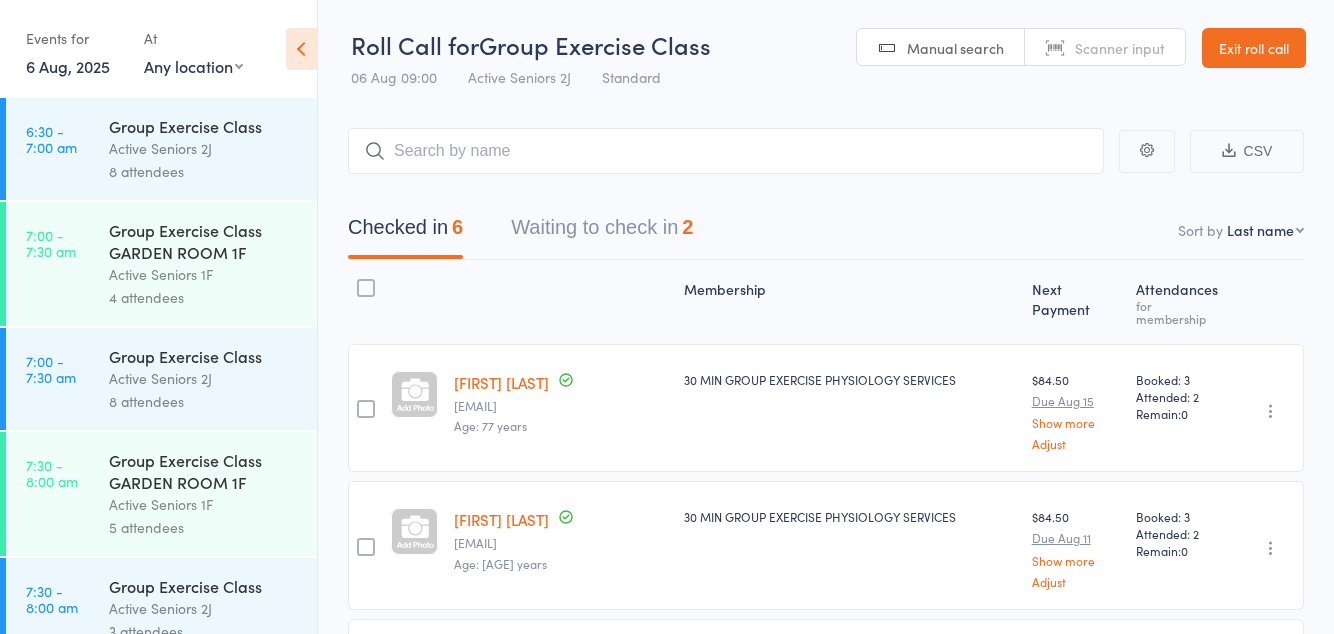 click on "Checked in  6 Waiting to check in  2" at bounding box center (826, 232) 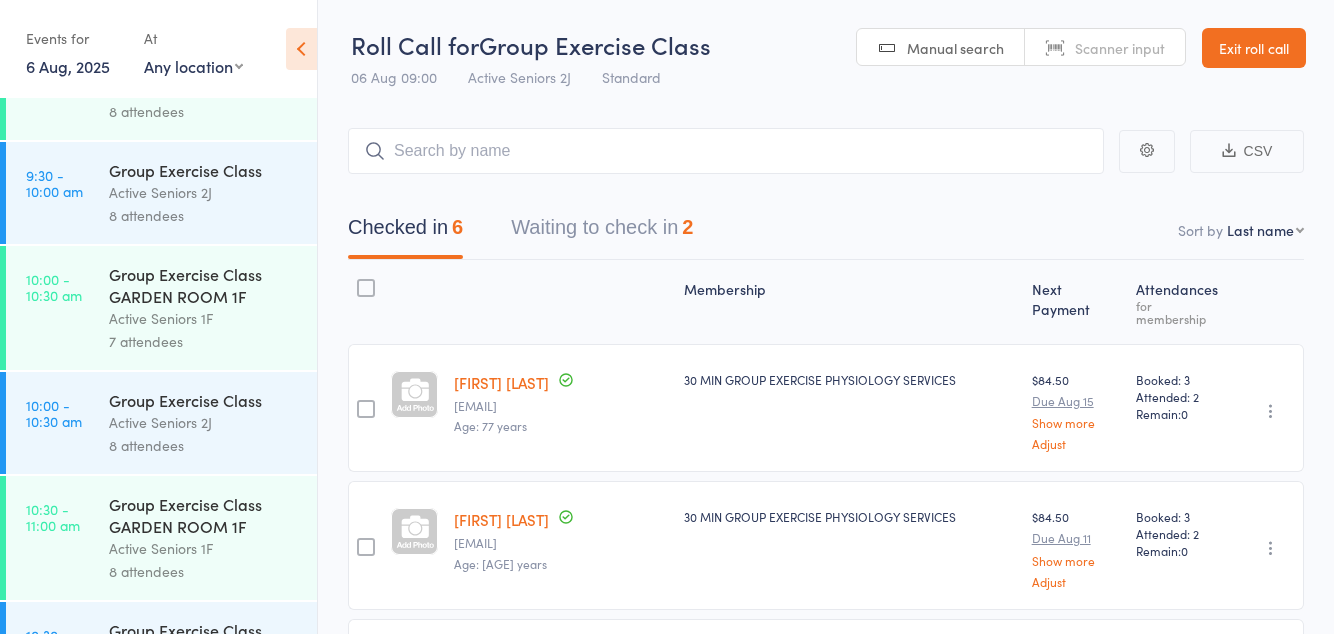 scroll, scrollTop: 1336, scrollLeft: 0, axis: vertical 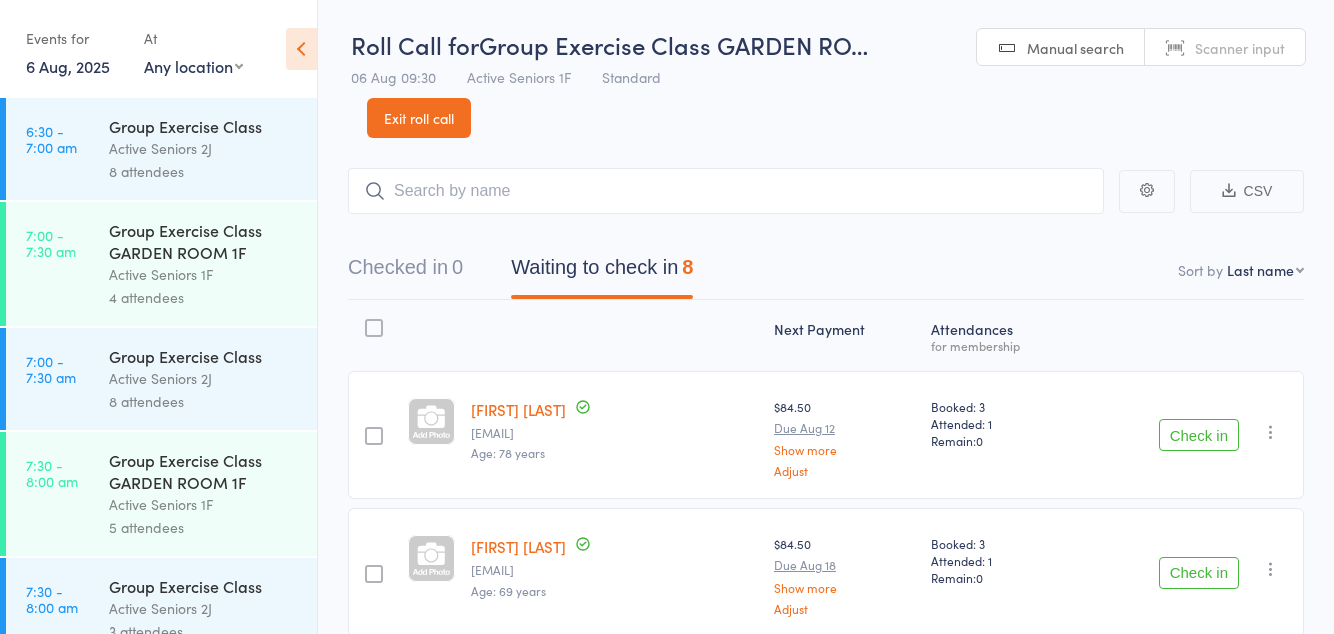 click on "Roll Call for  Group Exercise Class GARDEN RO… 06 Aug 09:30  Active Seniors 1F  Standard  Manual search Scanner input Exit roll call" at bounding box center (826, 69) 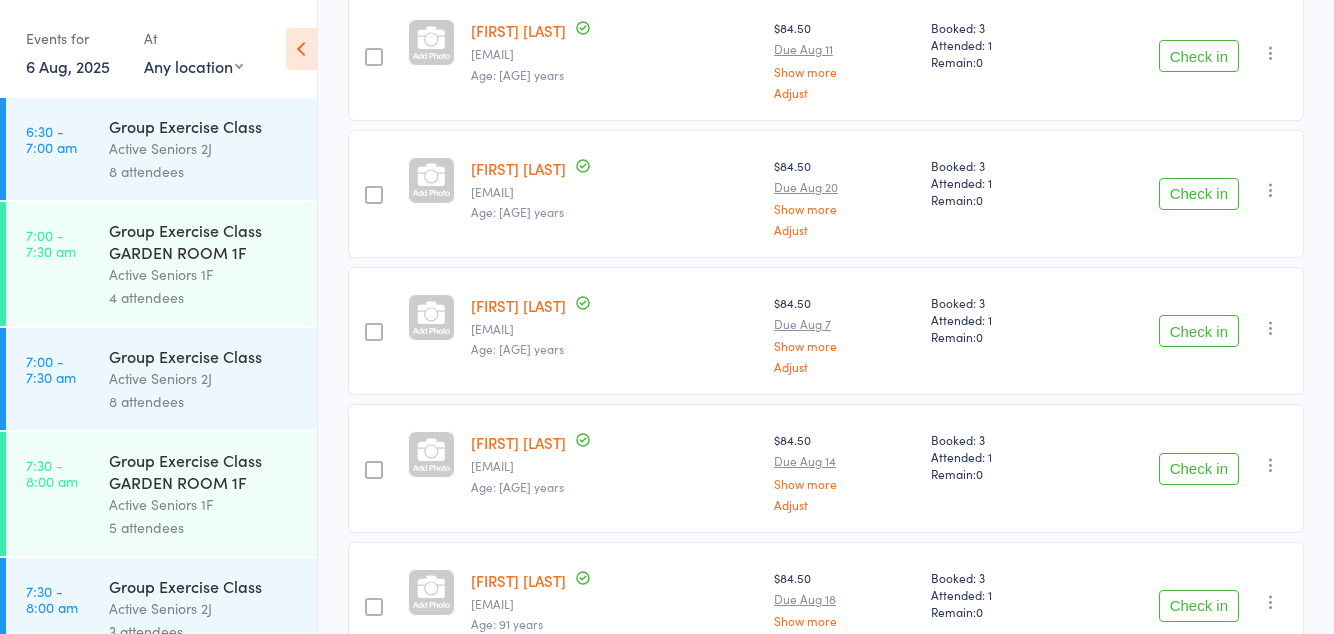 scroll, scrollTop: 811, scrollLeft: 0, axis: vertical 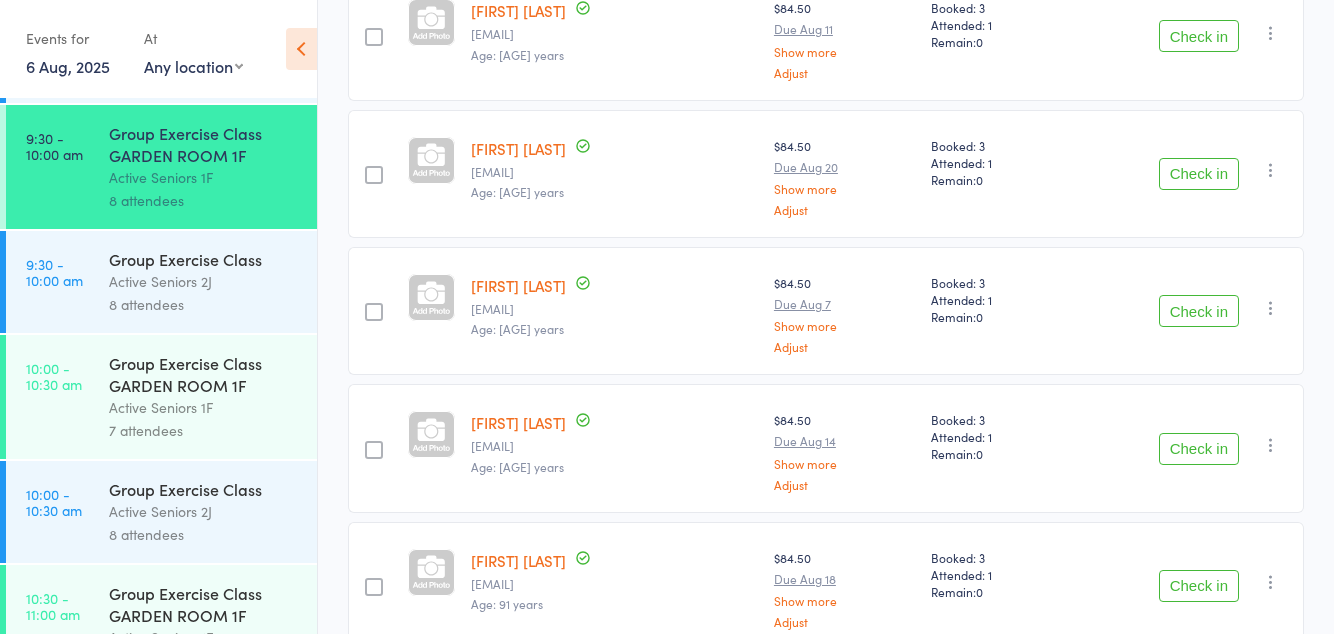 click on "9:30 - 10:00 am Group Exercise Class Active Seniors 2J 8 attendees" at bounding box center [161, 282] 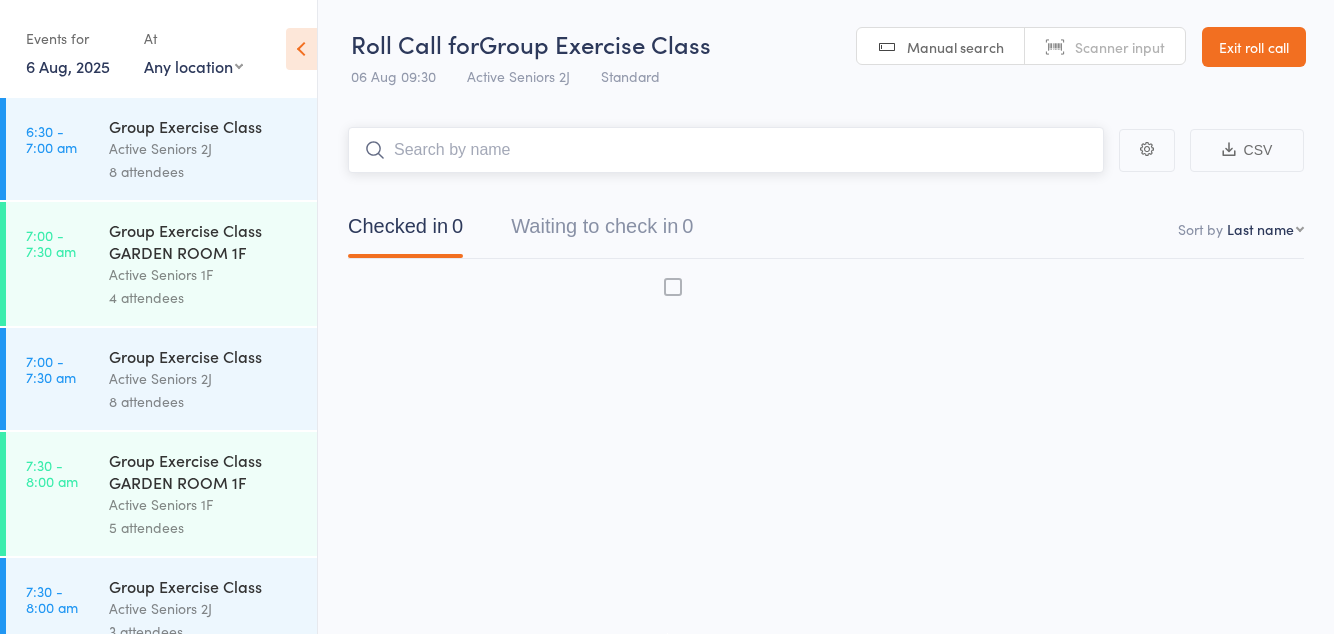 scroll, scrollTop: 0, scrollLeft: 0, axis: both 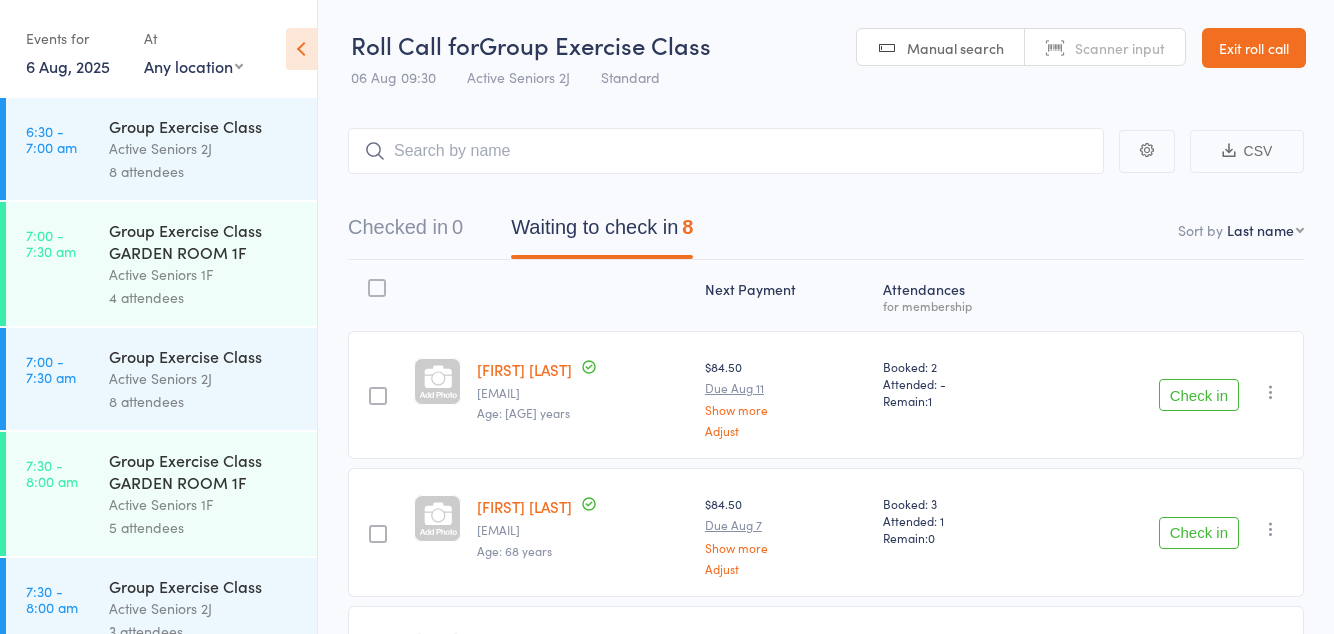 click on "Next Payment Atten­dances for membership Nafe Channo    nchanno@yahoo.com Age: 85 years $84.50 Due Aug 11  Show more Adjust Booked: 2 Attended: - Remain:  1 Check in Check in Send message Add Note Add Task Add Flag Remove Mark absent
Andrew Gale    acgale@optusnet.com.au Age: 68 years $84.50 Due Aug 7  Show more Adjust Booked: 3 Attended: 1 Remain:  0 Check in Check in Send message Add Note Add Task Add Flag Remove Mark absent
Hal King    hrexmail@gmail.com Age: 70 years $70.00 Due Aug 11  Show more Adjust Booked: 3 Attended: 1 Remain:  0 Check in Check in Send message Add Note Add Task Add Flag Remove Mark absent
Cheryl Knight    cherknight52@gmail.com Age: 72 years $84.50 Due Sep 15  Show more Adjust Booked: 3 Attended: 1 Remain:  0 Check in Check in Send message Add Note Add Task Add Flag Remove Mark absent
Brian Noll    brian@bortz.com.au Age: 87 years $84.50 Due Aug 14  Show more Adjust Booked: 3 Attended: 1 Remain:  0 Check in Check in Send message Add Note Add Task Add Flag Remove Mark absent" at bounding box center (826, 845) 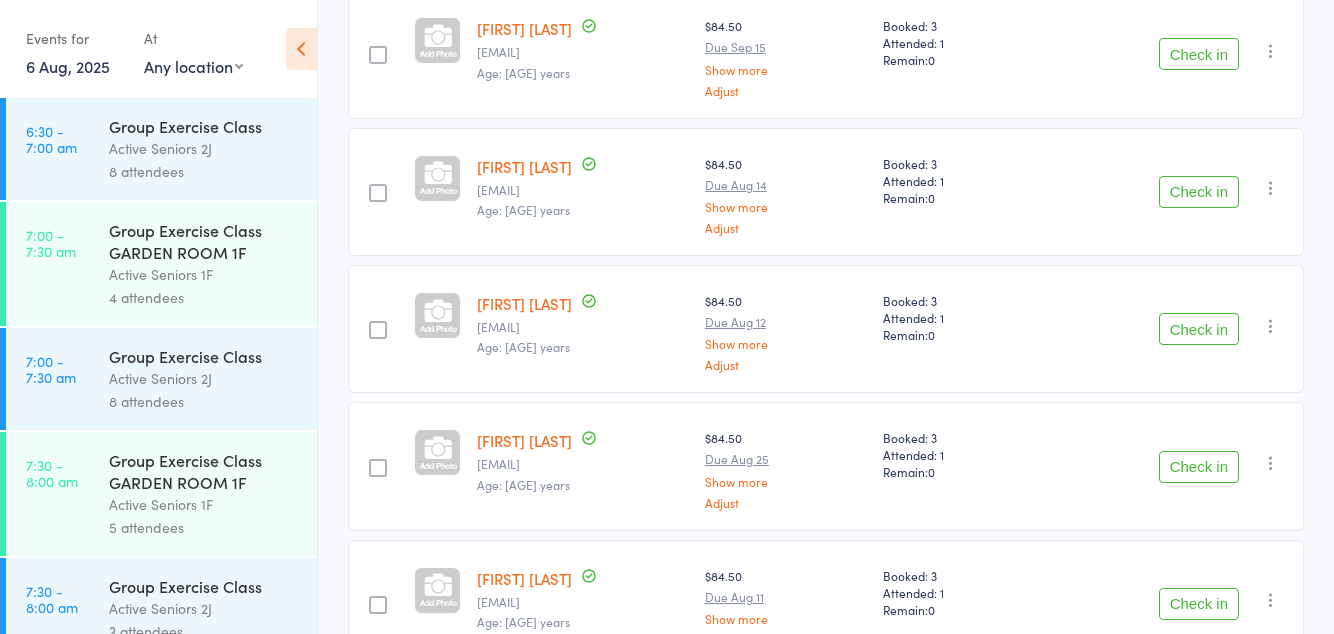scroll, scrollTop: 771, scrollLeft: 0, axis: vertical 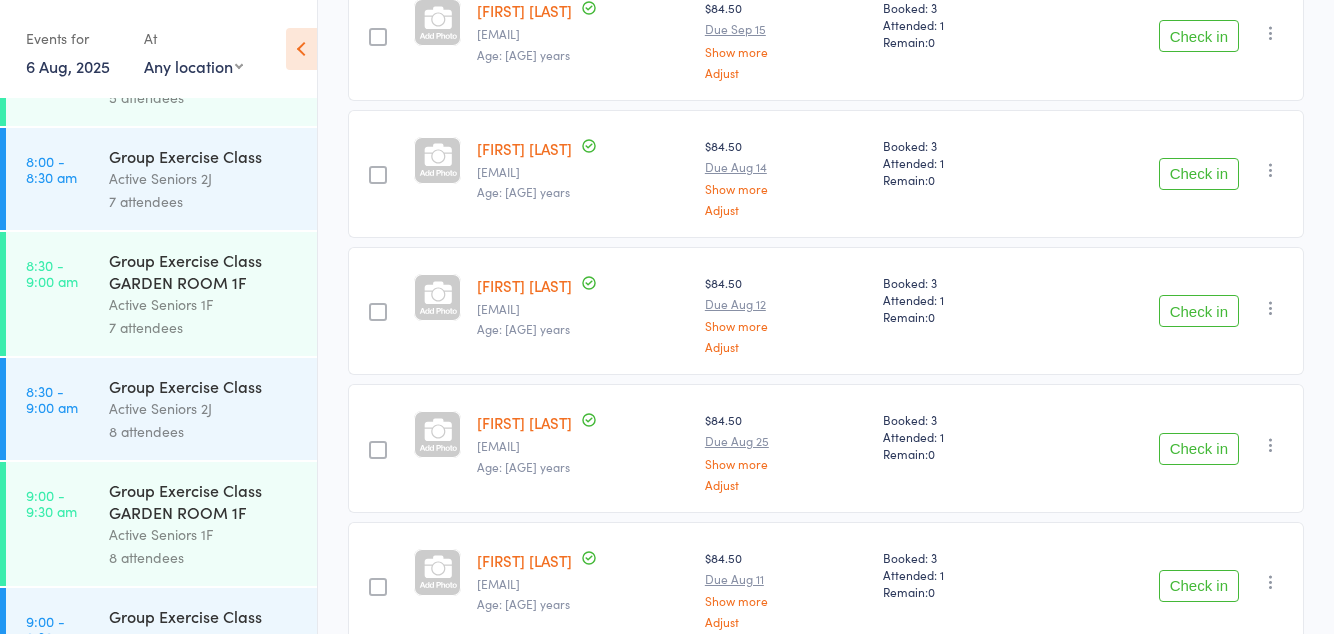 click on "8:30 - 9:00 am Group Exercise Class GARDEN ROOM 1F Active Seniors 1F 7 attendees" at bounding box center [161, 294] 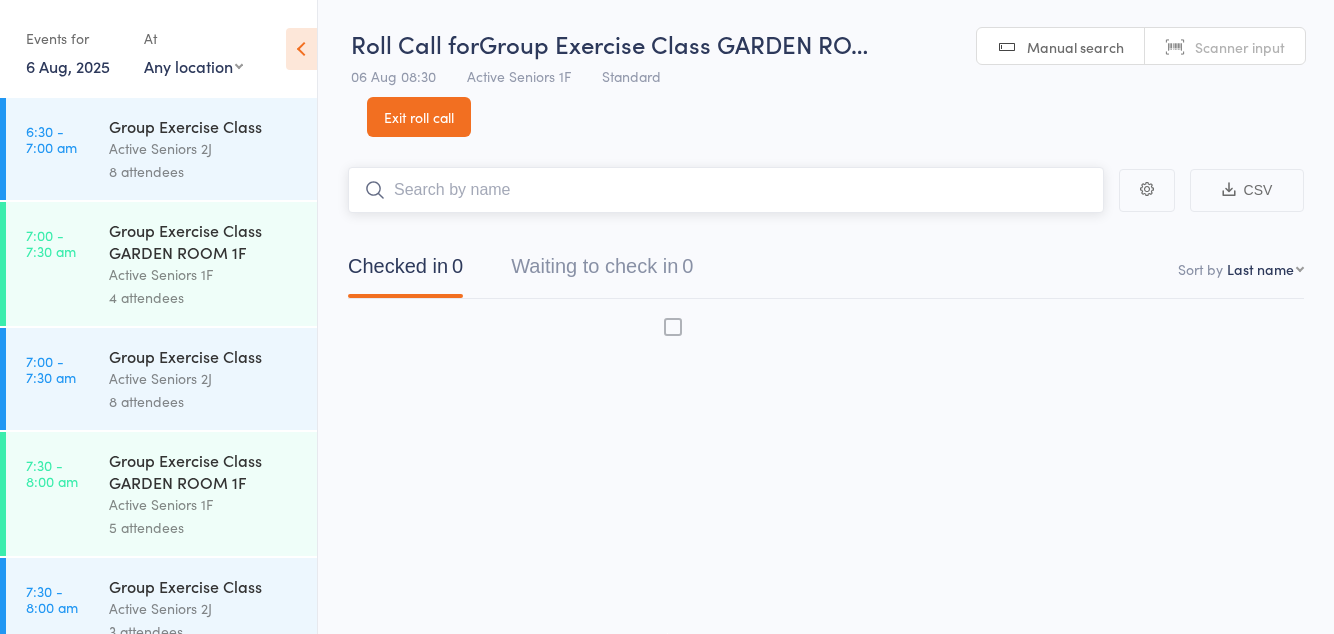 scroll, scrollTop: 0, scrollLeft: 0, axis: both 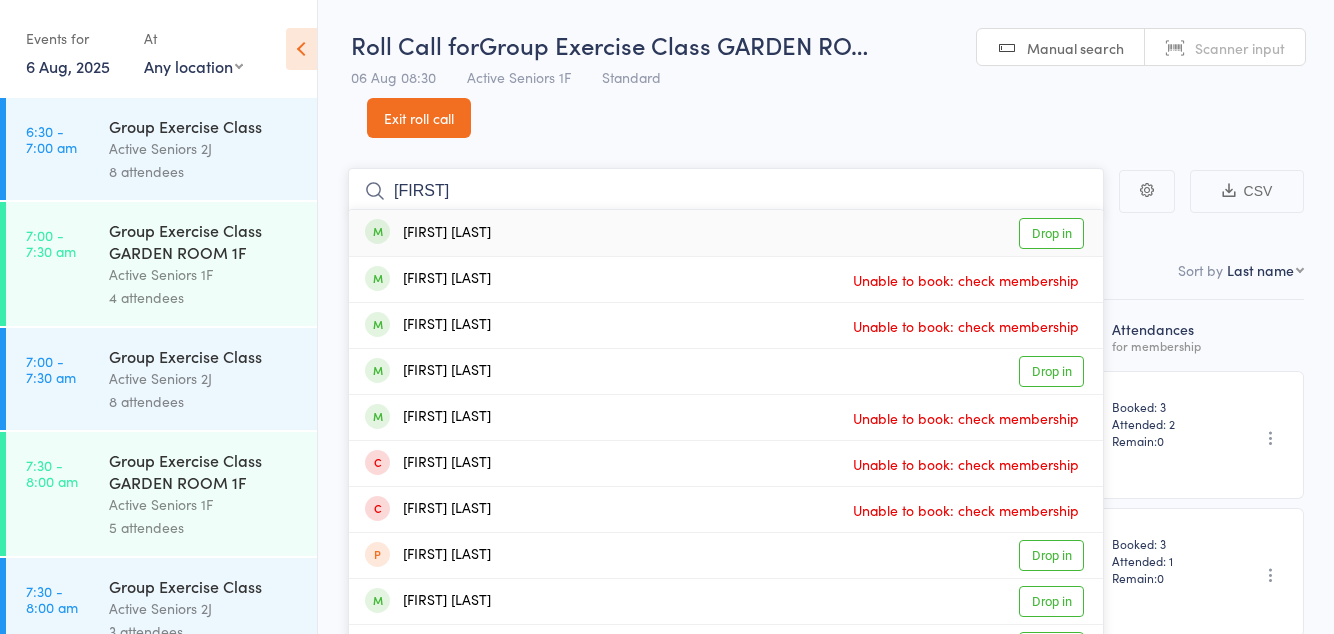 type on "Annie" 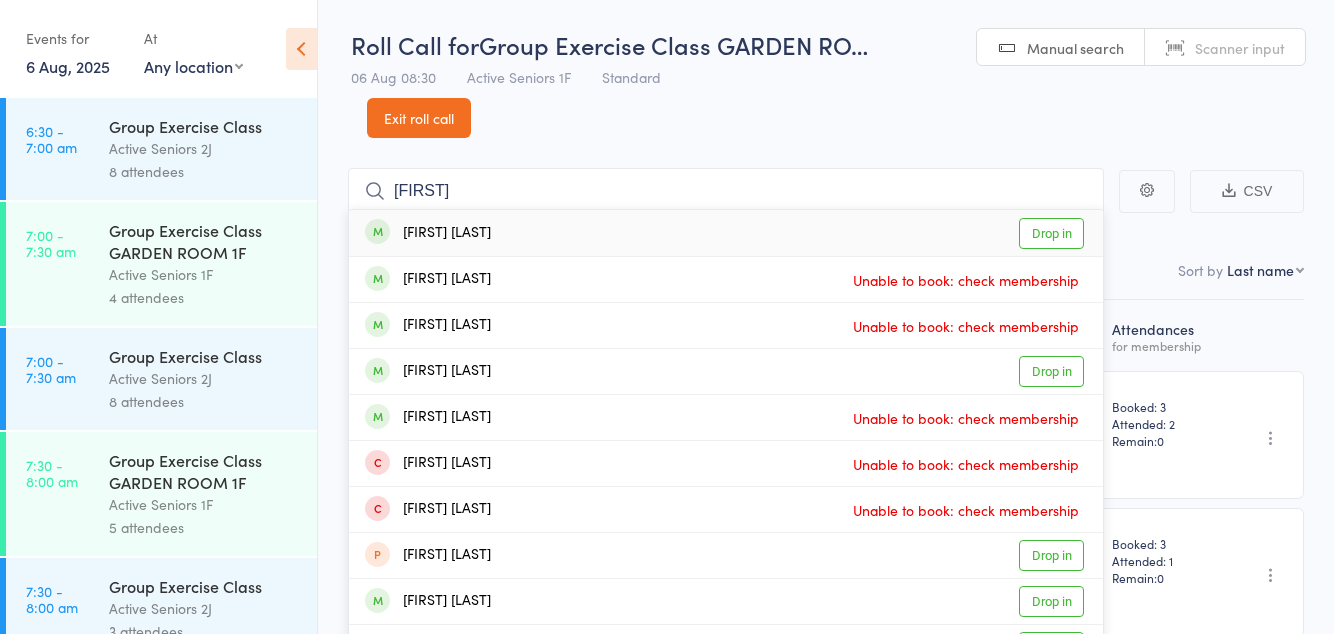 click on "Annie Miley" at bounding box center (428, 233) 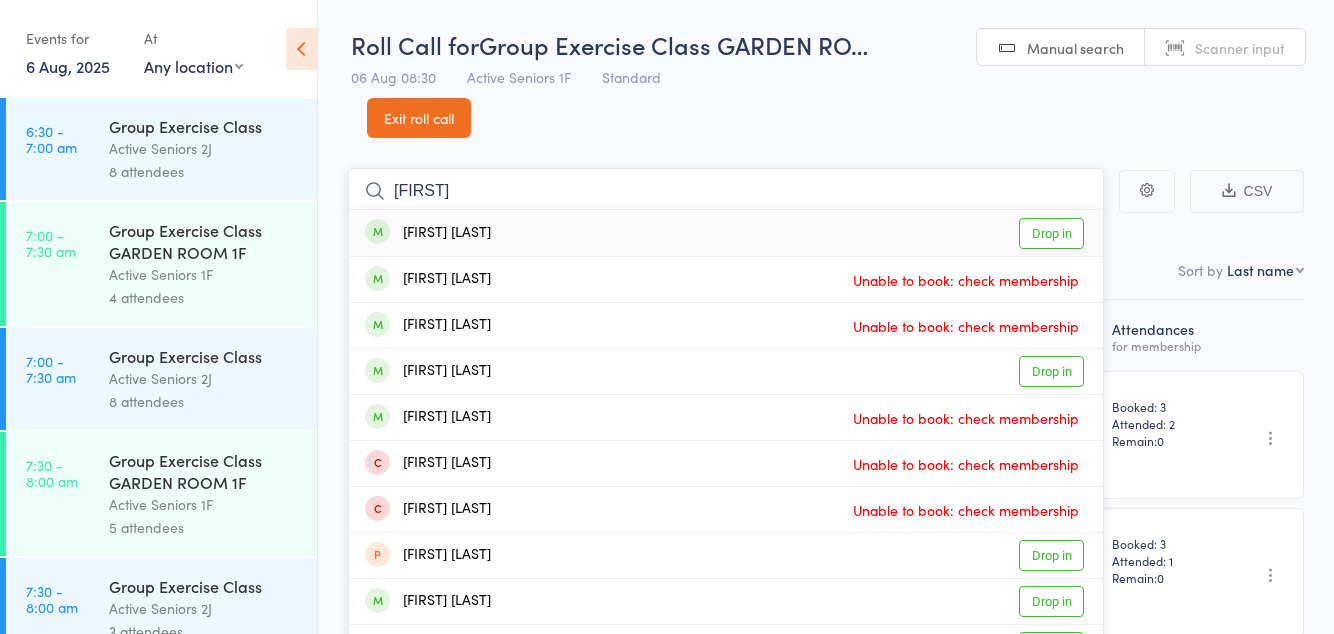 type 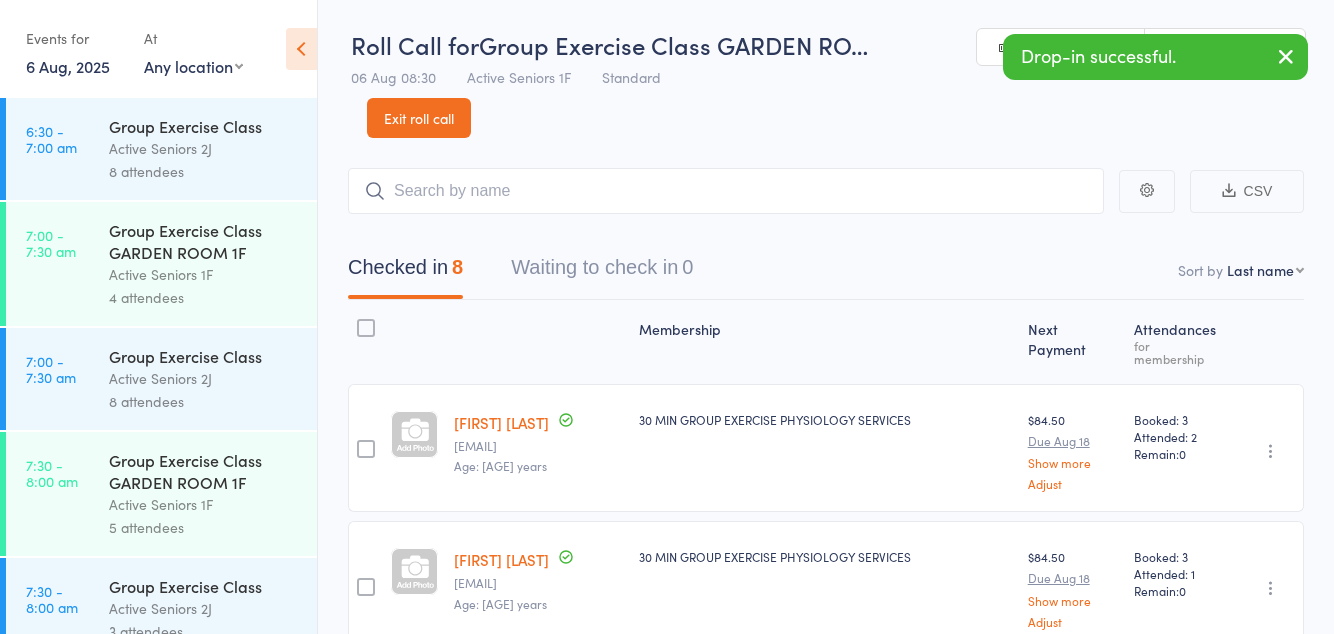 click on "Exit roll call" at bounding box center (419, 118) 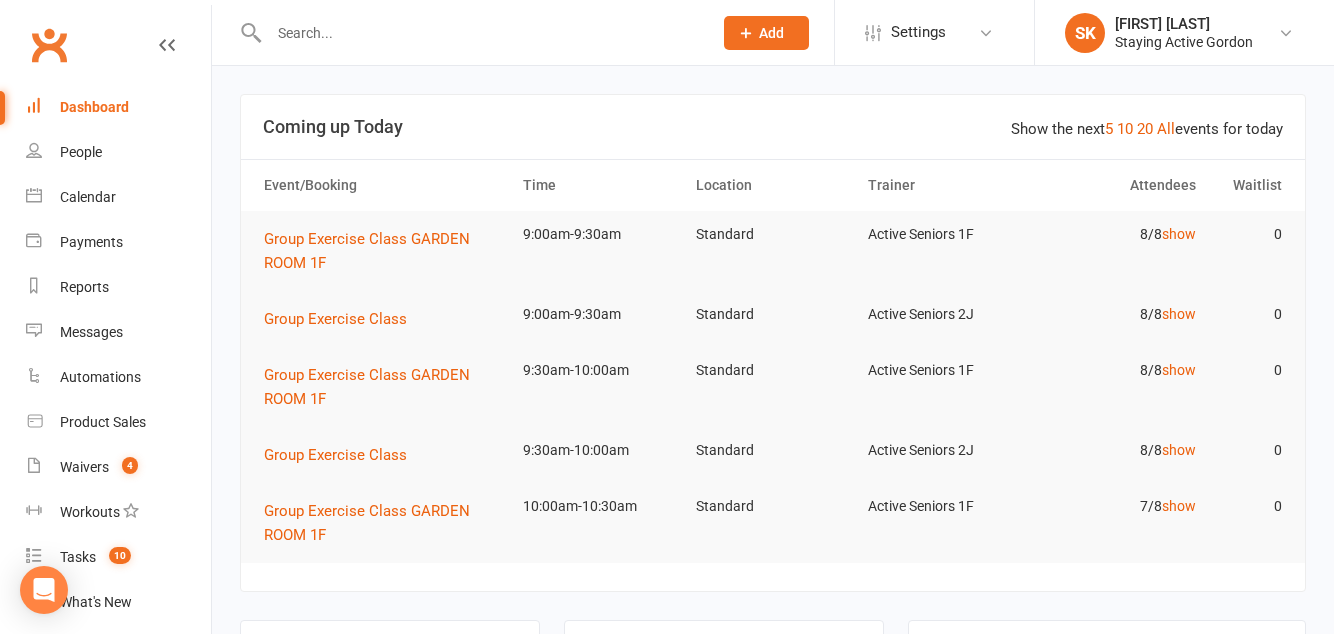 scroll, scrollTop: 0, scrollLeft: 0, axis: both 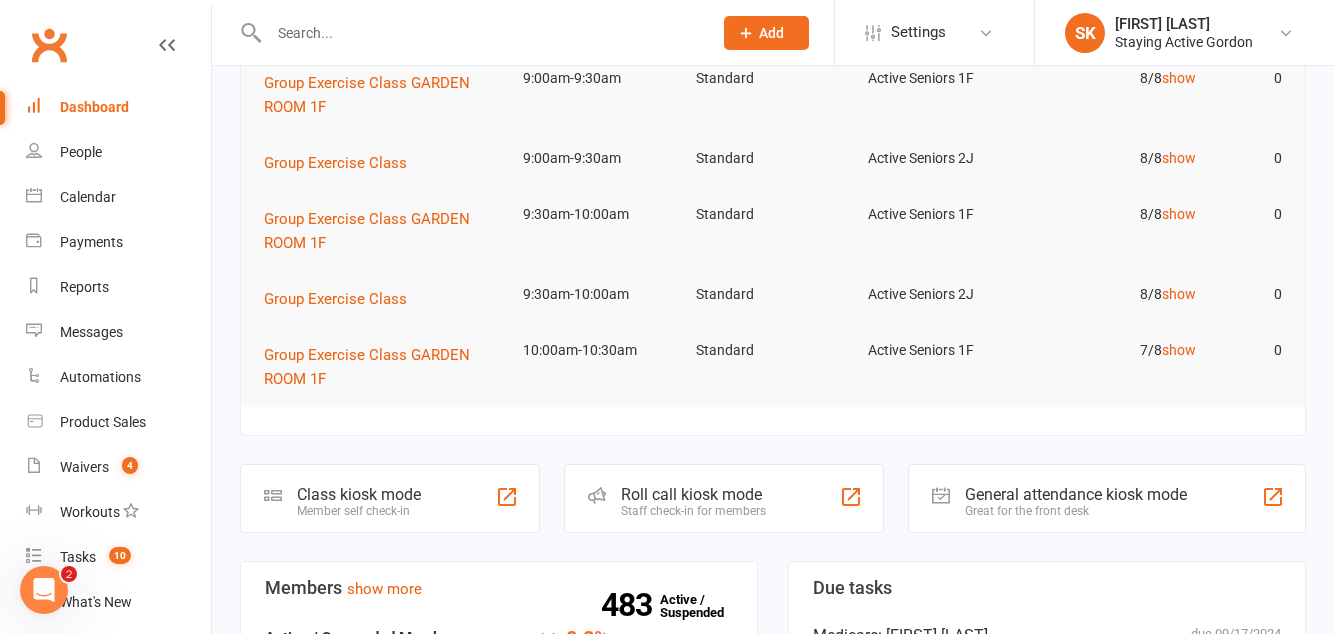 click on "Roll call kiosk mode" 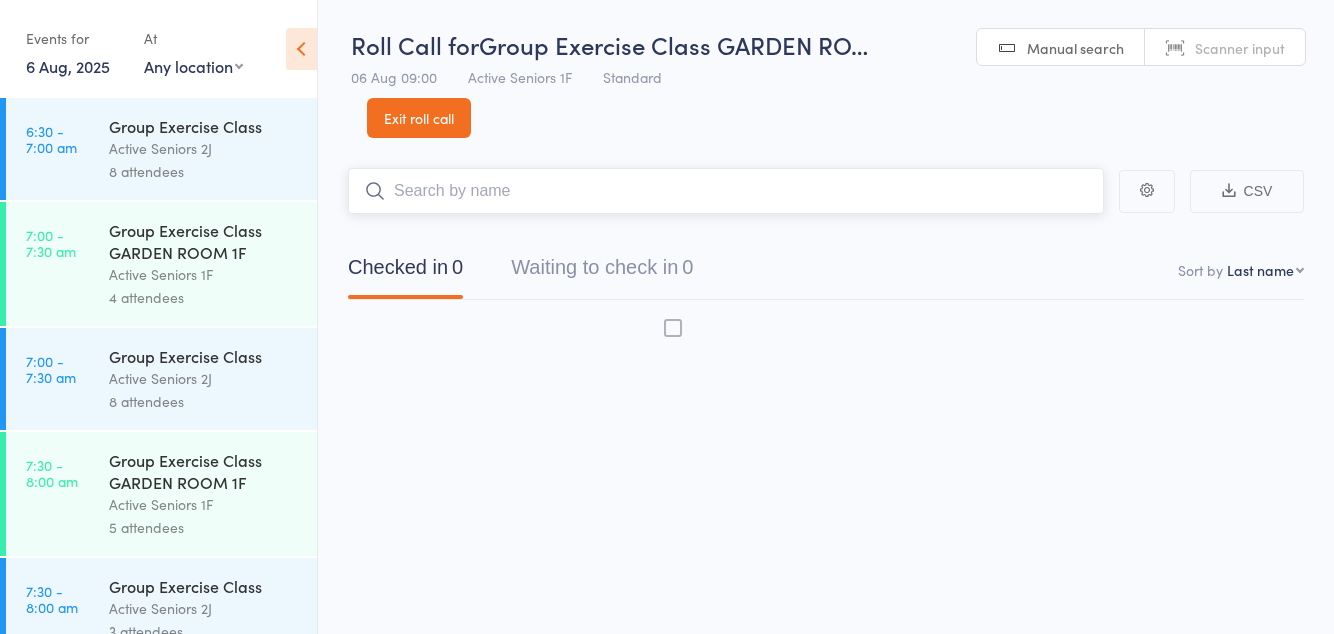 scroll, scrollTop: 0, scrollLeft: 0, axis: both 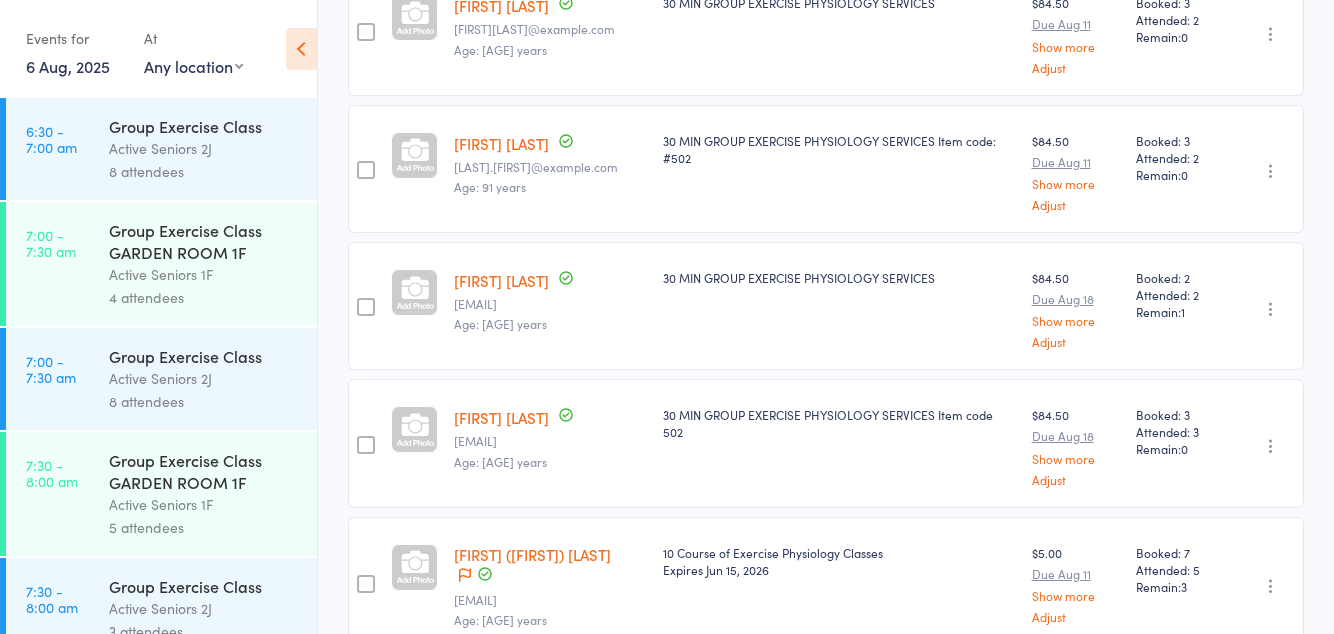 click at bounding box center [465, 576] 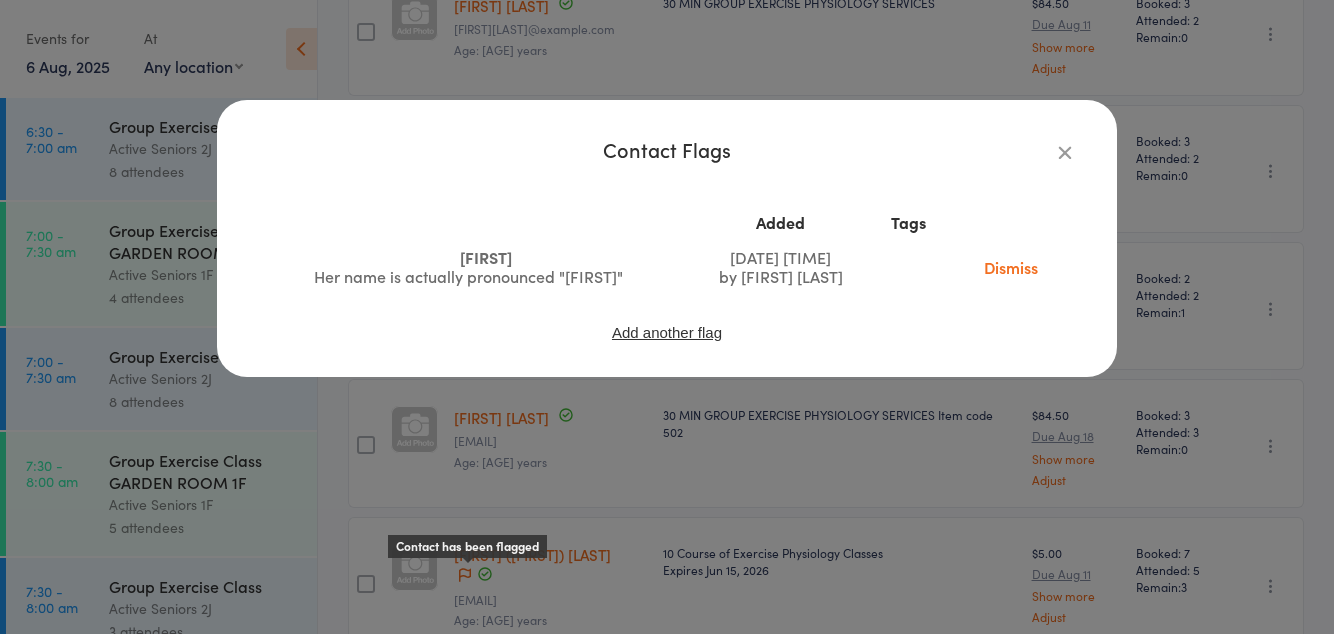 click on "Contact Flags Added Tags [FIRST]
Her name is actually pronounced "[FIRST]"
[DATE] [TIME] by [FIRST] [LAST] Dismiss Add another flag" at bounding box center (667, 317) 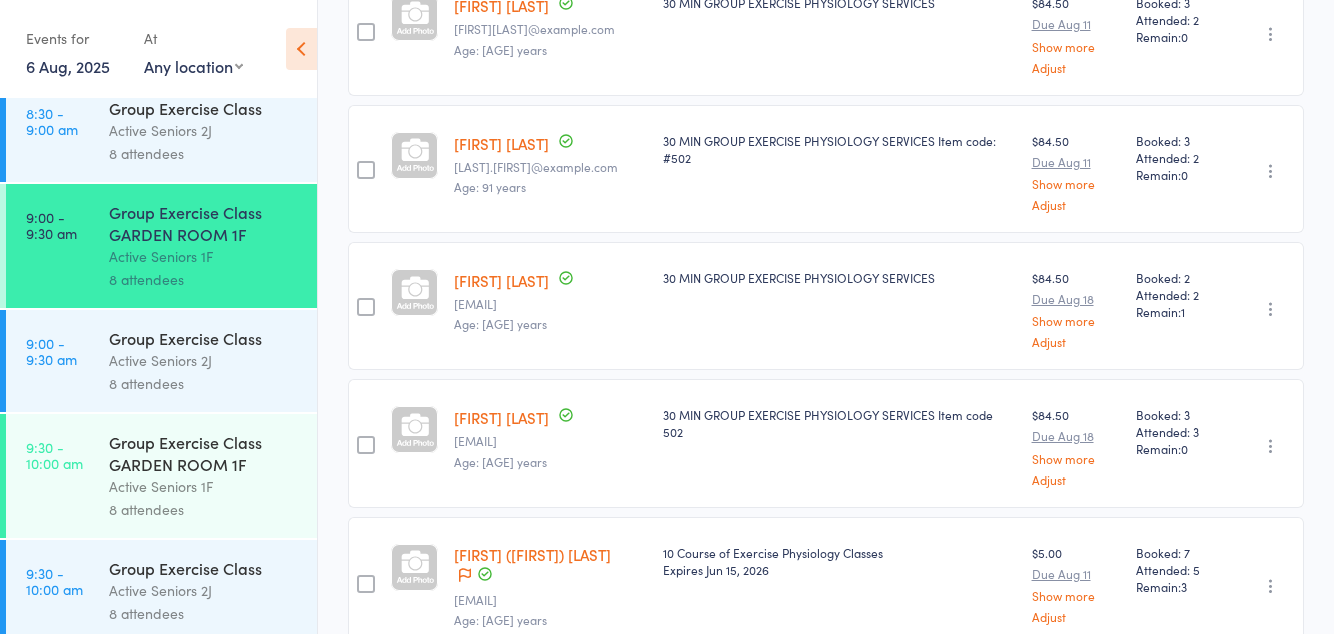 scroll, scrollTop: 936, scrollLeft: 0, axis: vertical 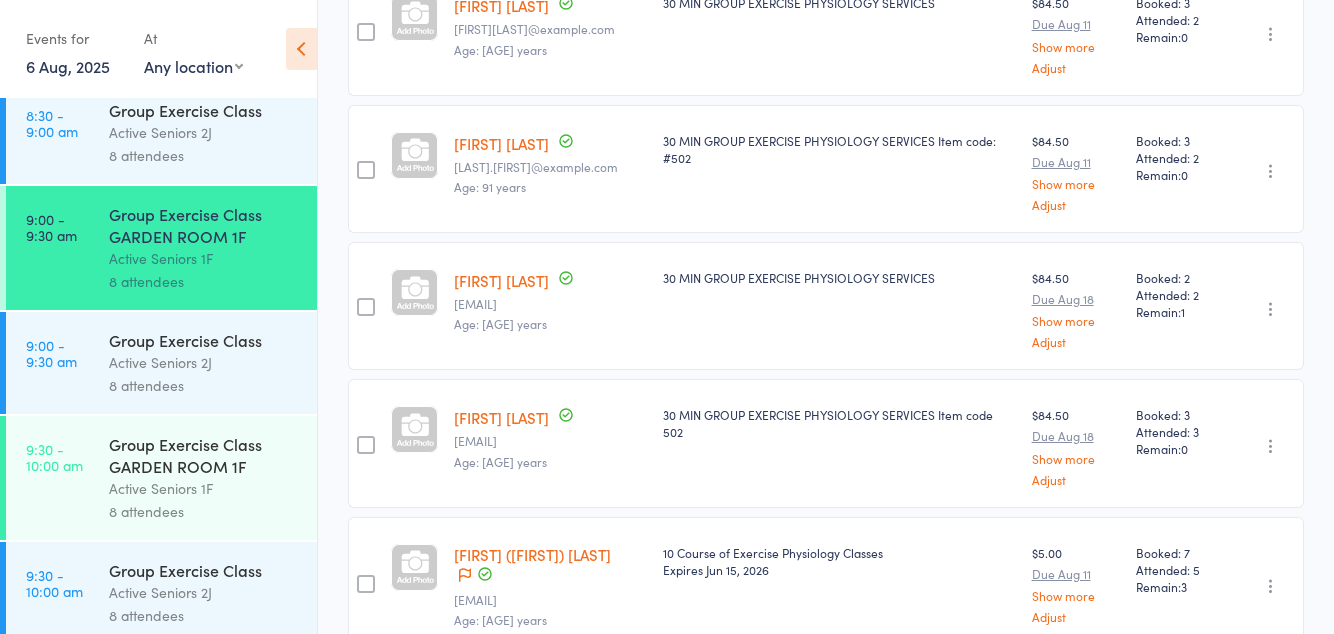 click on "[FIRST] ([FIRST]) [LAST]" at bounding box center [532, 554] 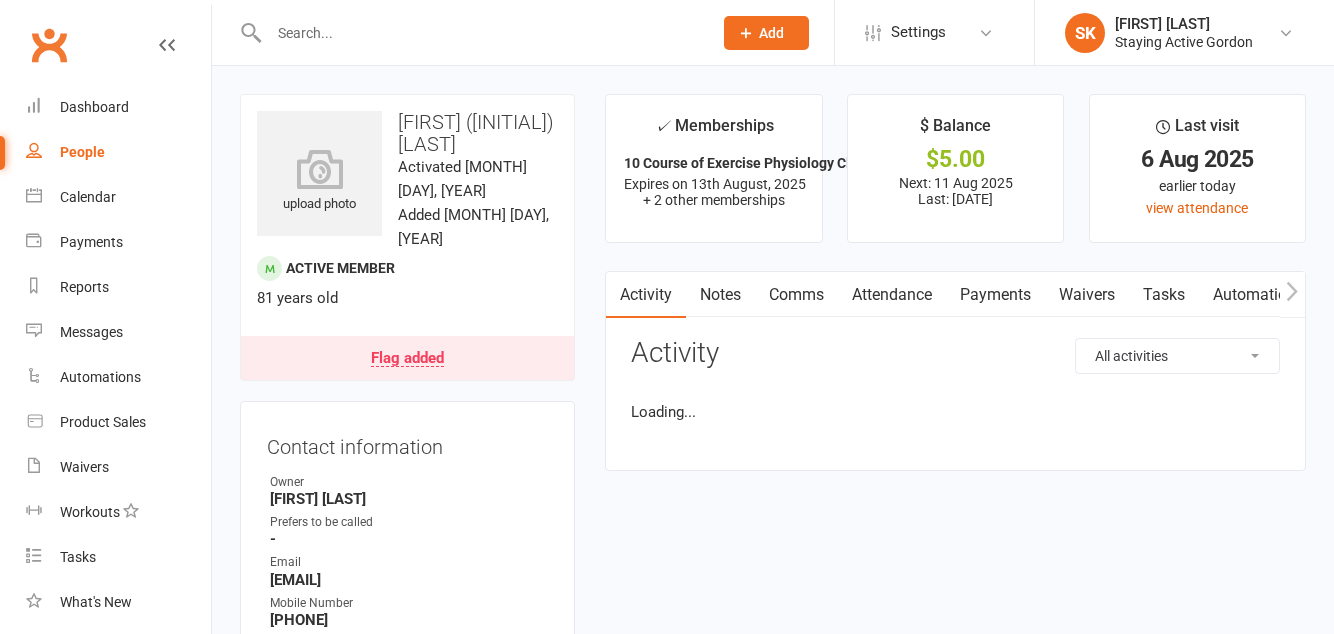 scroll, scrollTop: 0, scrollLeft: 0, axis: both 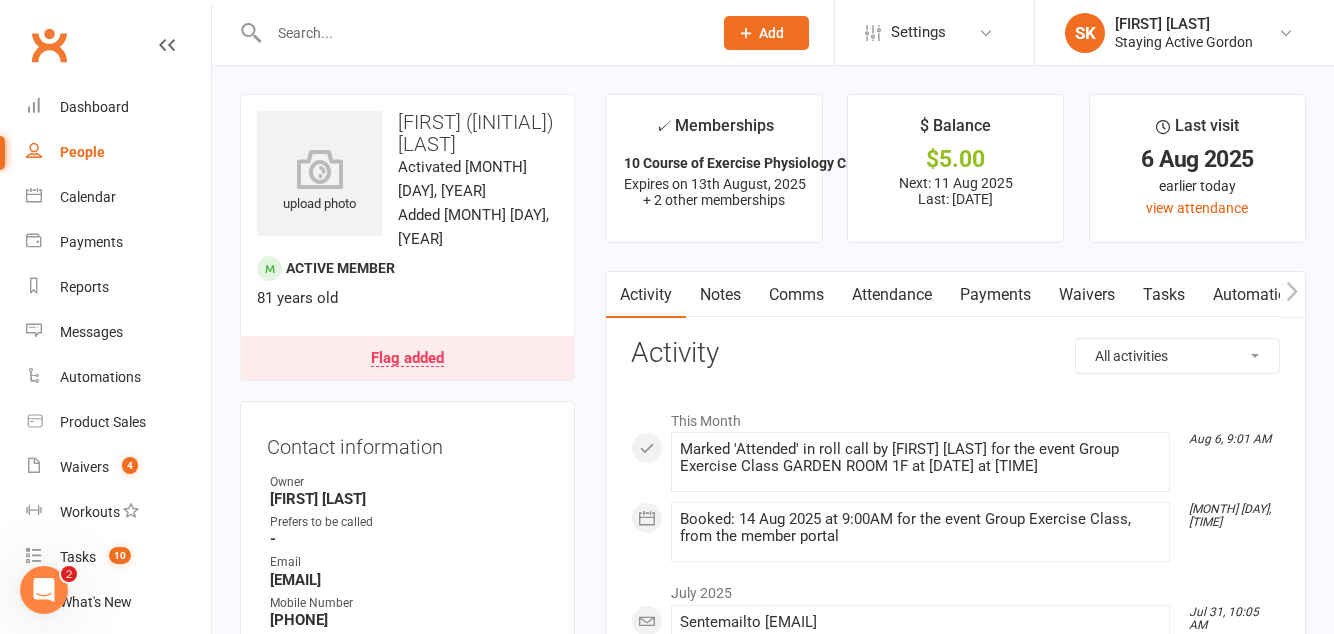 click on "Payments" at bounding box center [995, 295] 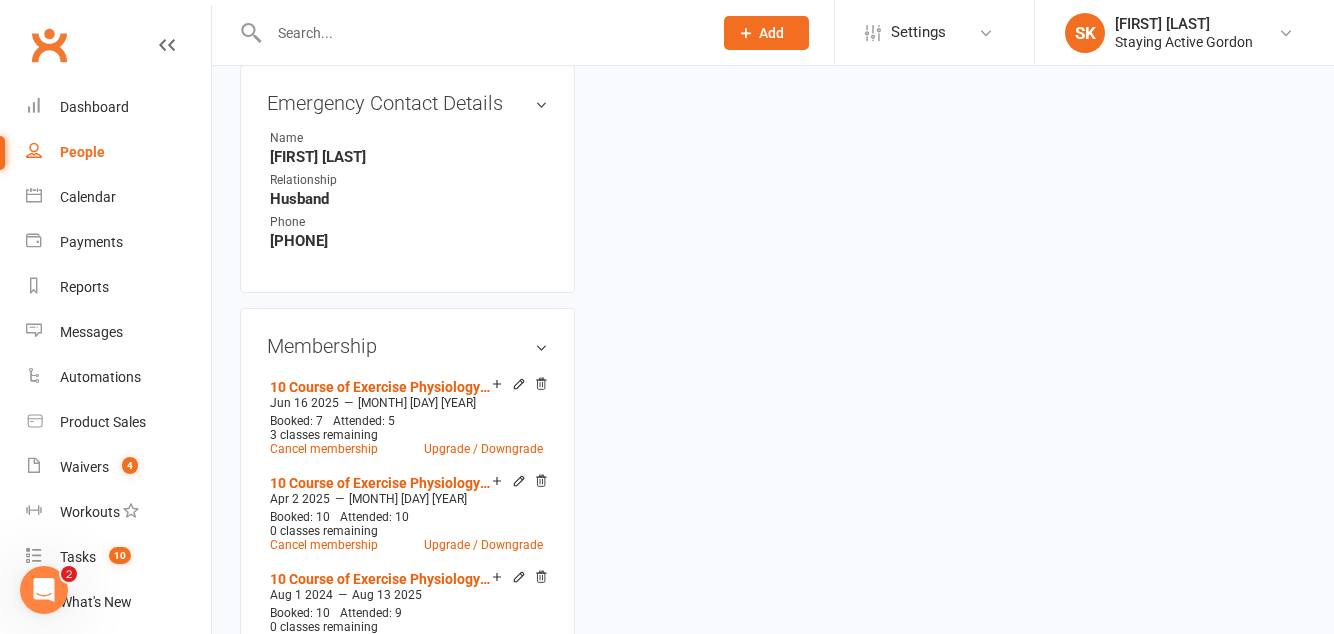 scroll, scrollTop: 1302, scrollLeft: 0, axis: vertical 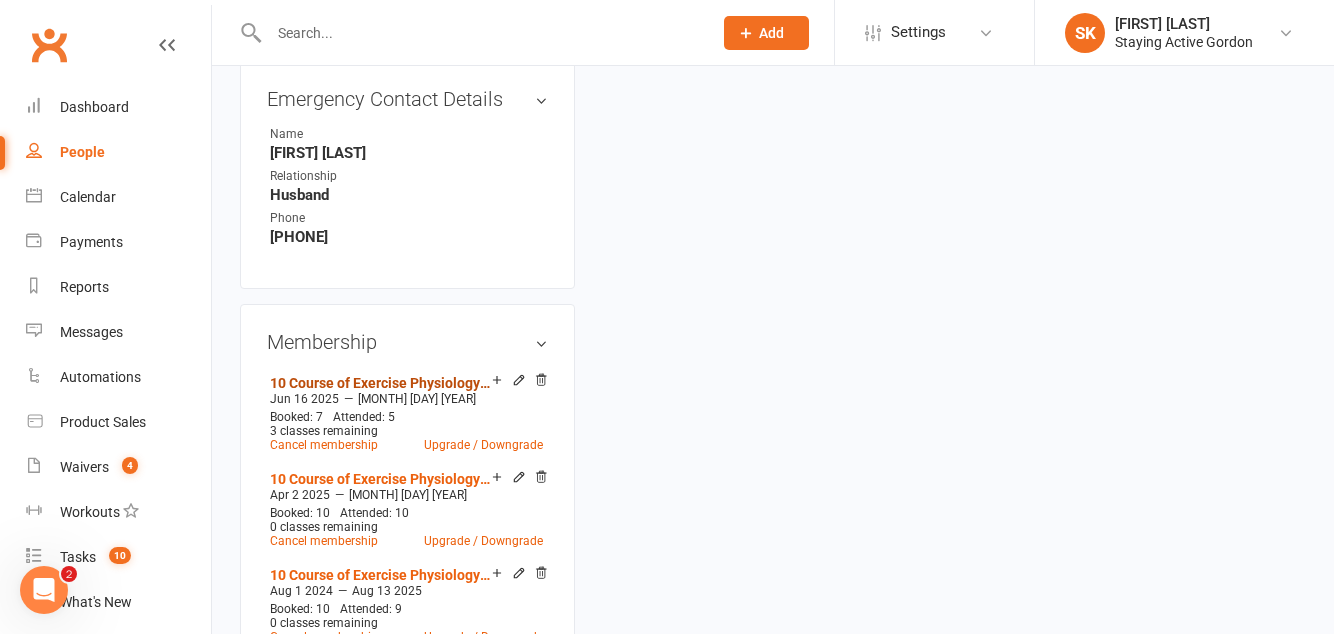 click on "10 Course of Exercise Physiology Classes" at bounding box center [381, 383] 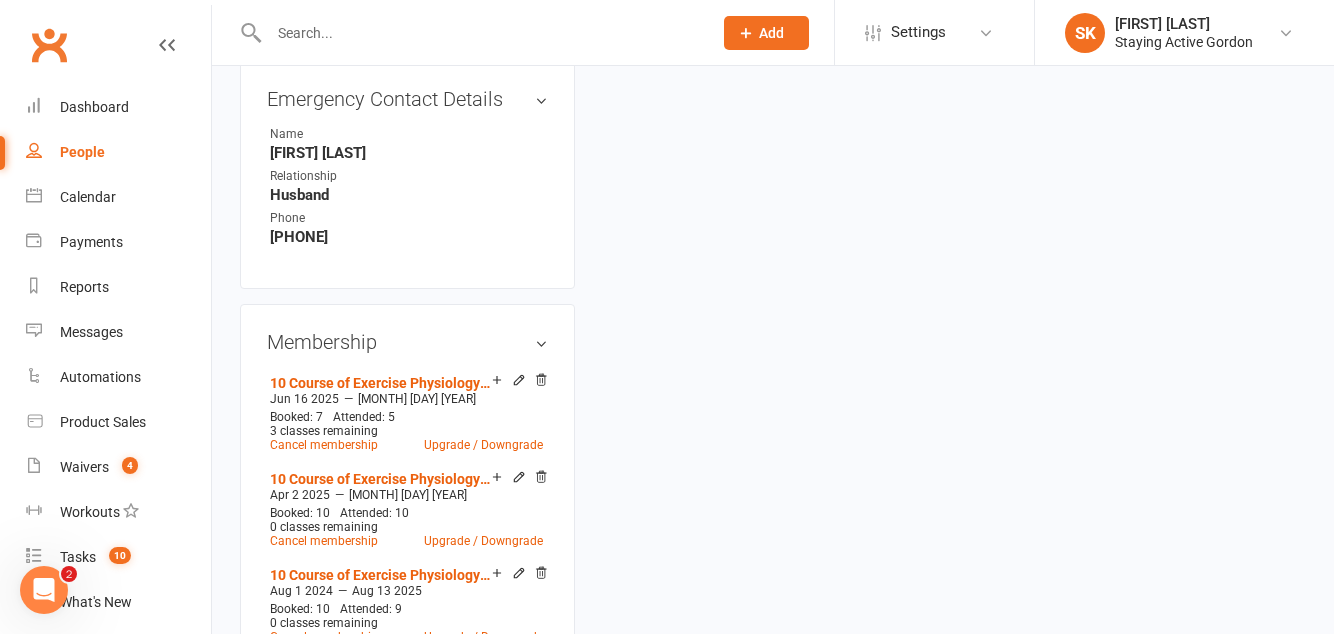 scroll, scrollTop: 0, scrollLeft: 0, axis: both 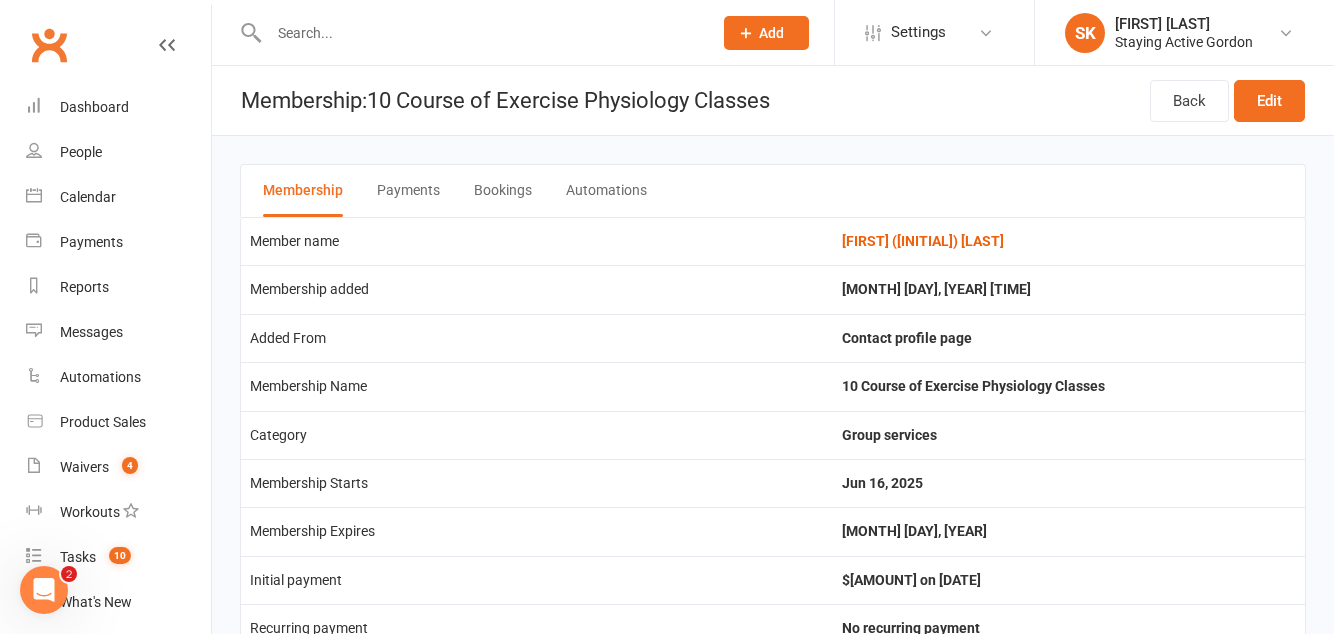 click on "Bookings" at bounding box center [503, 191] 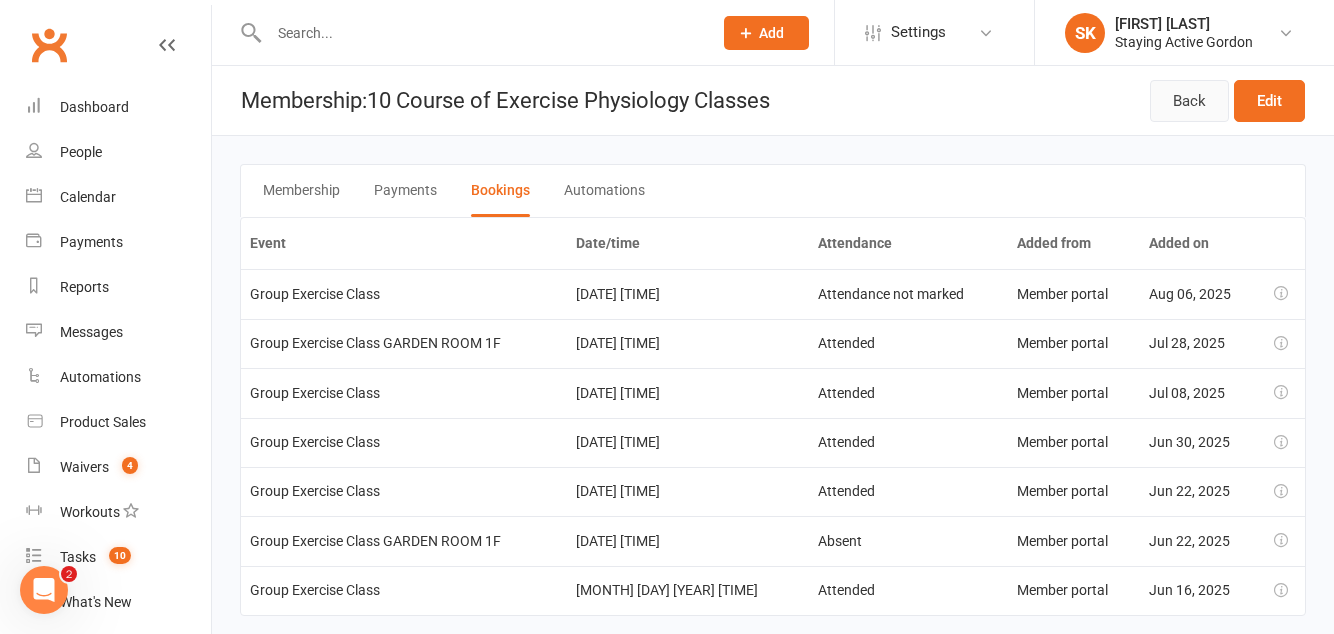 click on "Back" at bounding box center [1189, 101] 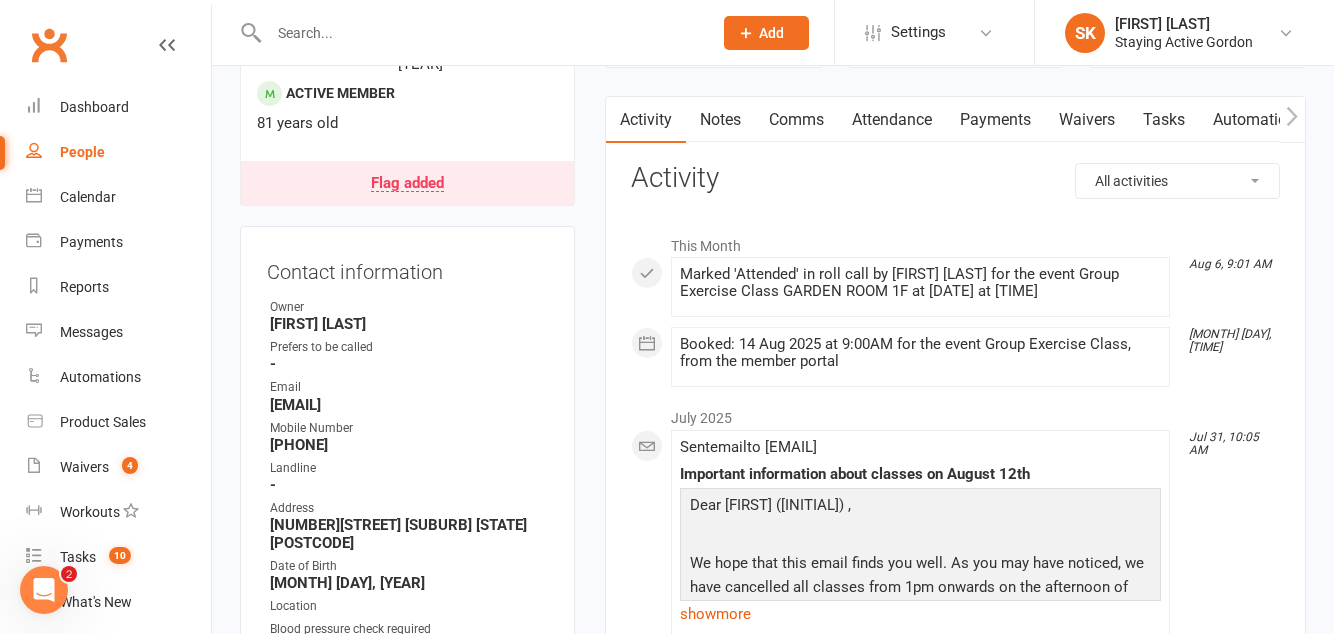 scroll, scrollTop: 0, scrollLeft: 0, axis: both 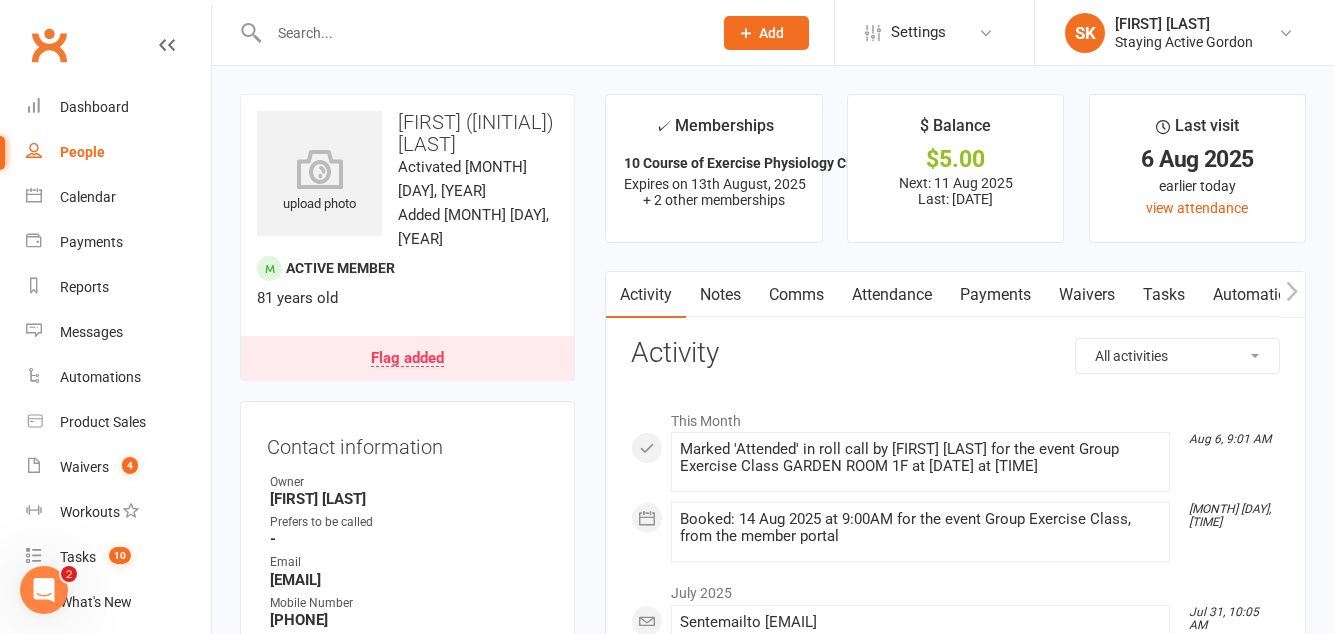 click on "Attendance" at bounding box center (892, 295) 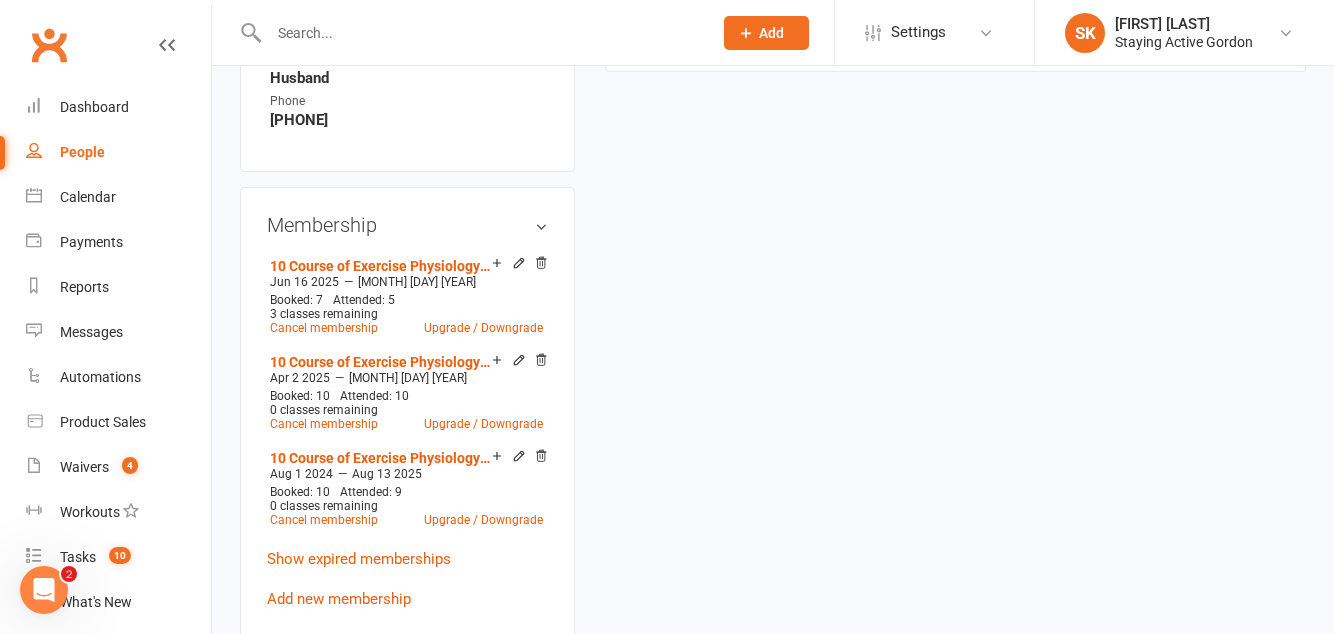 scroll, scrollTop: 1420, scrollLeft: 0, axis: vertical 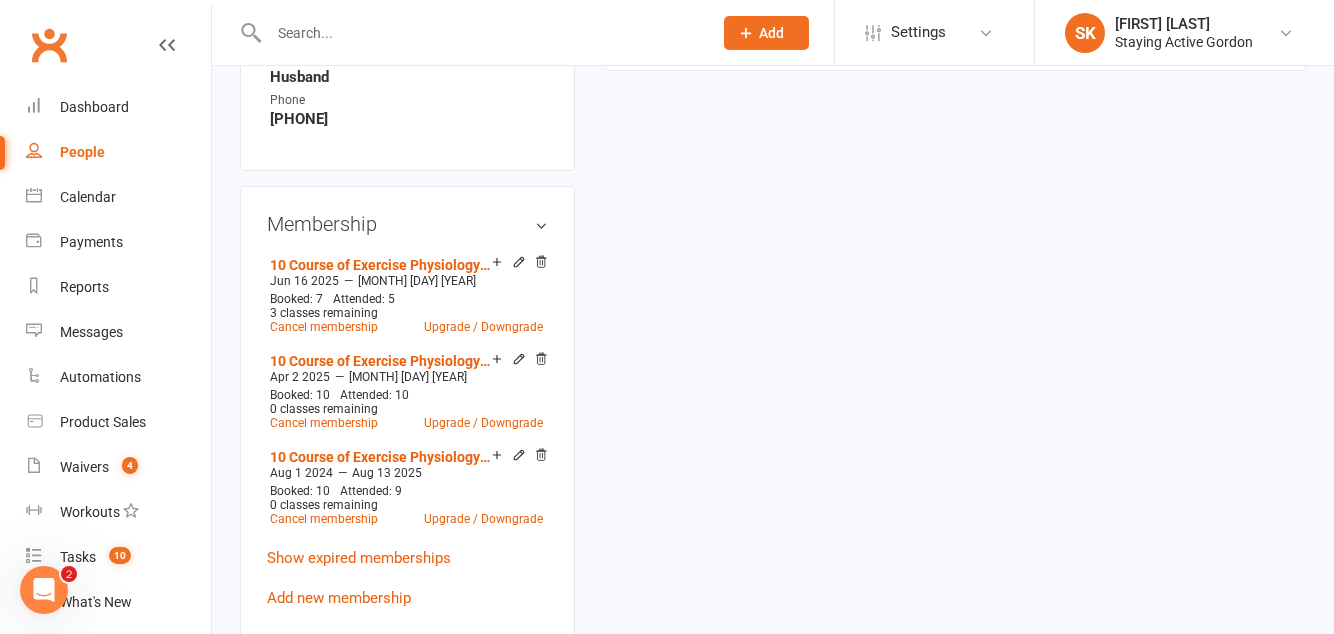 click on "Add new membership" at bounding box center (339, 598) 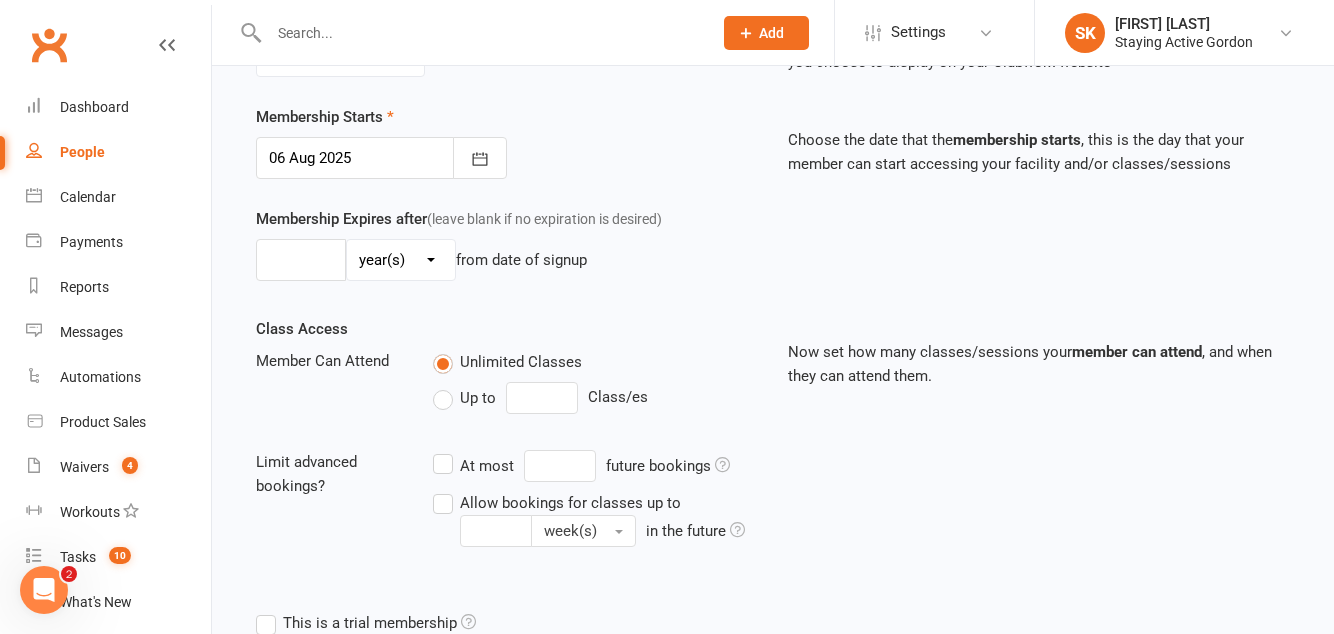 scroll, scrollTop: 562, scrollLeft: 0, axis: vertical 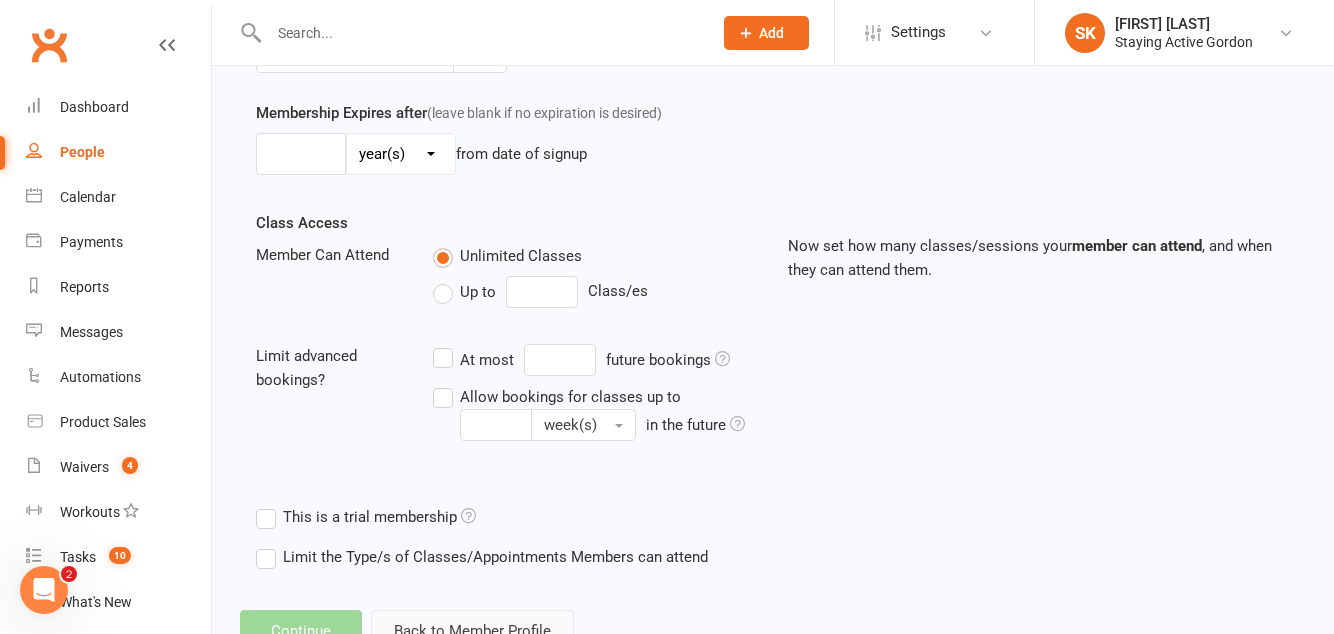 click on "Back to Member Profile" at bounding box center [472, 631] 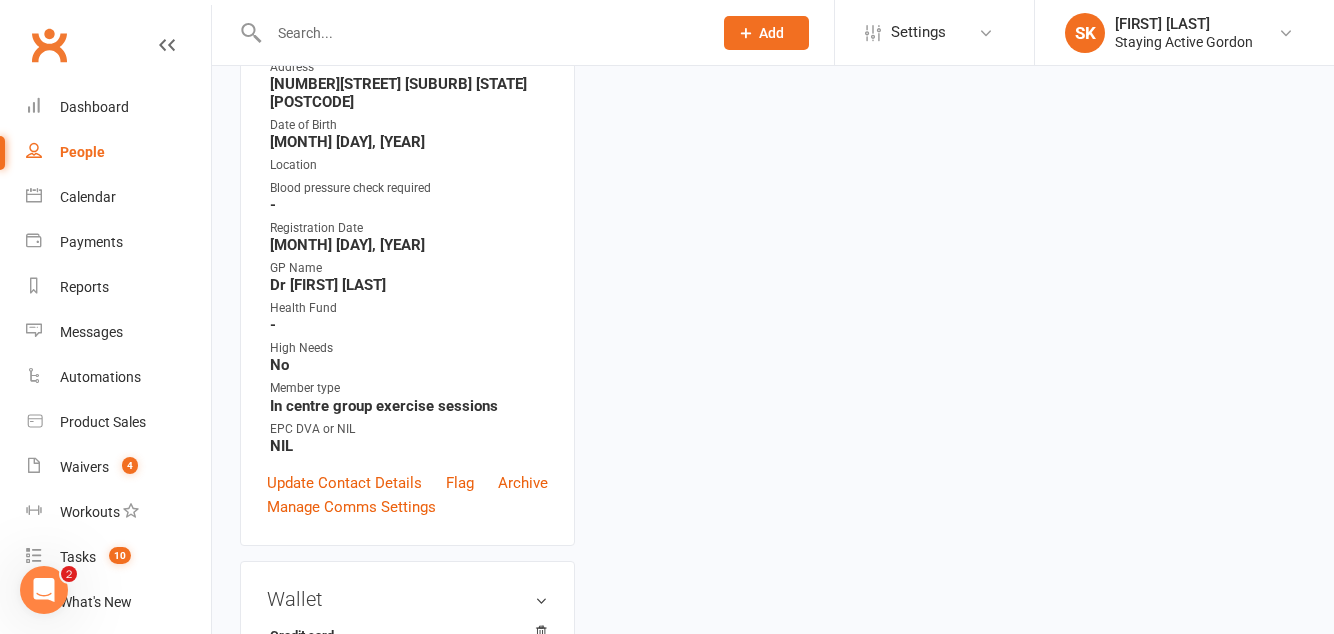 scroll, scrollTop: 0, scrollLeft: 0, axis: both 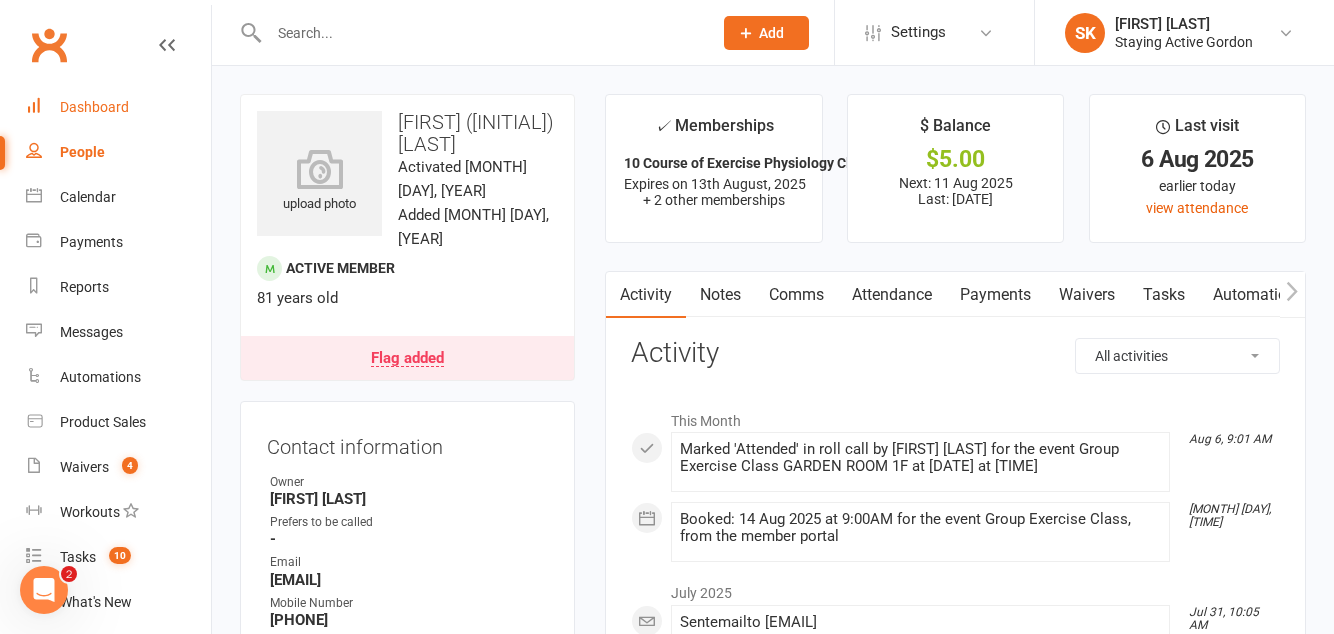 click on "Dashboard" at bounding box center [118, 107] 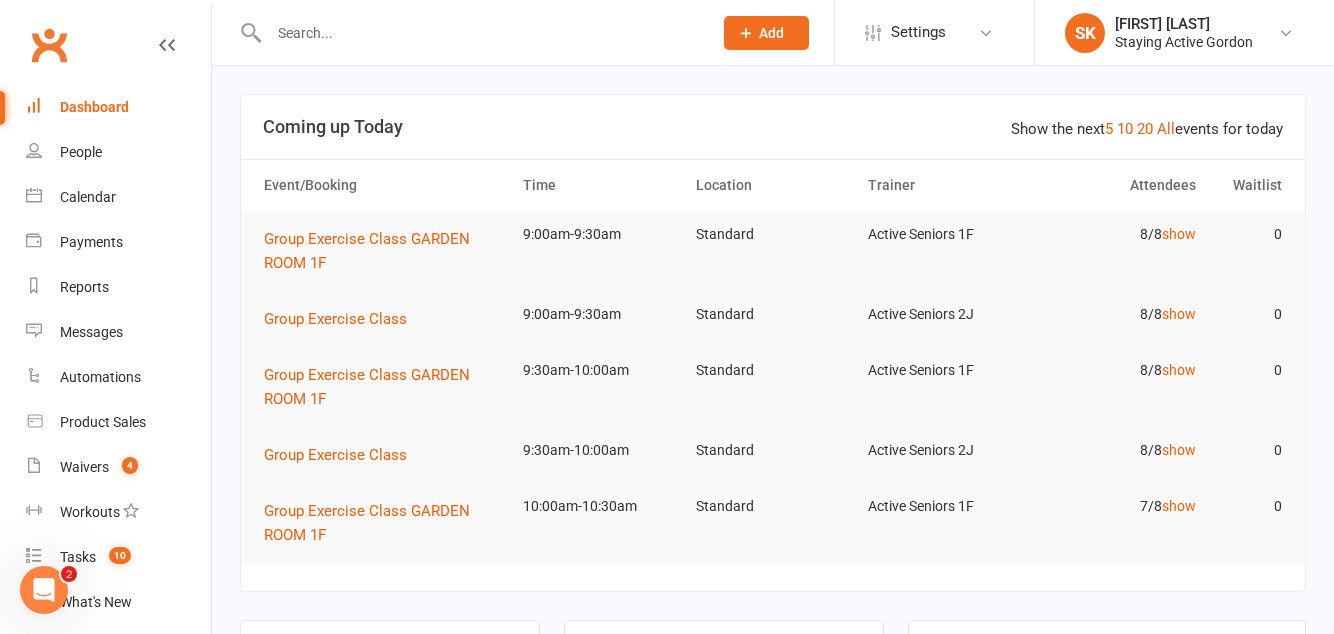 click on "Roll call kiosk mode Staff check-in for members" 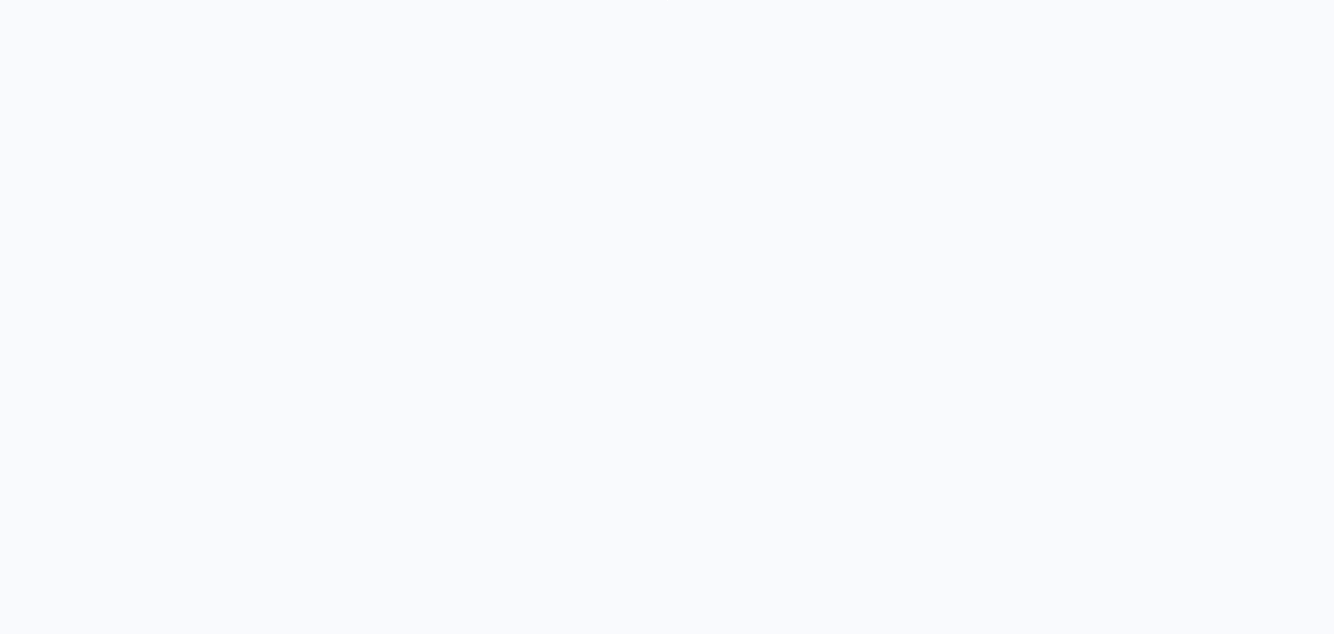 scroll, scrollTop: 0, scrollLeft: 0, axis: both 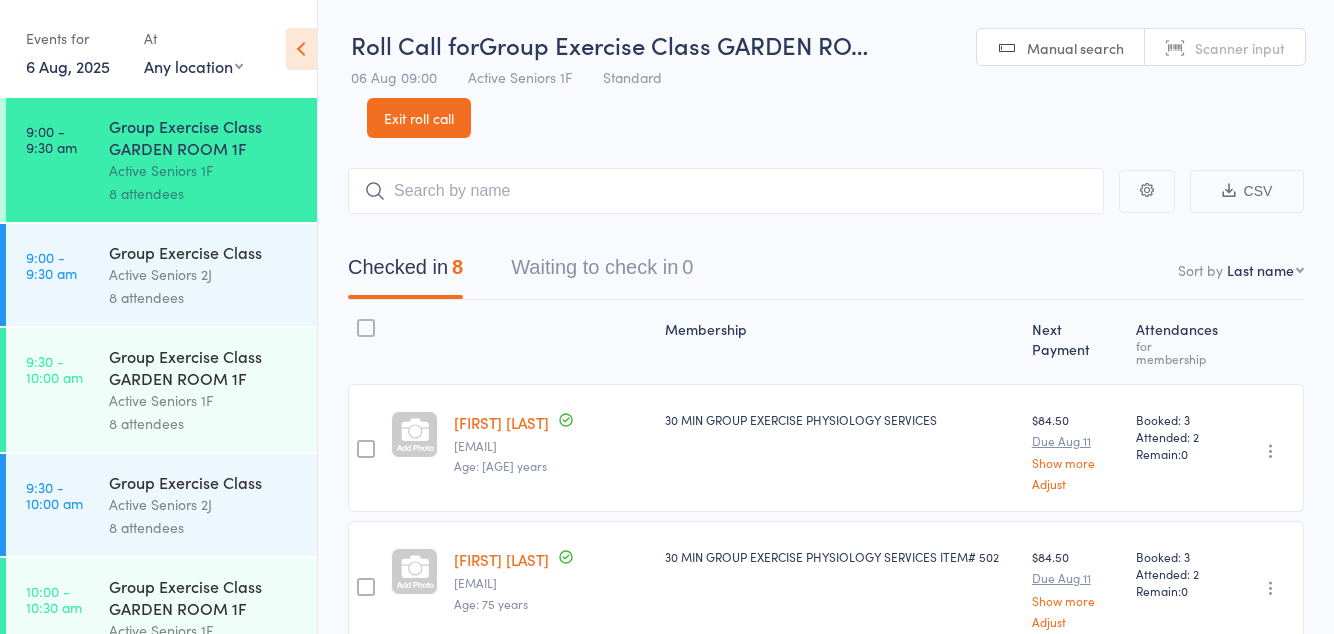 click on "9:30 - 10:00 am Group Exercise Class GARDEN ROOM 1F Active Seniors 1F 8 attendees" at bounding box center (161, 390) 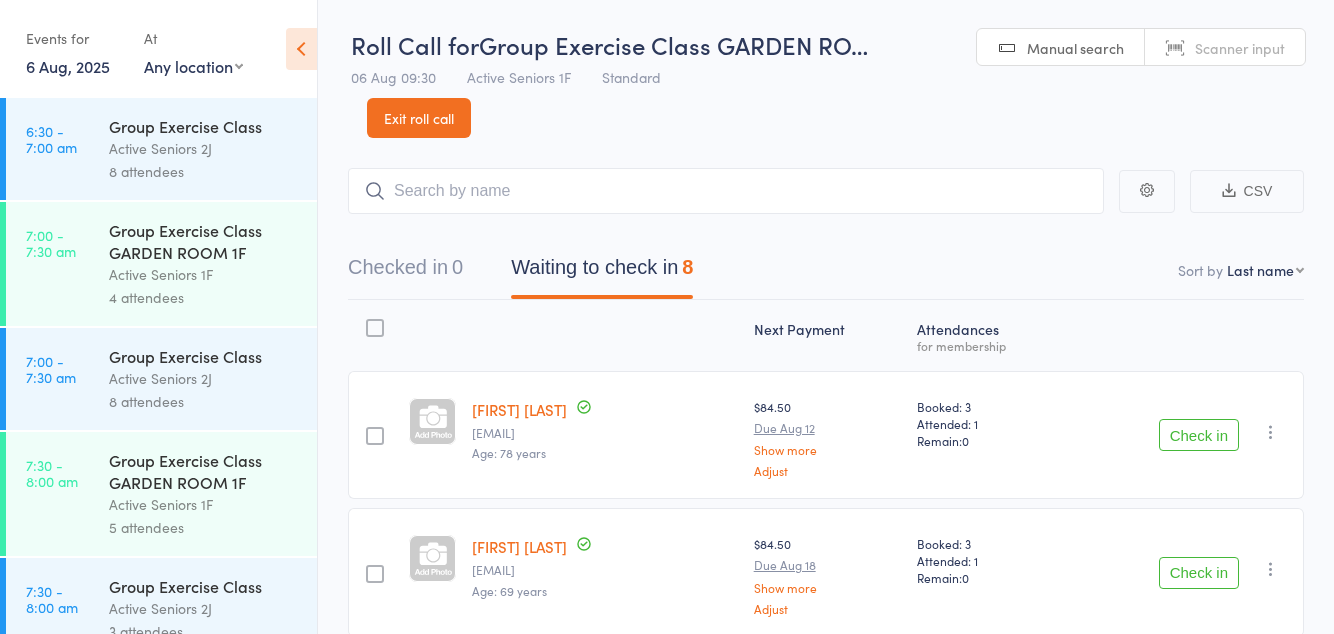 click on "Roll Call for  Group Exercise Class GARDEN RO… 06 Aug 09:30  Active Seniors 1F  Standard  Manual search Scanner input Exit roll call" at bounding box center [826, 69] 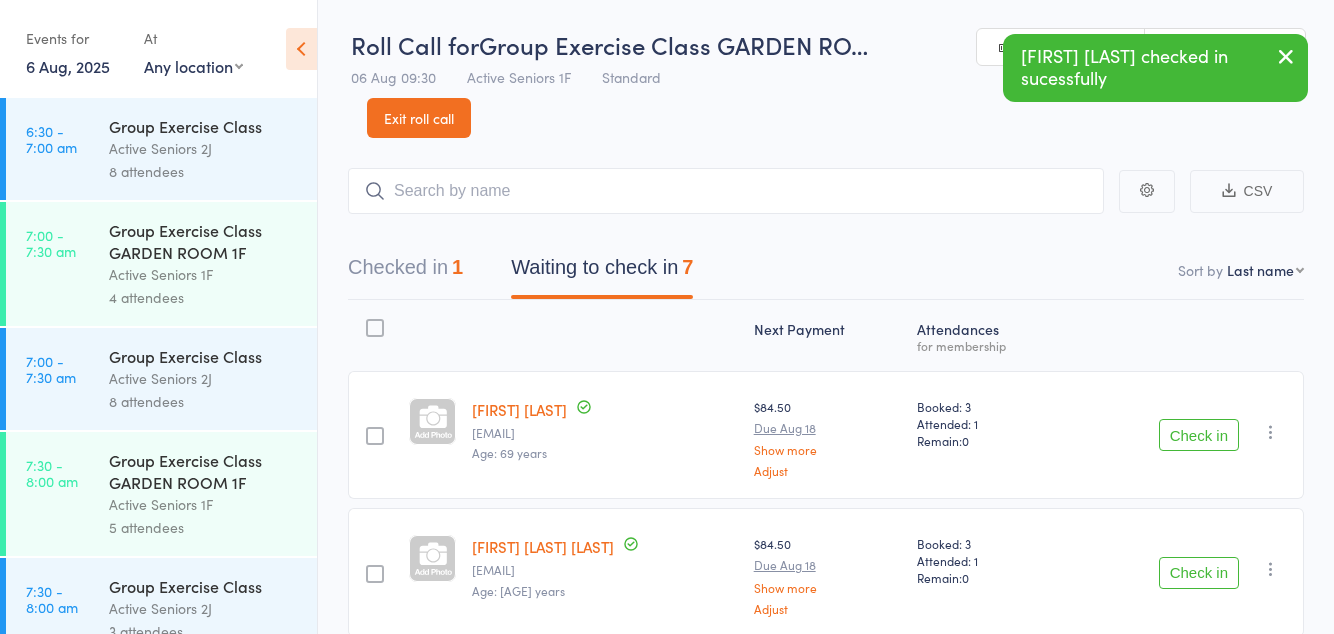 click on "Check in" at bounding box center [1199, 435] 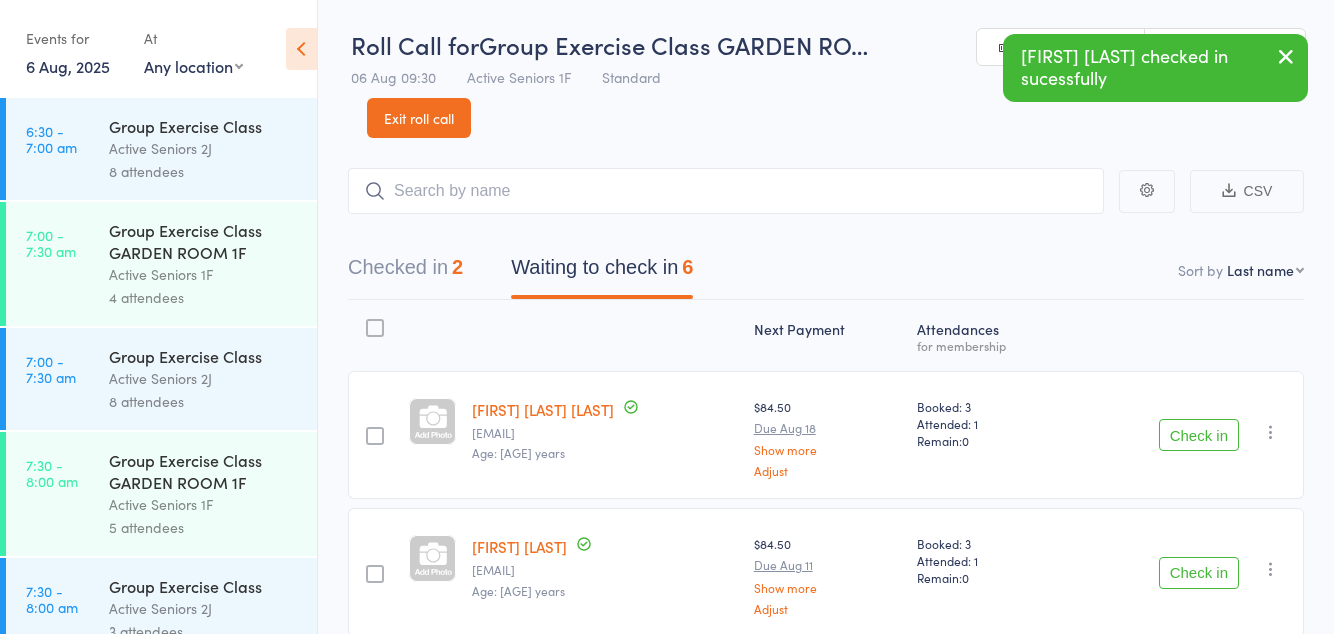 click on "Check in" at bounding box center (1199, 435) 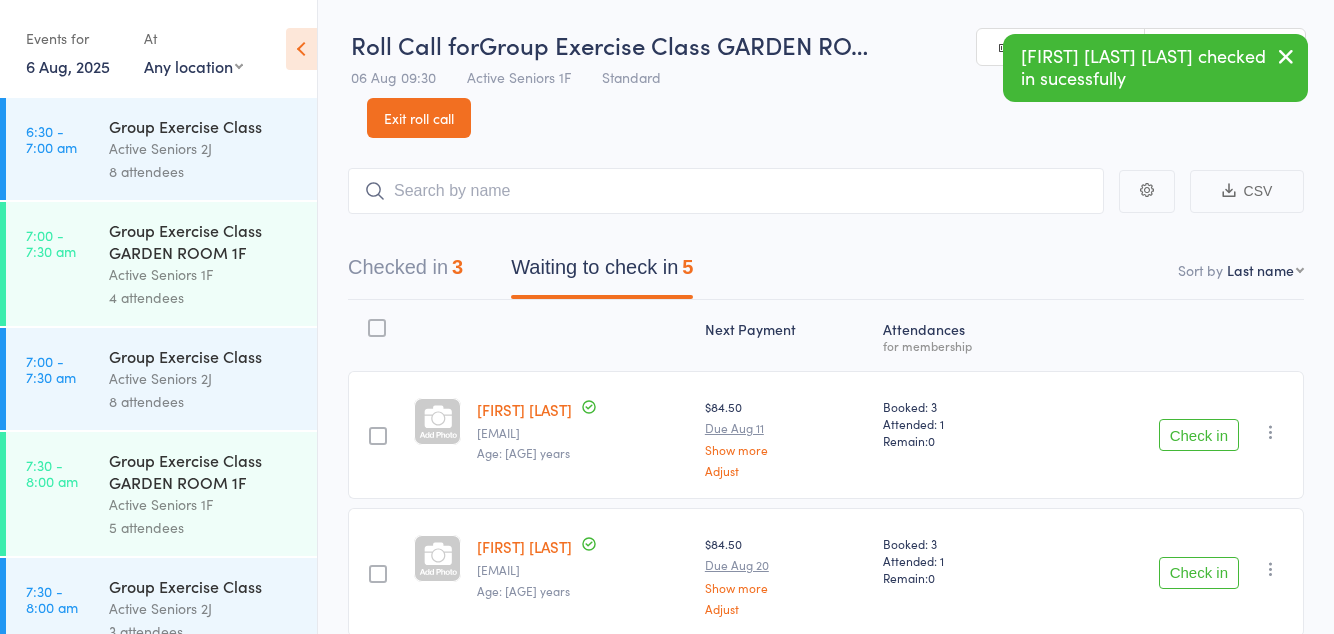 click on "Check in" at bounding box center [1199, 435] 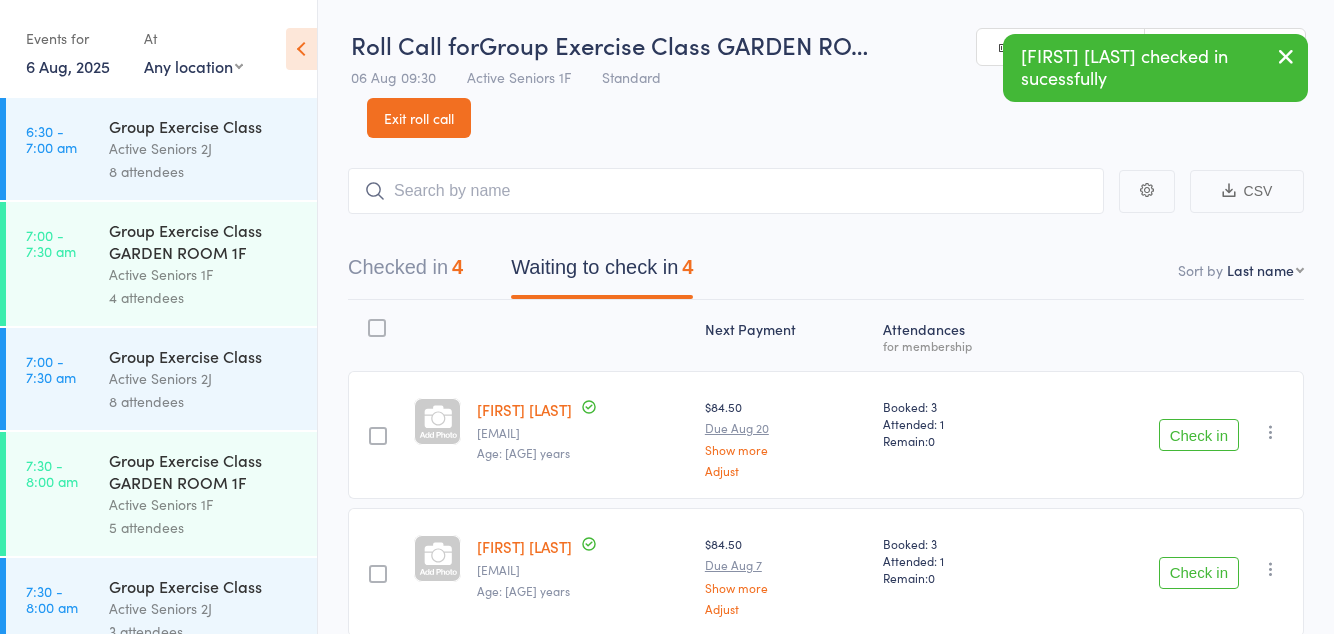 click on "Check in" at bounding box center [1199, 435] 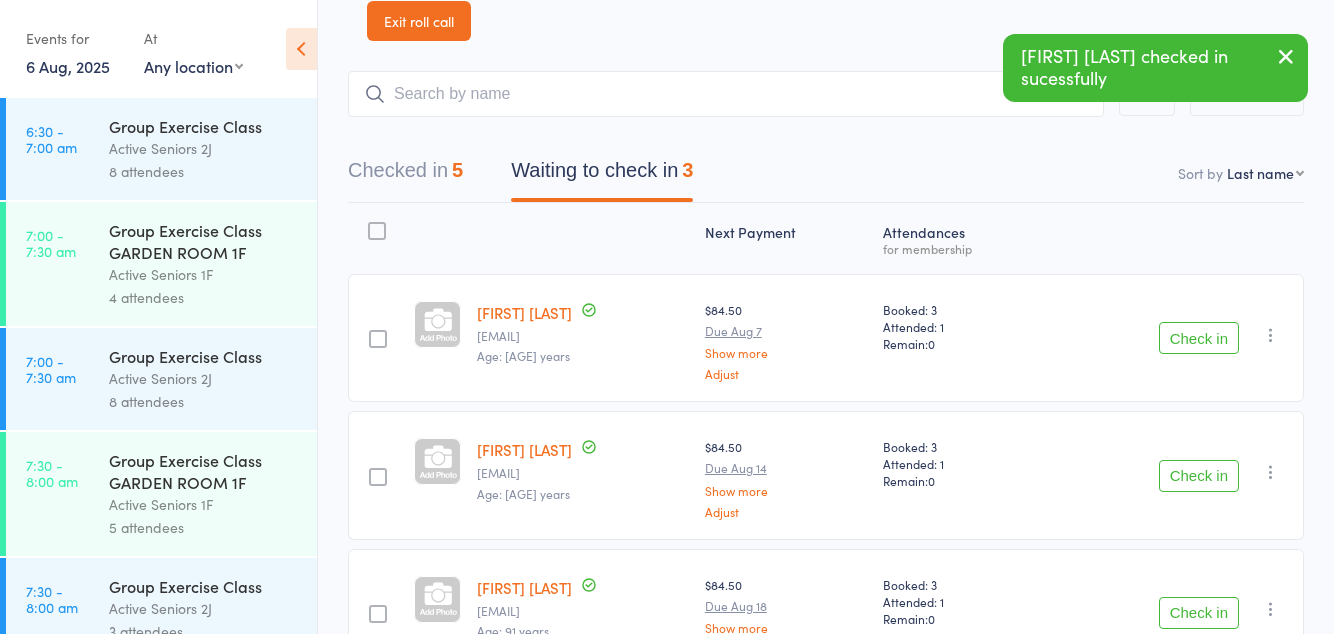 scroll, scrollTop: 131, scrollLeft: 0, axis: vertical 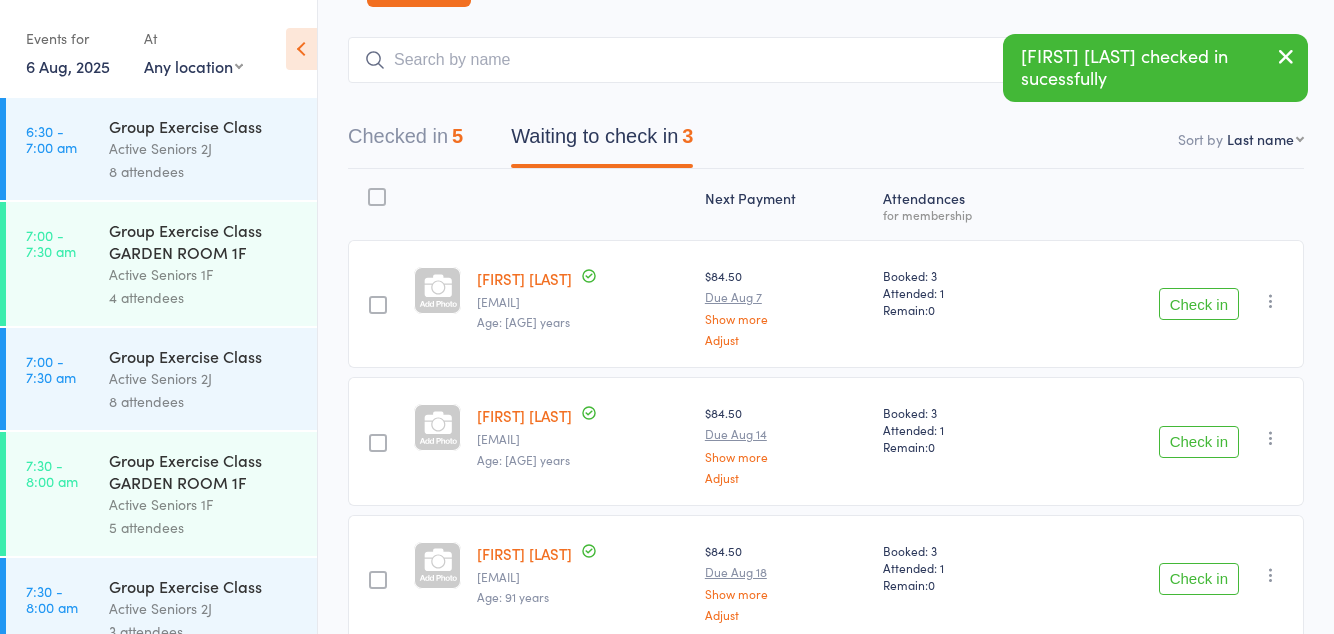 click on "Check in" at bounding box center (1199, 579) 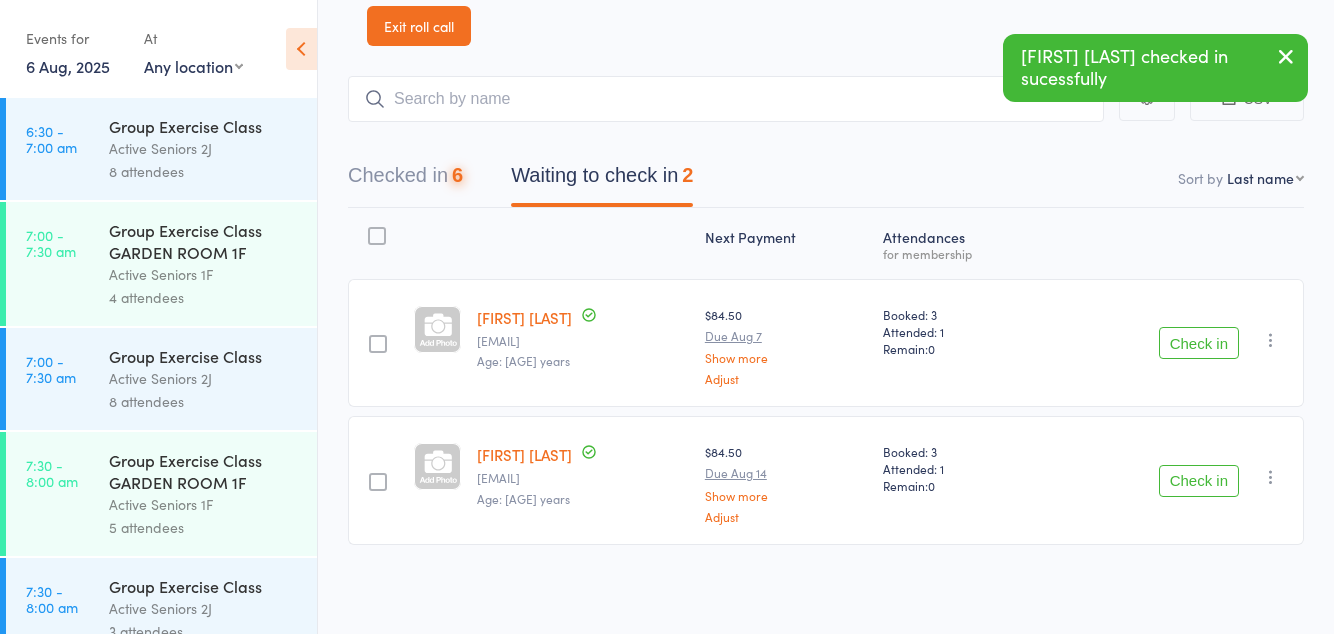 scroll, scrollTop: 0, scrollLeft: 0, axis: both 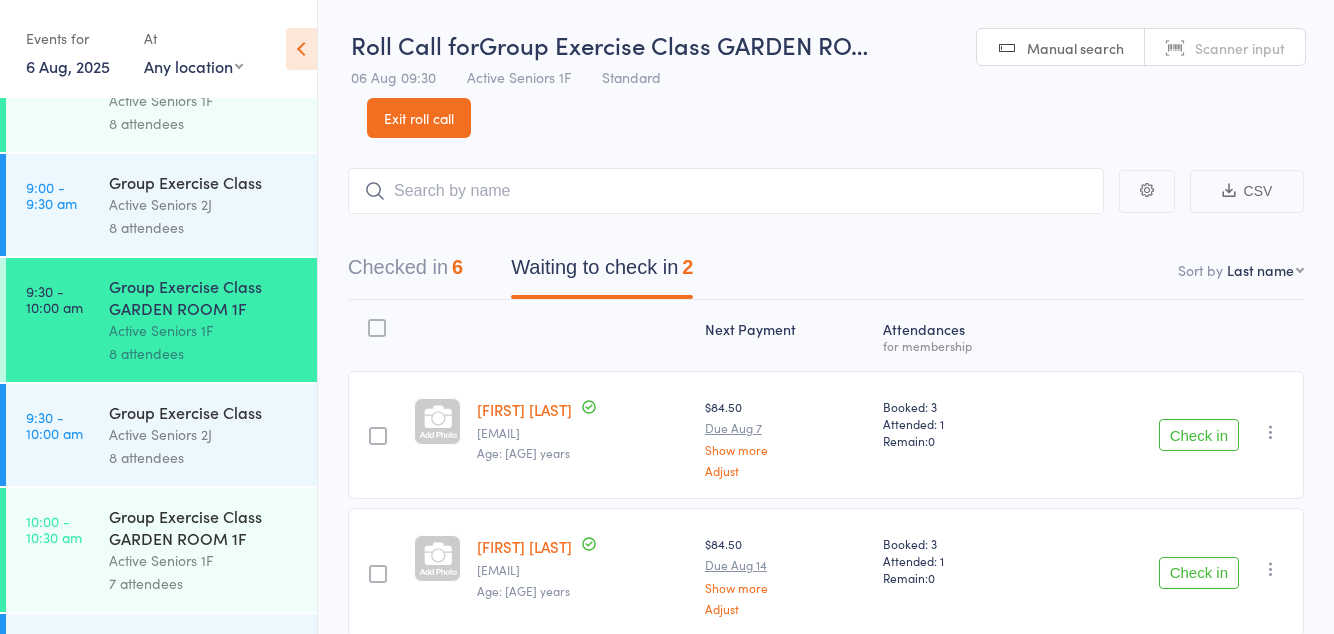click on "Check in" at bounding box center [1199, 435] 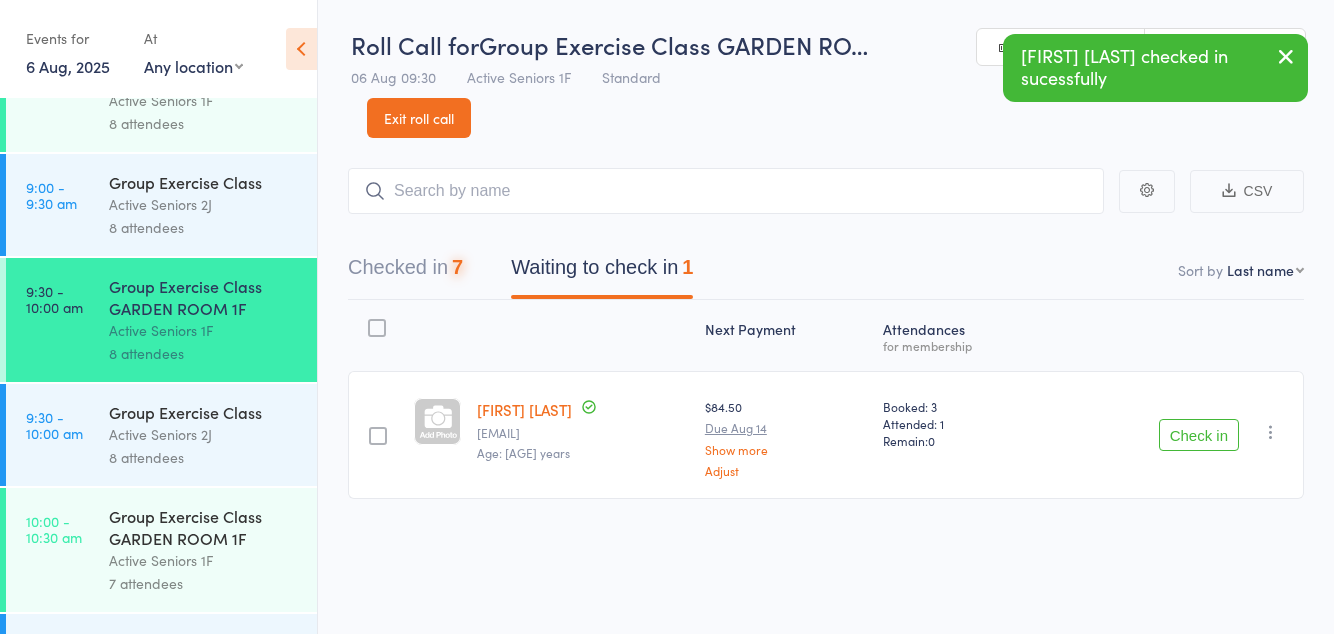 click on "Check in" at bounding box center (1199, 435) 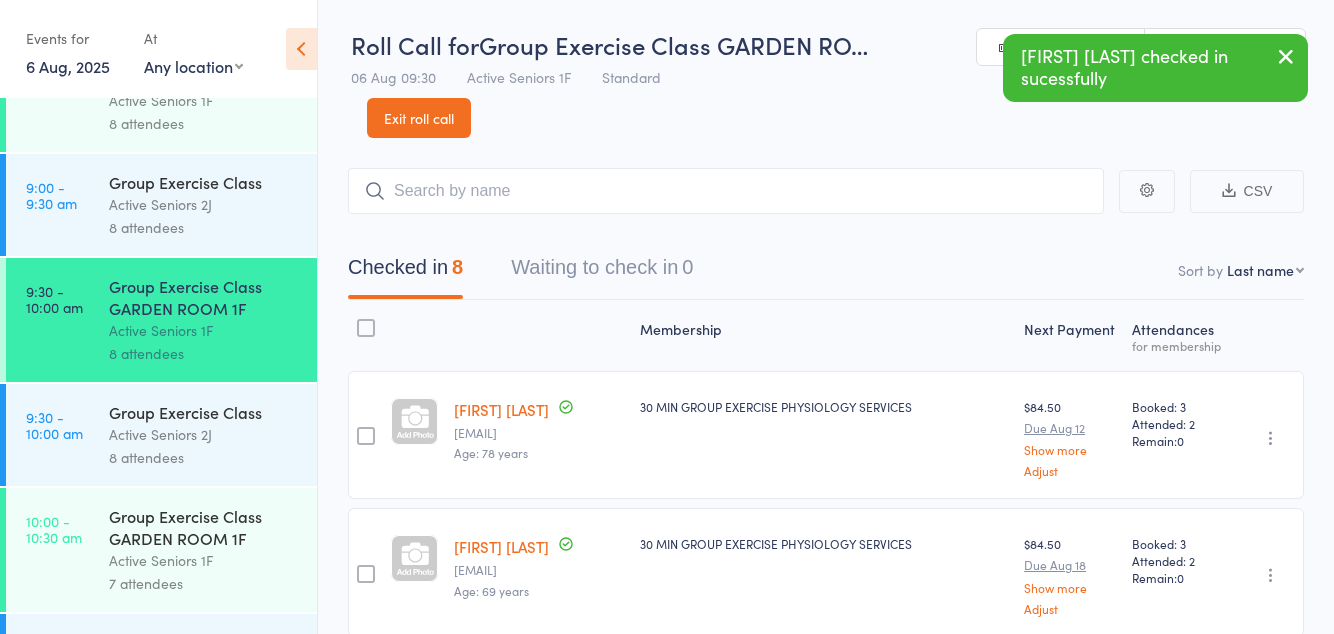 click on "Group Exercise Class GARDEN ROOM 1F" at bounding box center [204, 527] 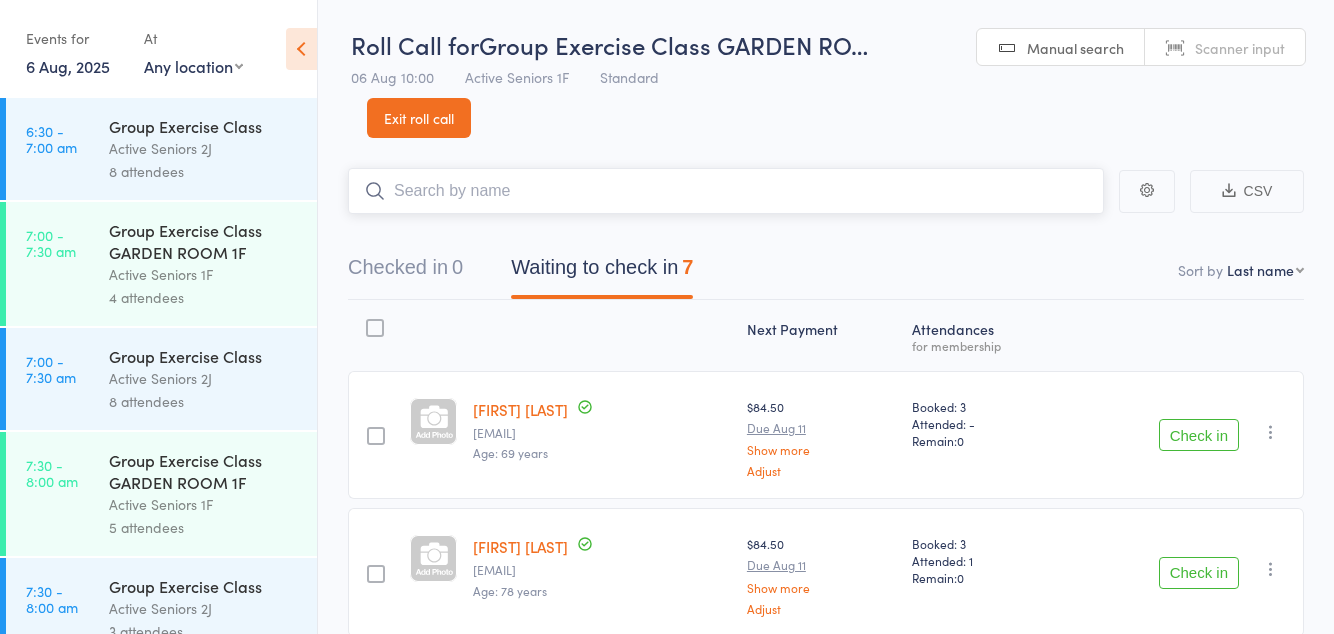 click on "Checked in  0 Waiting to check in  7" at bounding box center (826, 272) 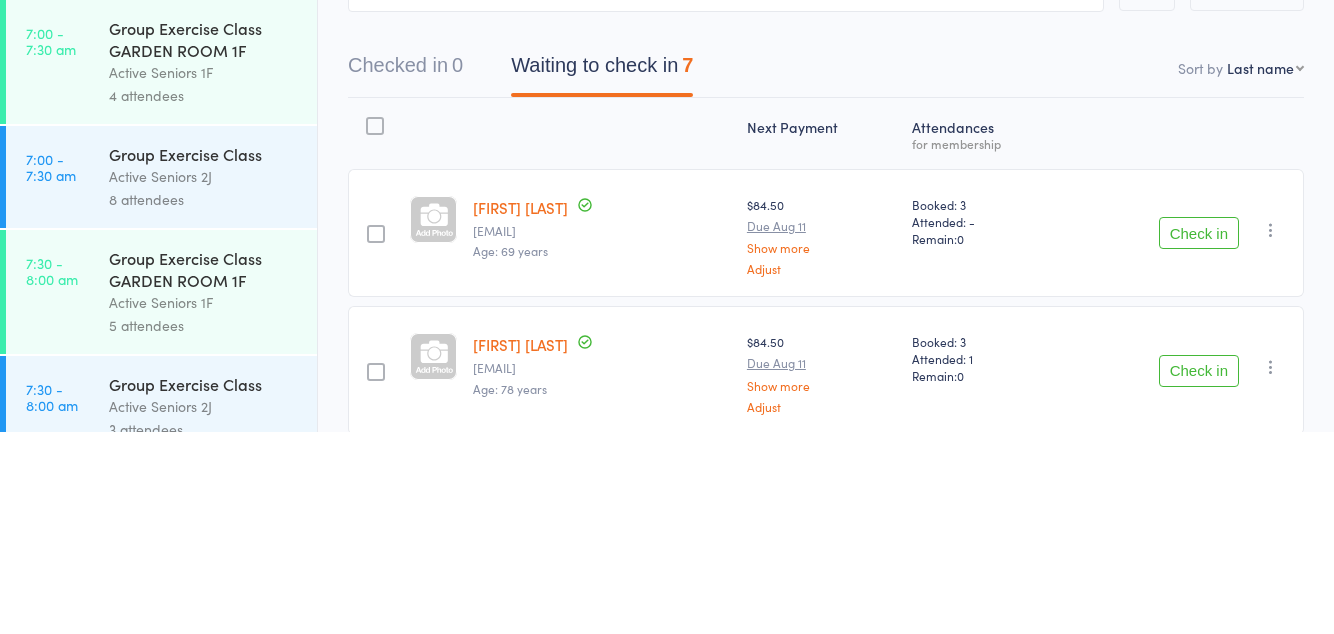 click on "Check in" at bounding box center (1199, 435) 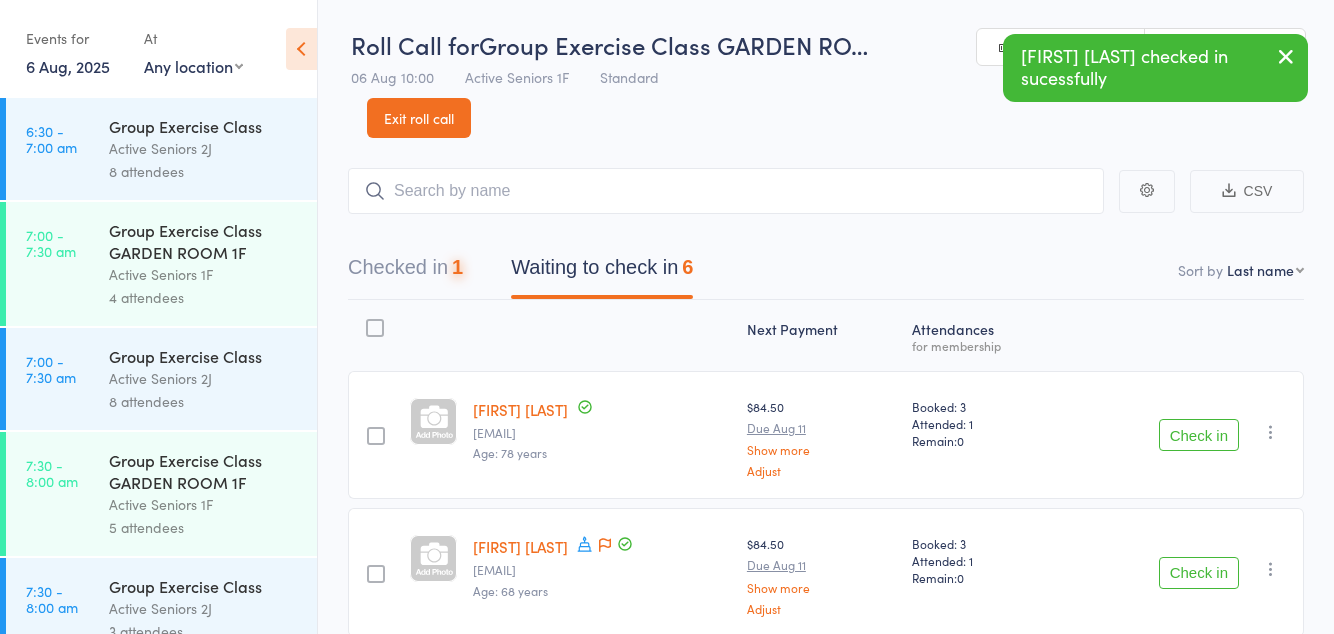 click on "Check in" at bounding box center [1199, 435] 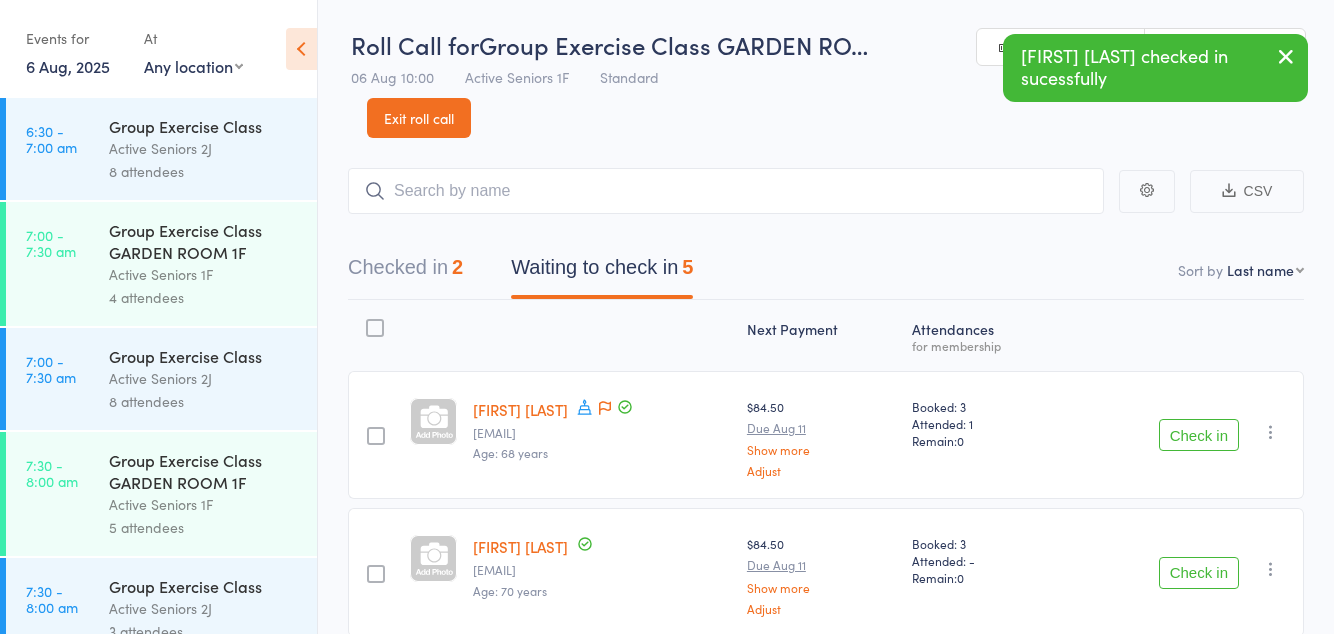 click on "Check in" at bounding box center (1199, 435) 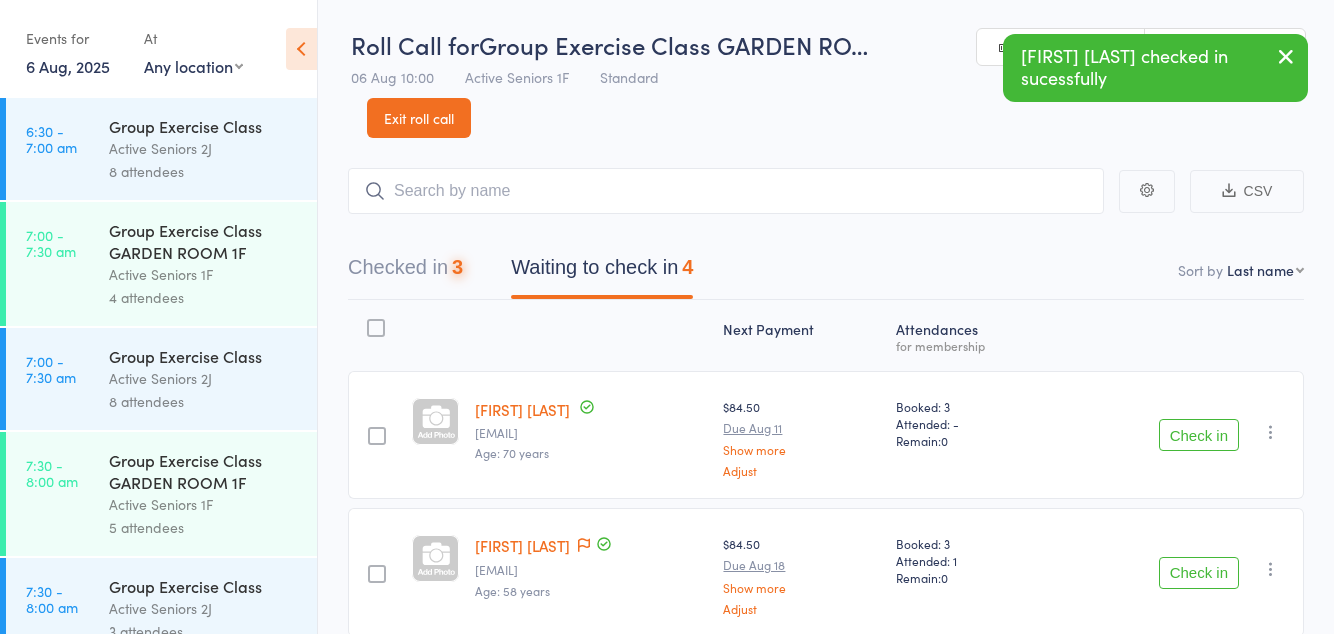 click on "Check in" at bounding box center [1199, 435] 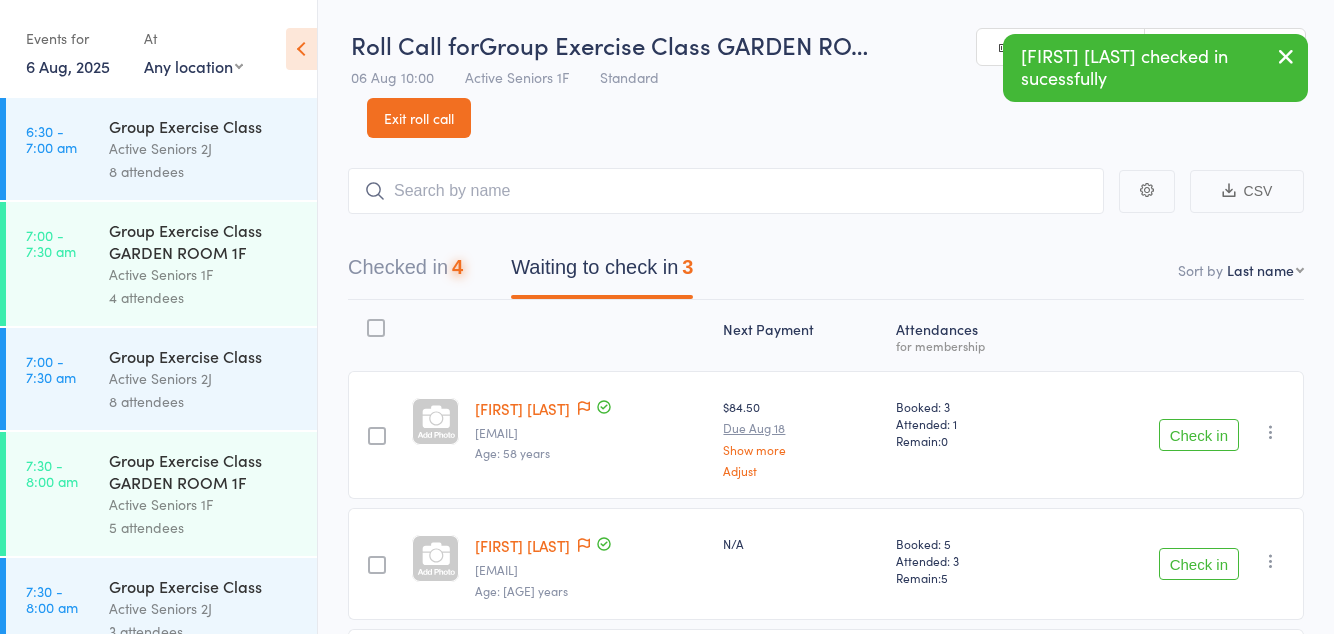 click on "Check in" at bounding box center [1199, 435] 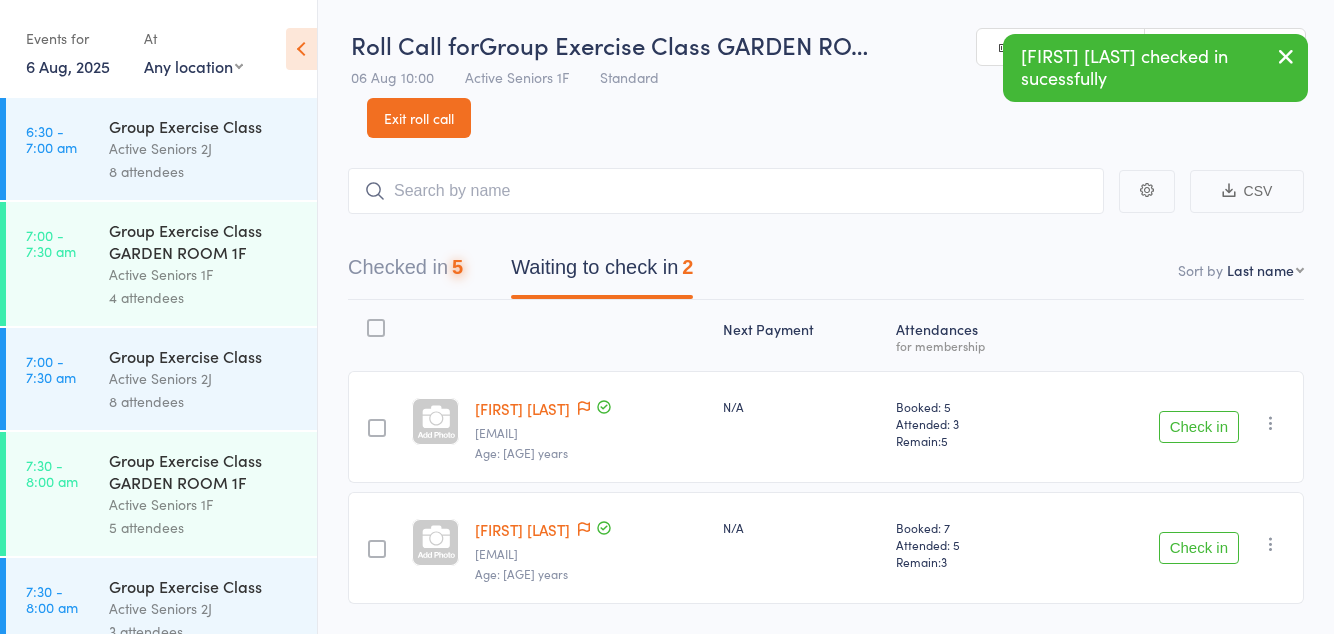 click on "Check in" at bounding box center (1199, 427) 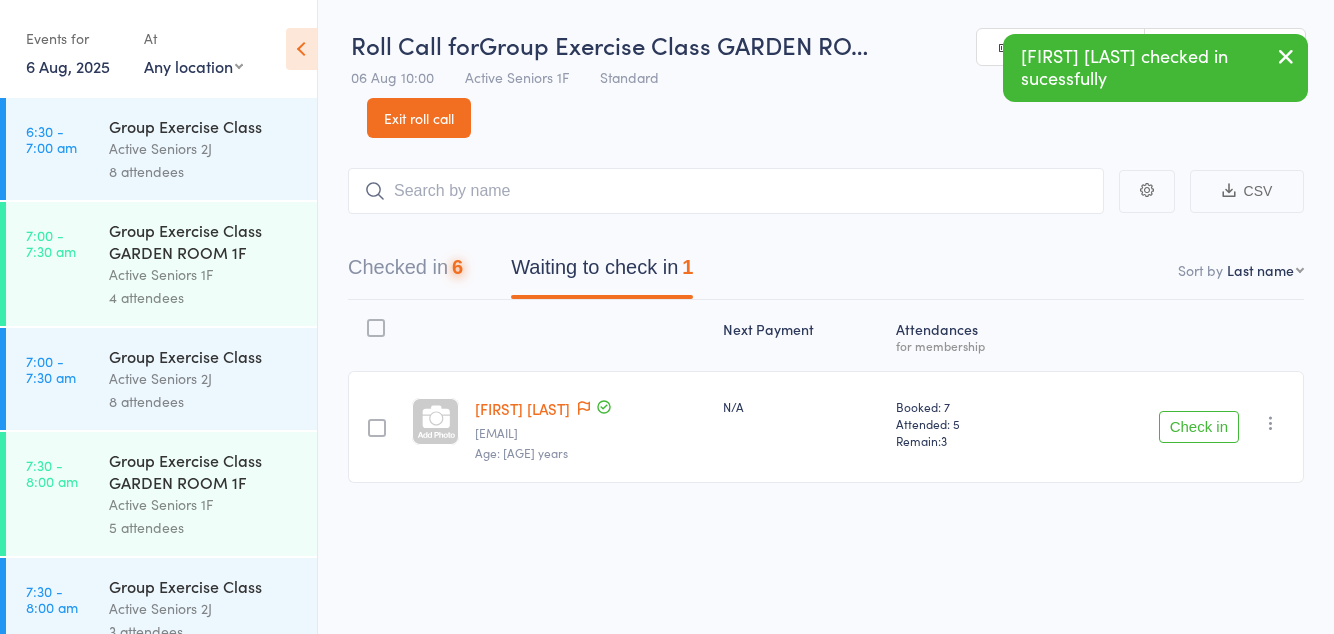 click on "Check in" at bounding box center [1199, 427] 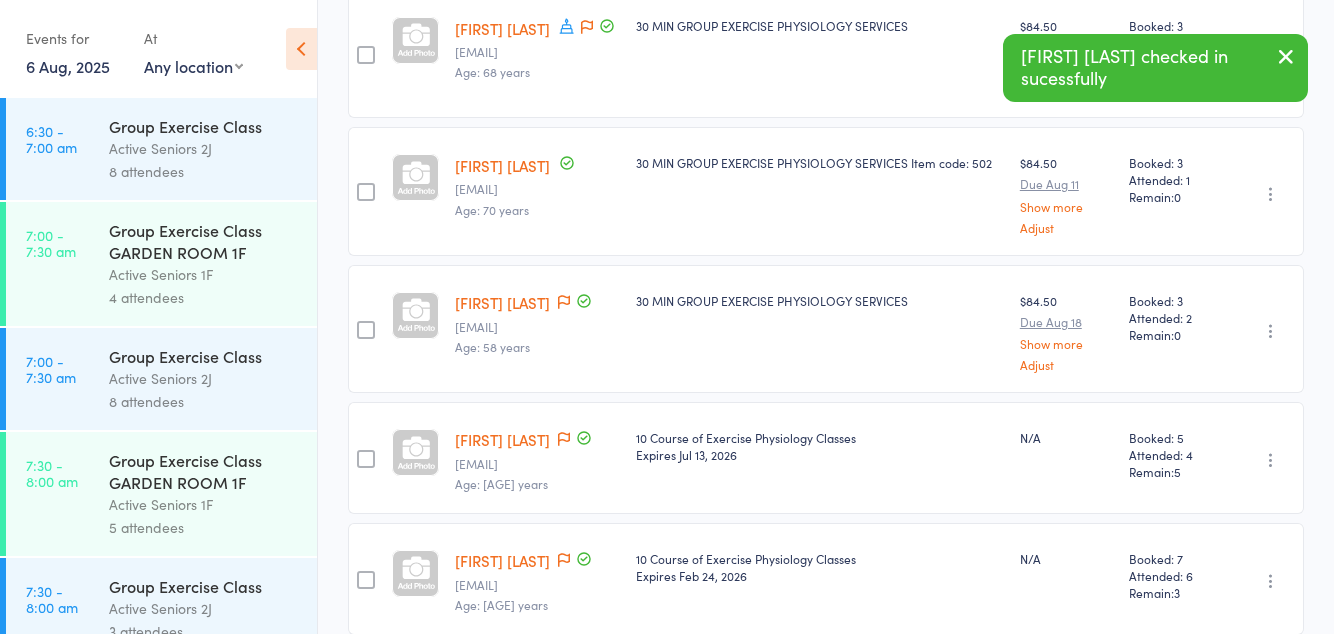 scroll, scrollTop: 656, scrollLeft: 0, axis: vertical 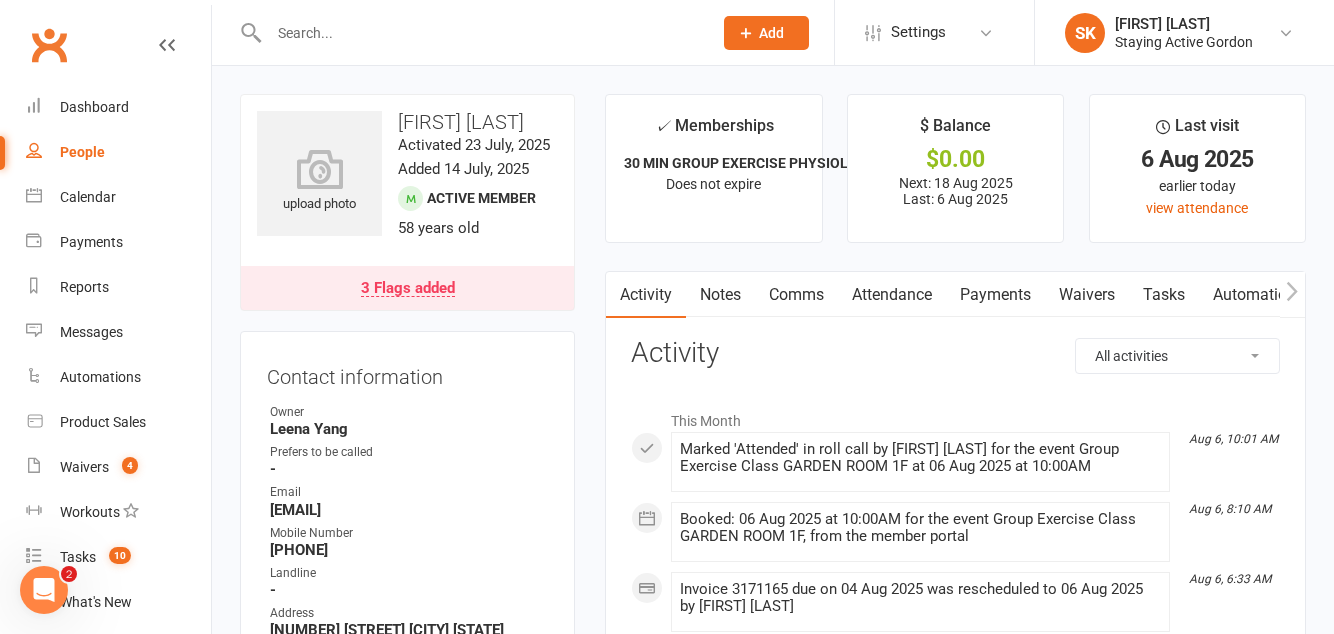click on "Waivers" at bounding box center (1087, 295) 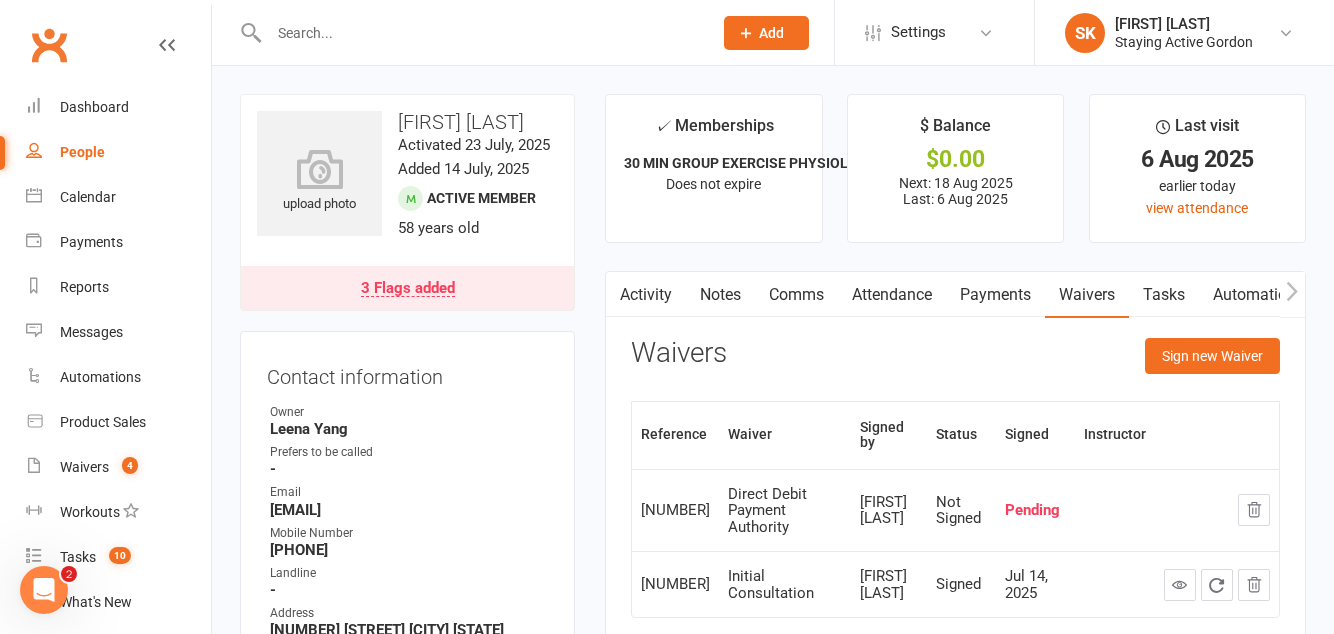 click on "Activity" at bounding box center (646, 295) 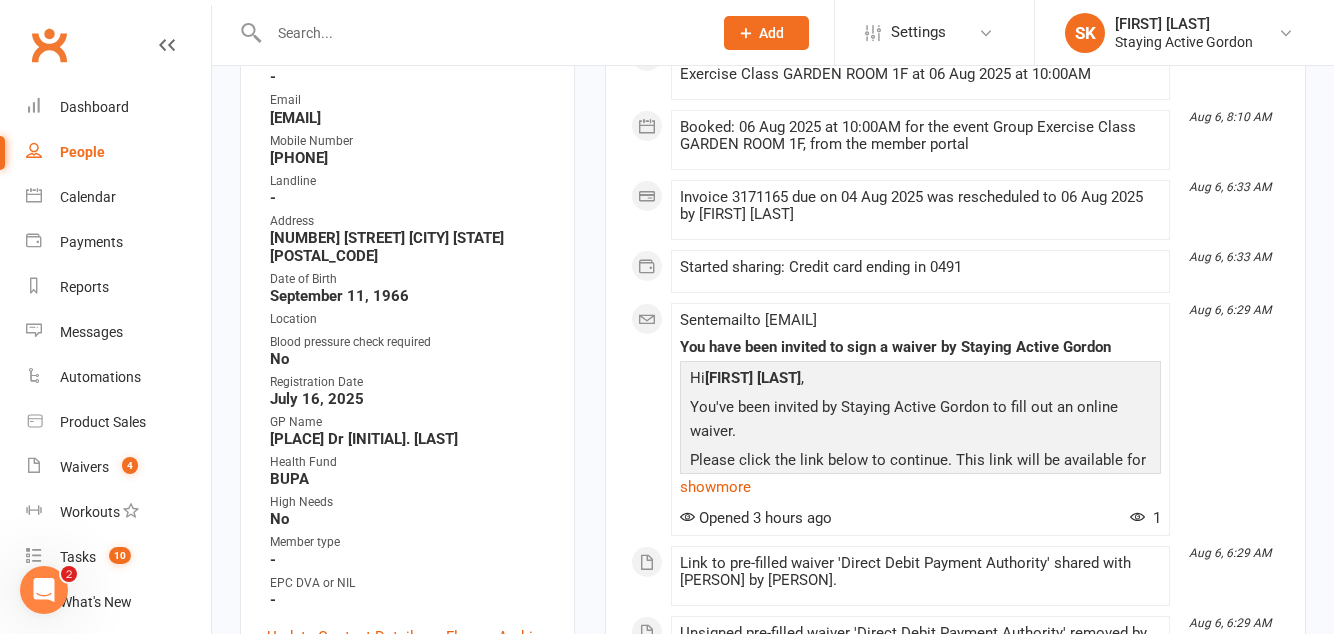 scroll, scrollTop: 0, scrollLeft: 0, axis: both 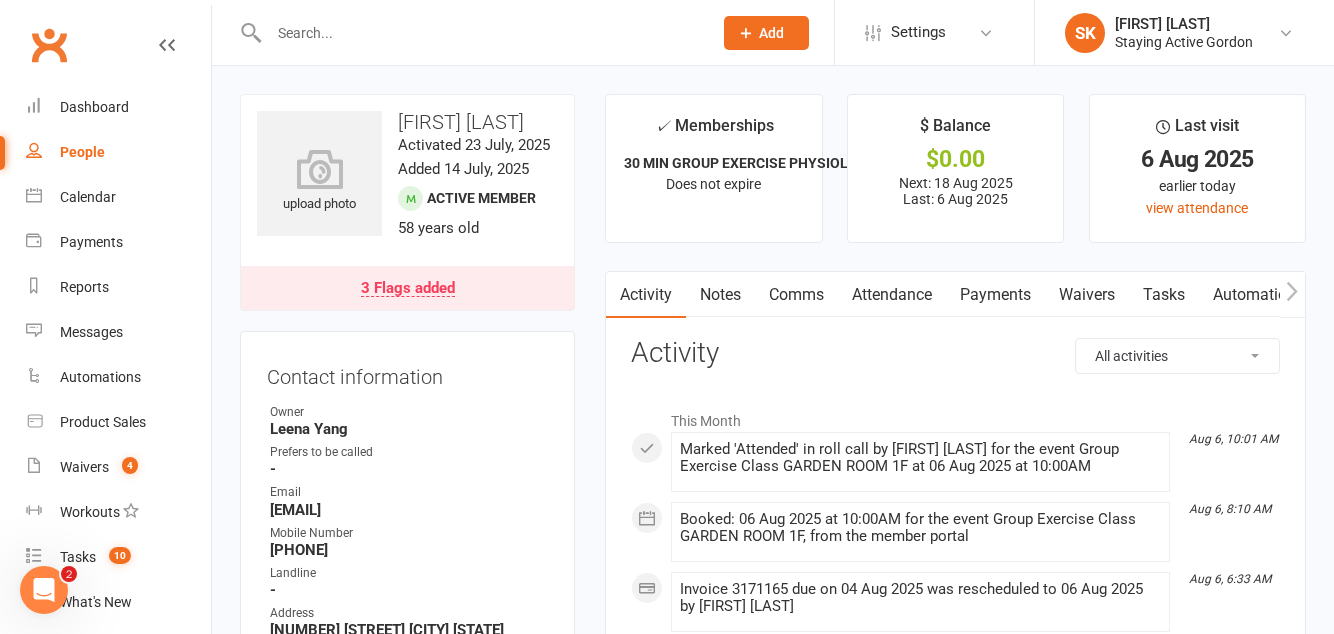 click on "Payments" at bounding box center (995, 295) 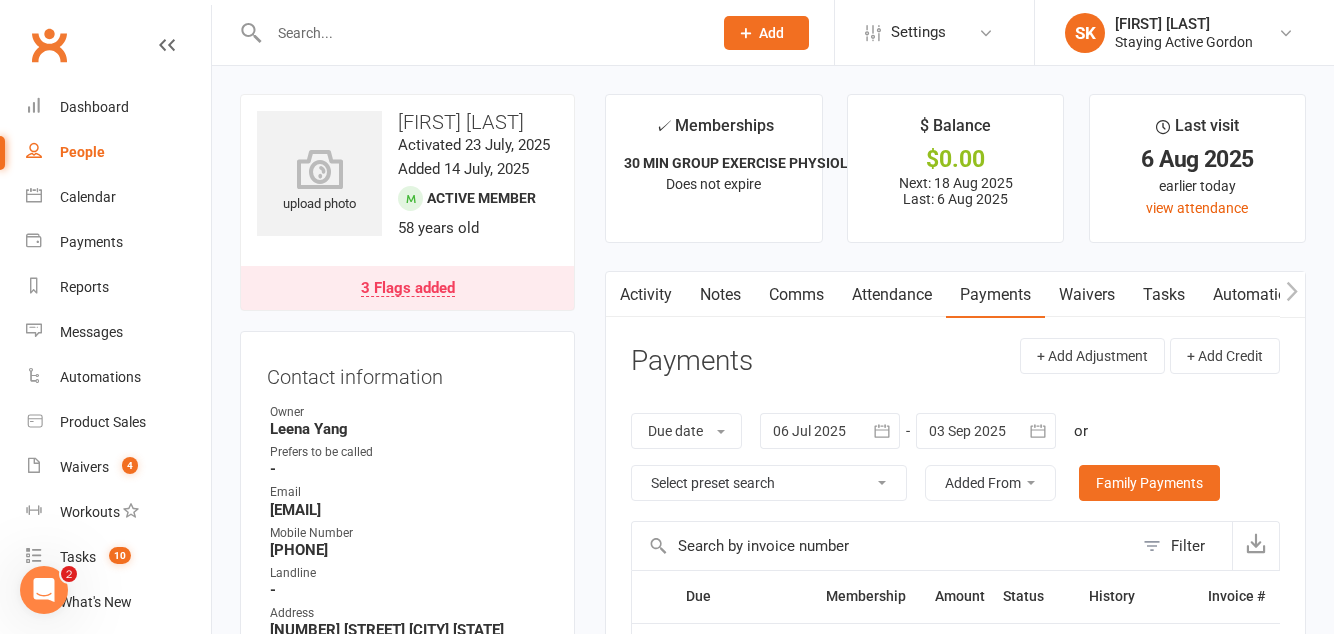 click on "Waivers" at bounding box center [1087, 295] 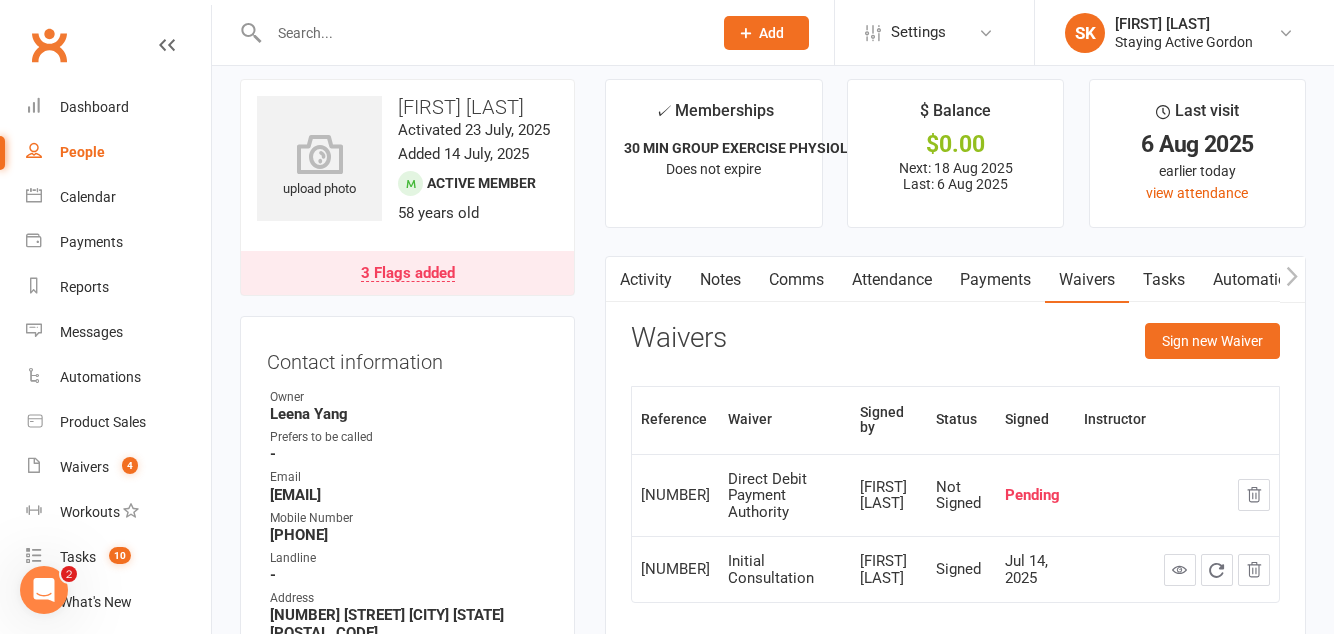 scroll, scrollTop: 4, scrollLeft: 0, axis: vertical 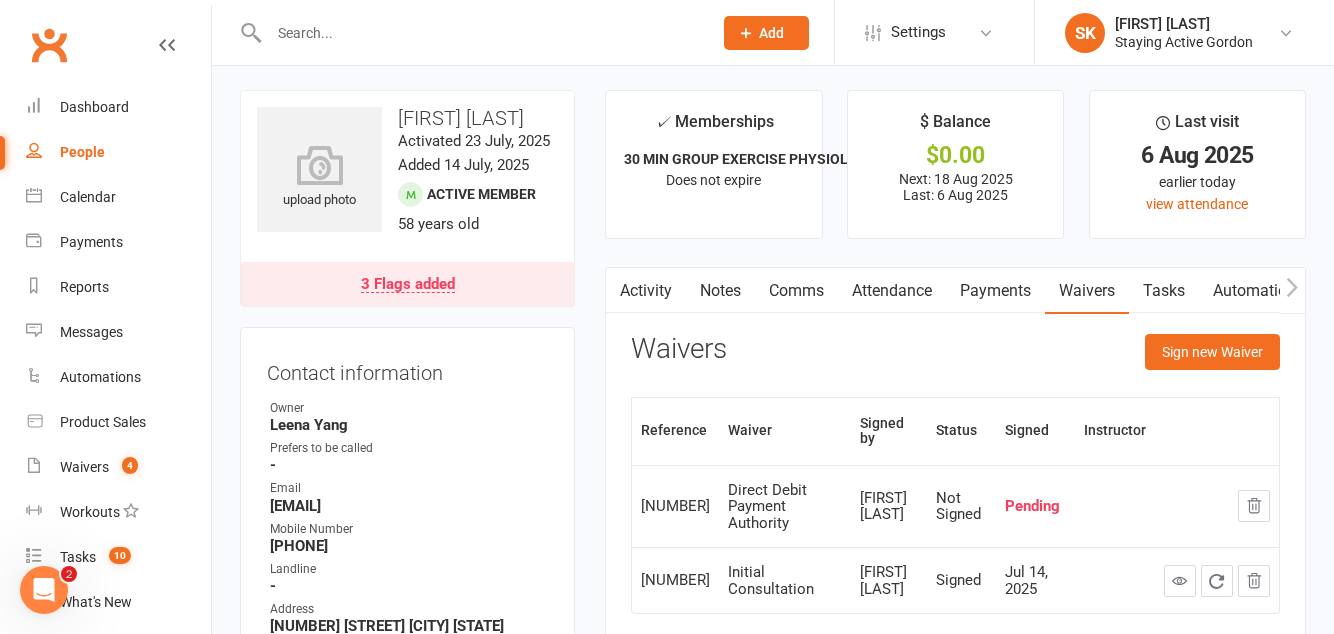 click on "Activity" at bounding box center (646, 291) 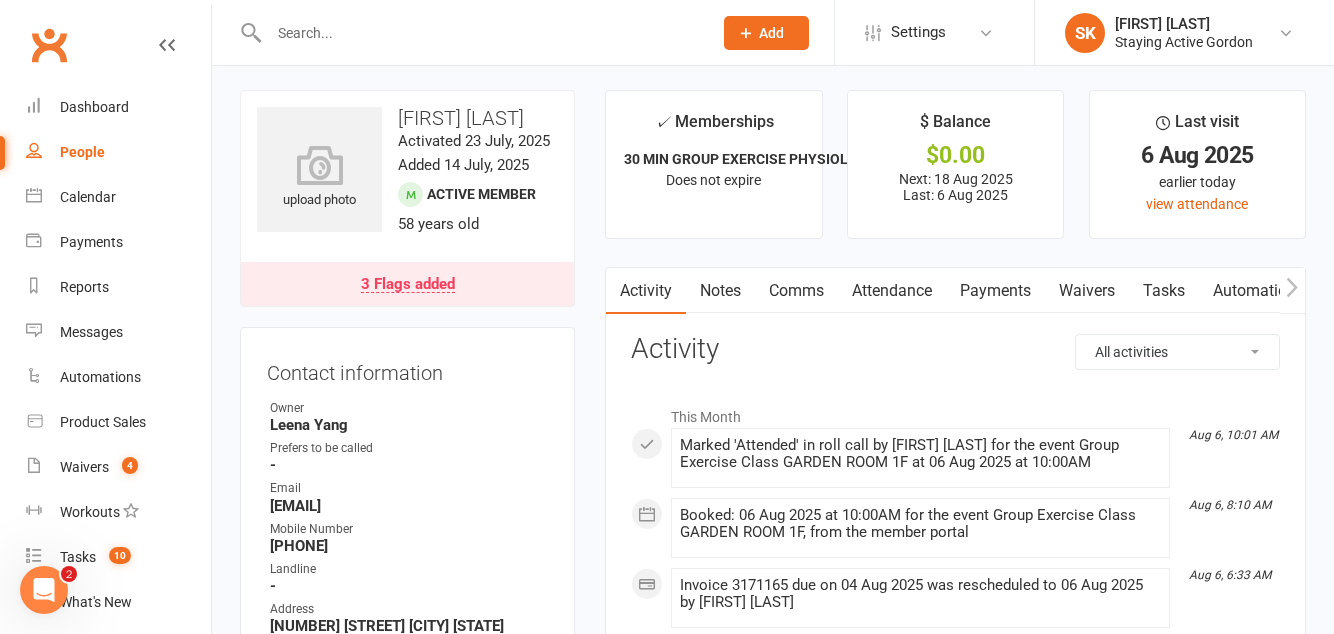 click on "Payments" at bounding box center [995, 291] 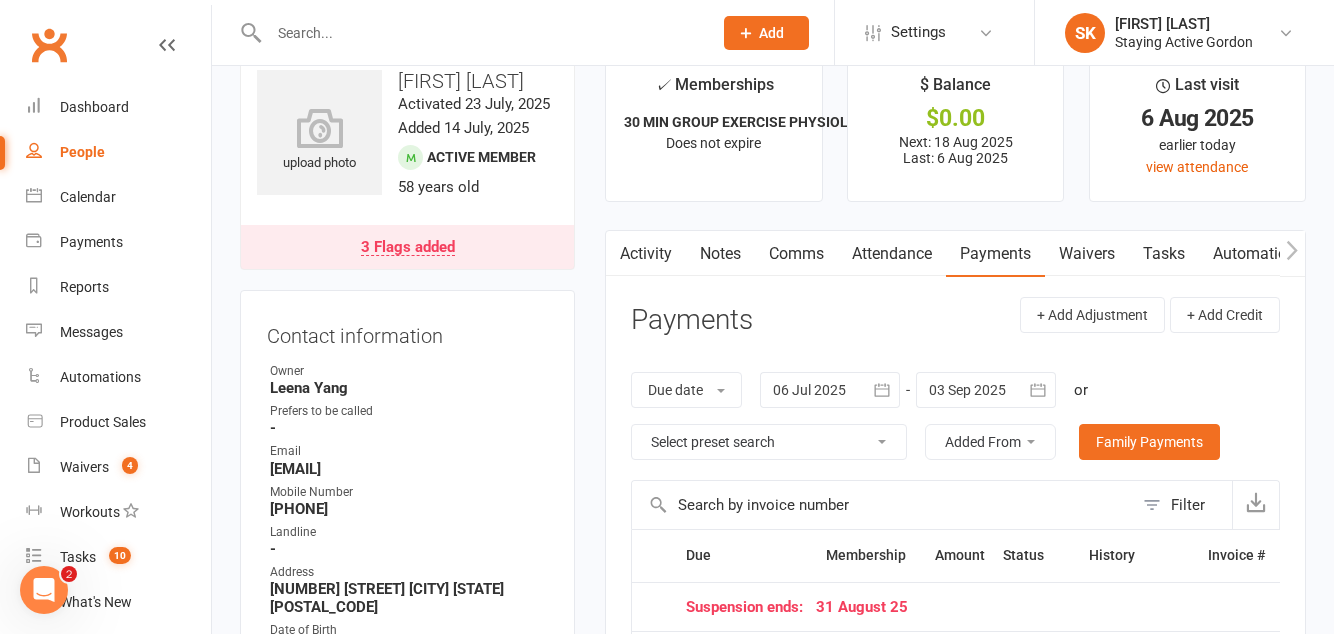 scroll, scrollTop: 0, scrollLeft: 0, axis: both 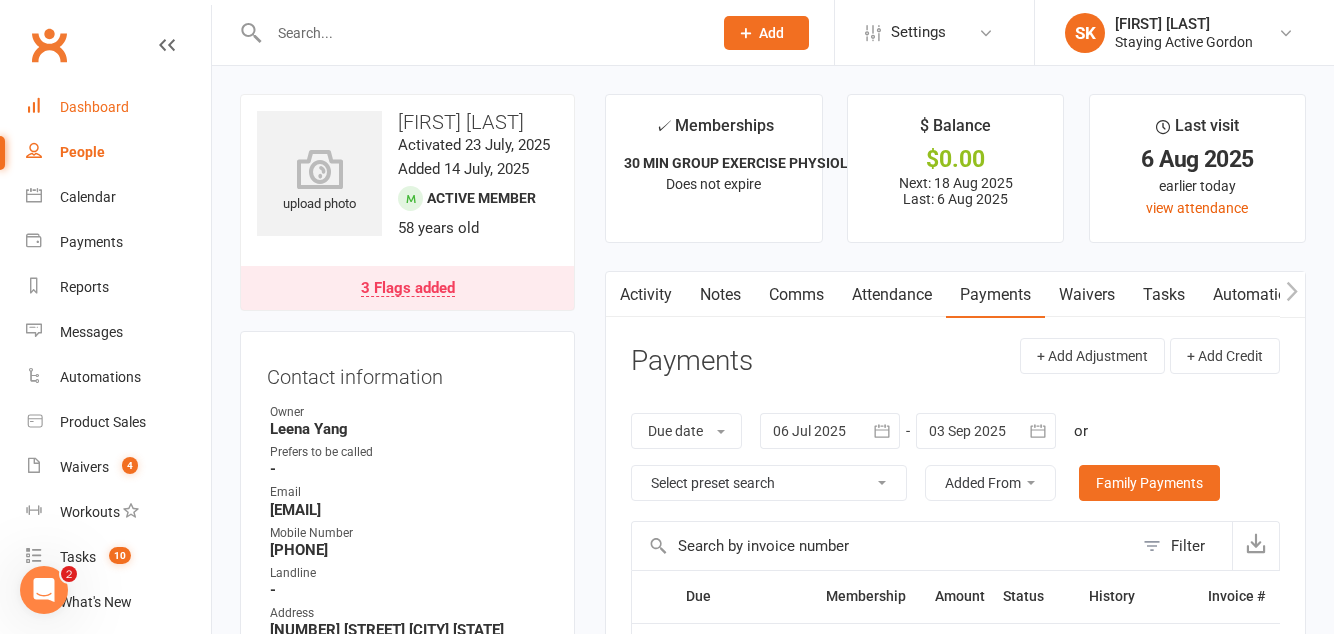 click on "Dashboard" at bounding box center (118, 107) 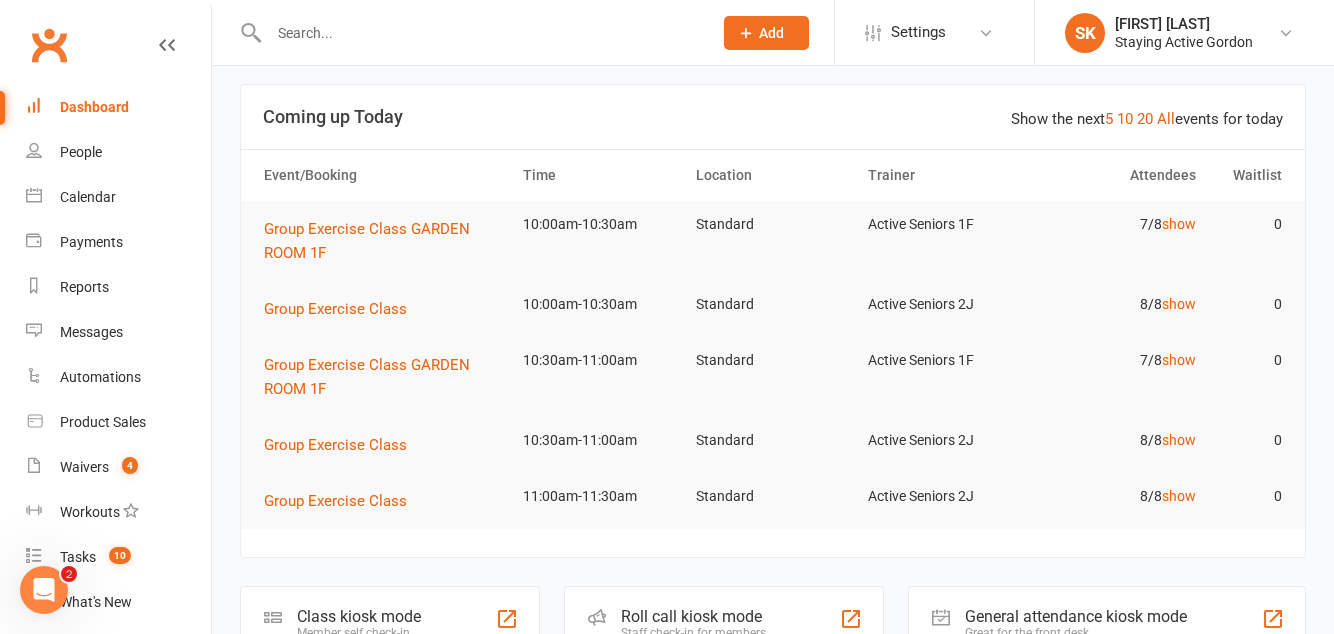 click on "Roll call kiosk mode" 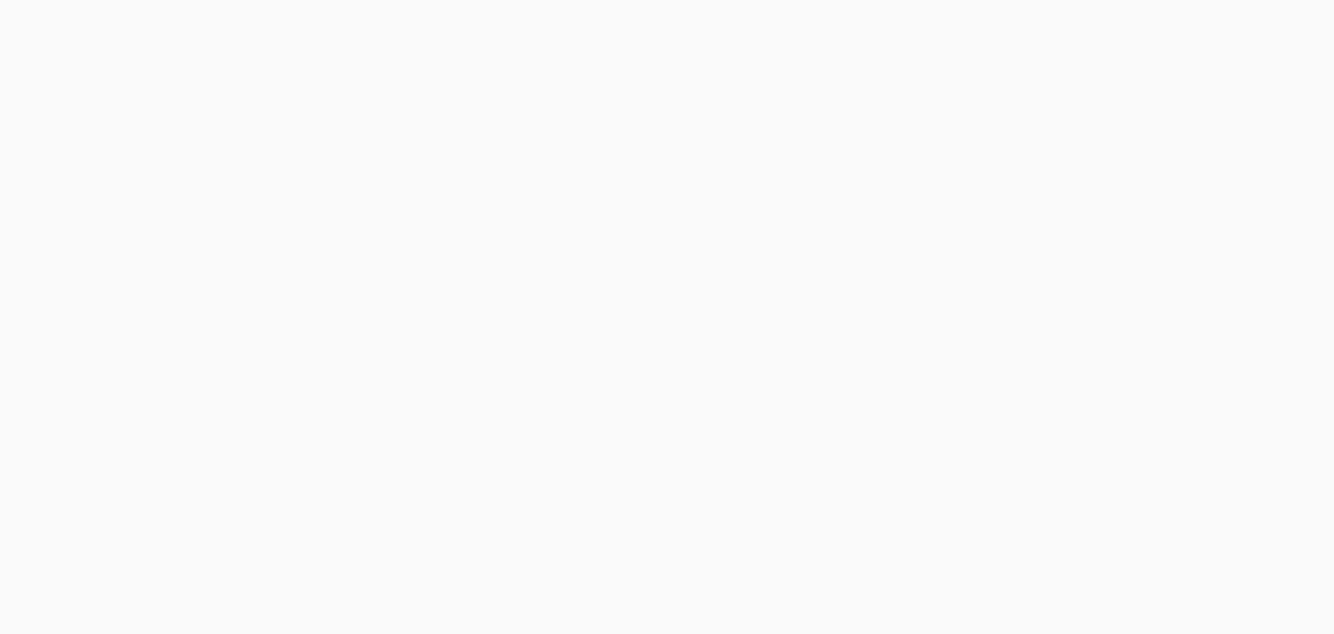 scroll, scrollTop: 0, scrollLeft: 0, axis: both 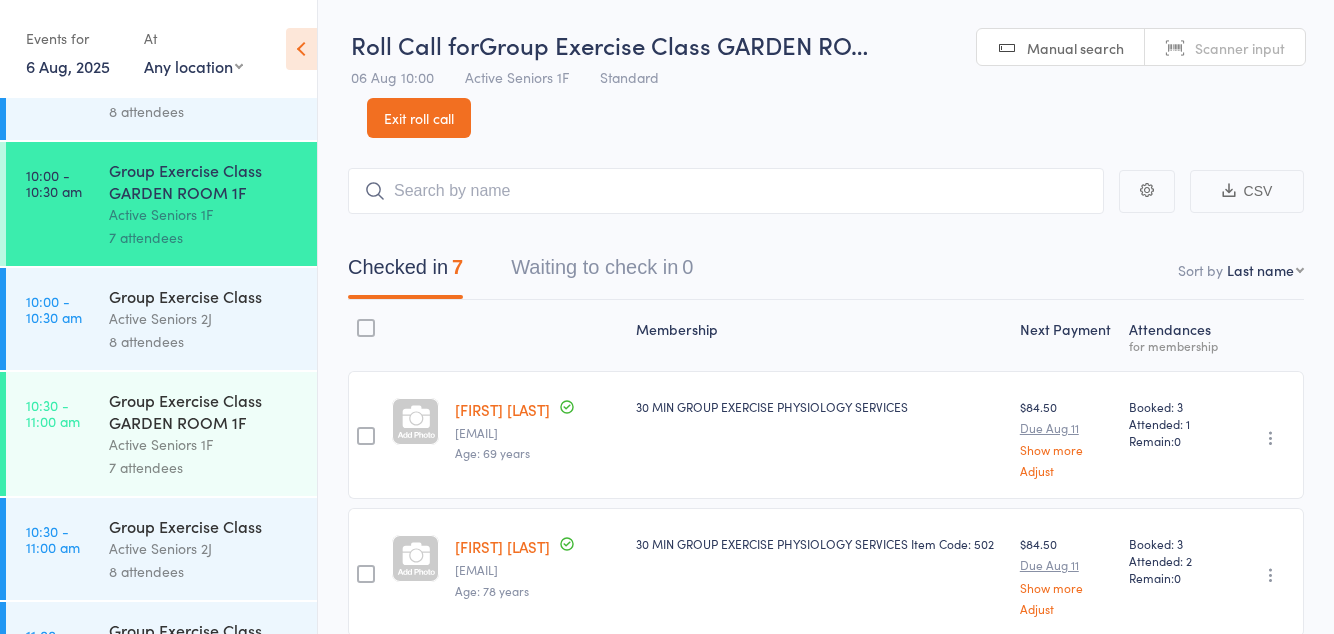 click on "Roll Call for  Group Exercise Class GARDEN RO… 06 Aug 10:00  Active Seniors 1F  Standard  Manual search Scanner input Exit roll call" at bounding box center (826, 69) 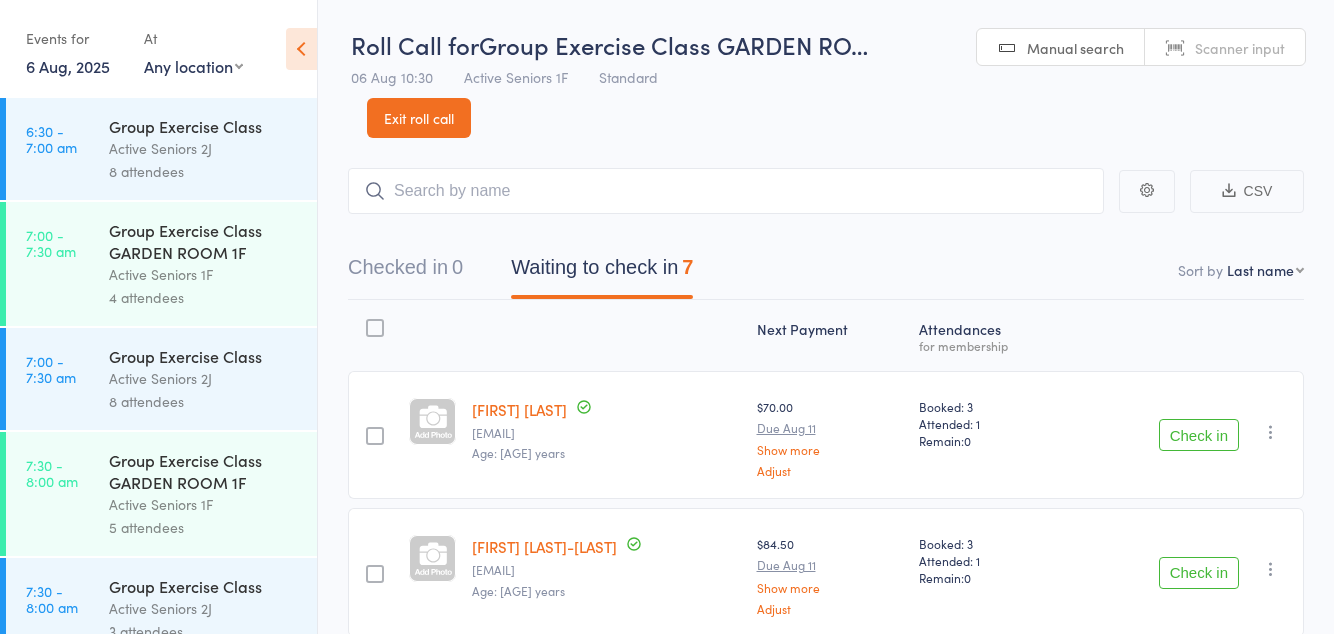 click on "Roll Call for  Group Exercise Class GARDEN RO… 06 Aug 10:30  Active Seniors 1F  Standard  Manual search Scanner input Exit roll call" at bounding box center (826, 69) 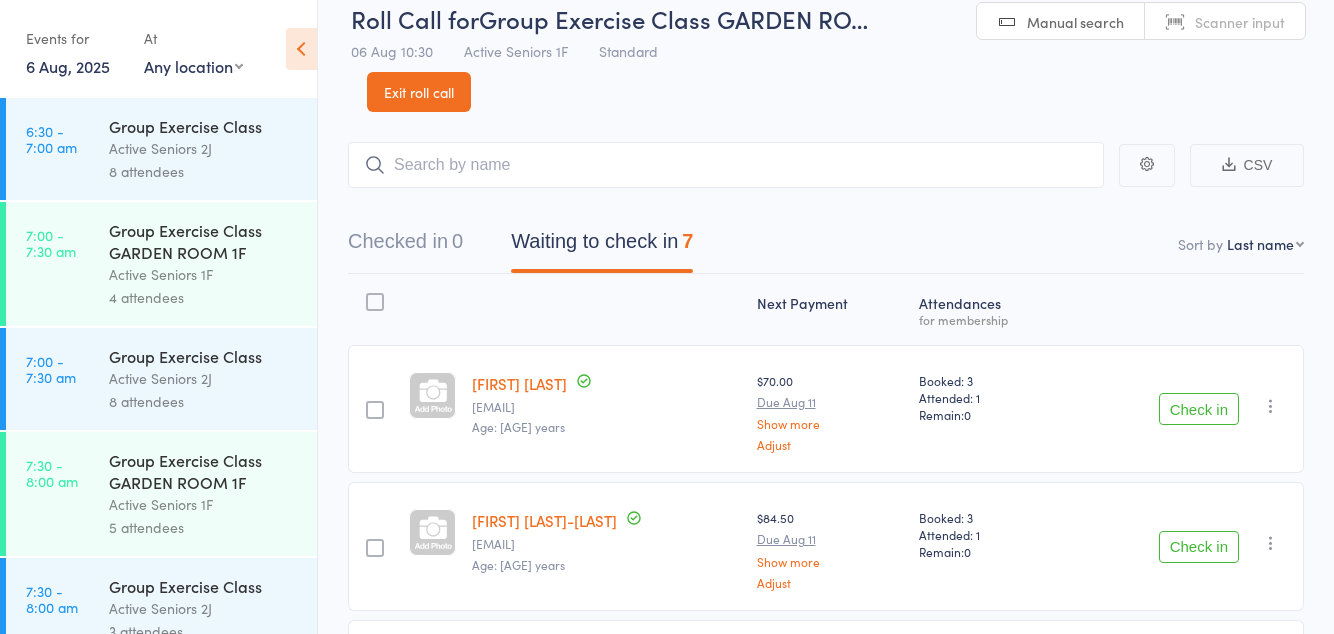 scroll, scrollTop: 0, scrollLeft: 0, axis: both 